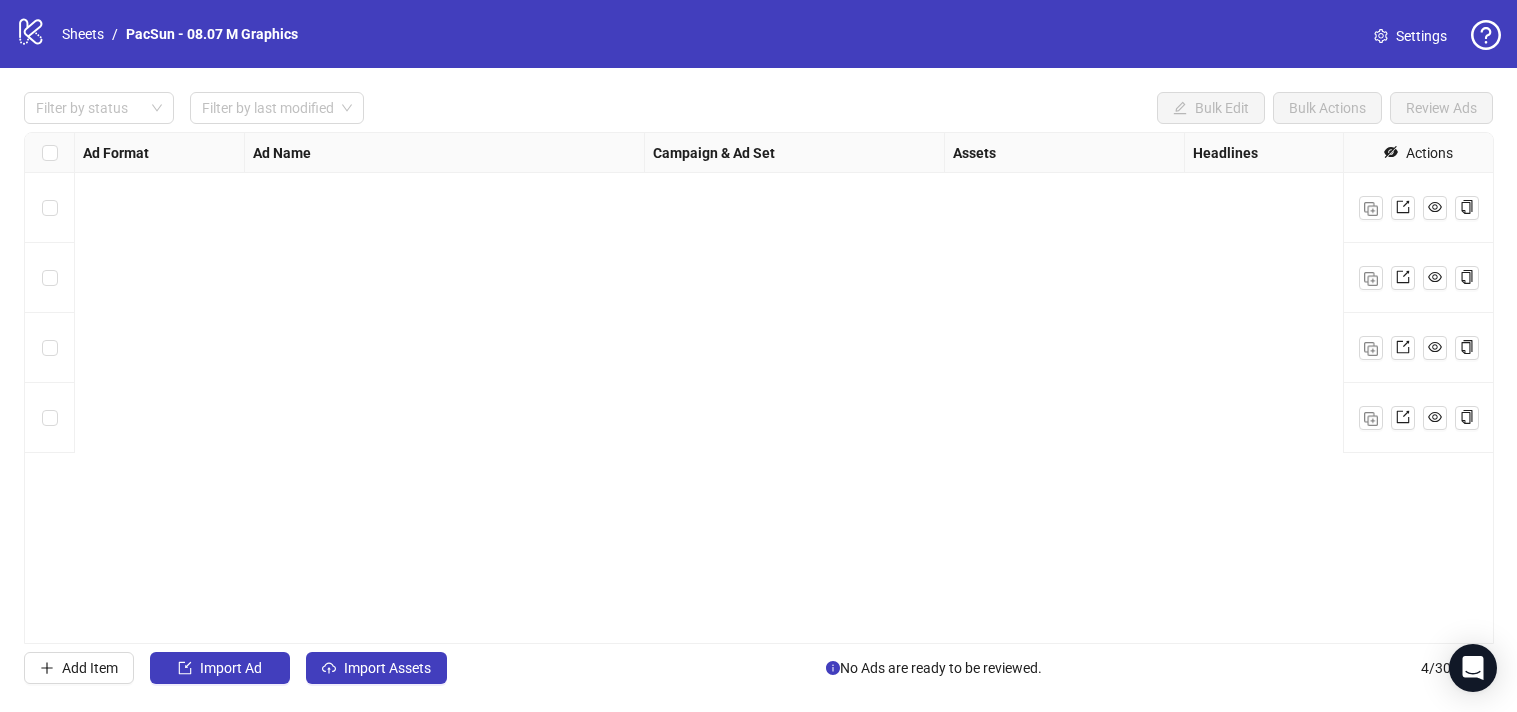 scroll, scrollTop: 0, scrollLeft: 0, axis: both 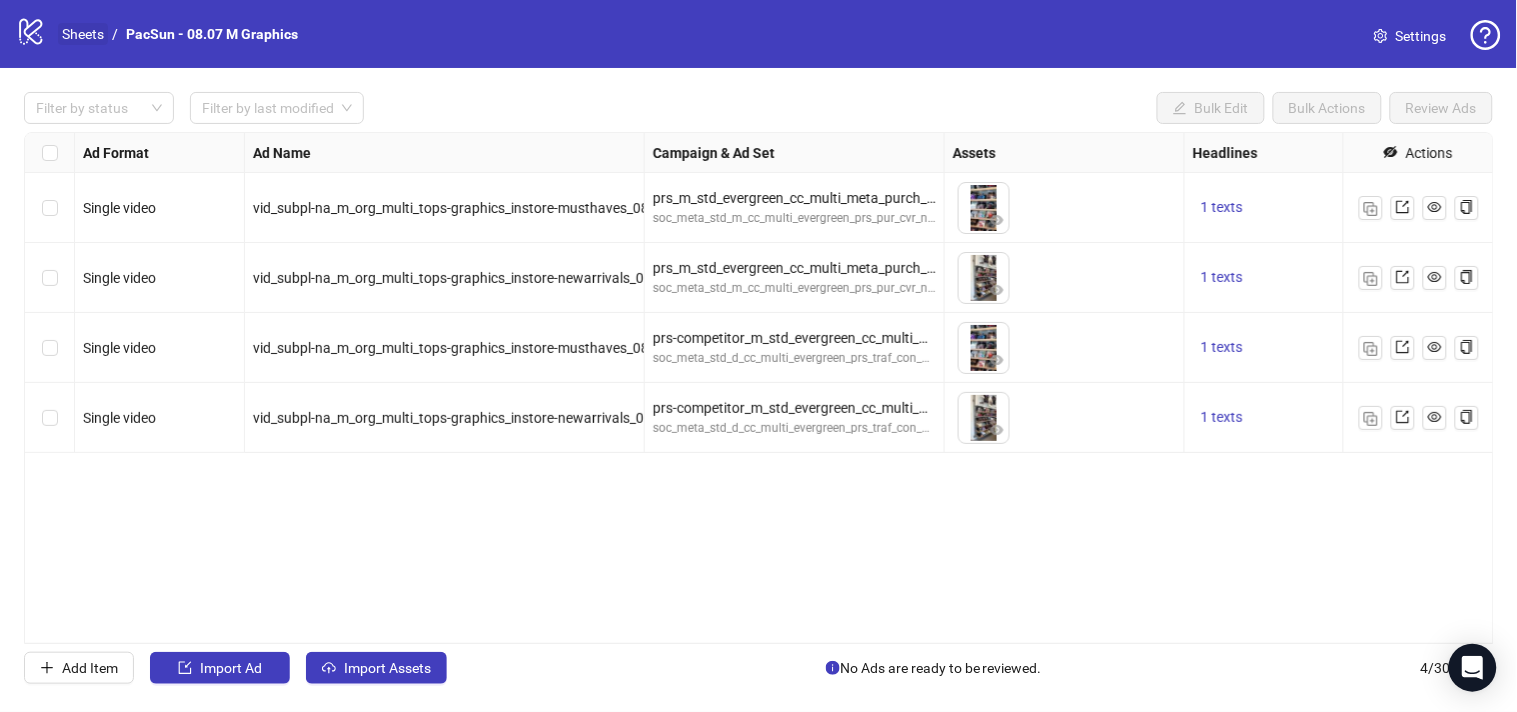 click on "Sheets" at bounding box center [83, 34] 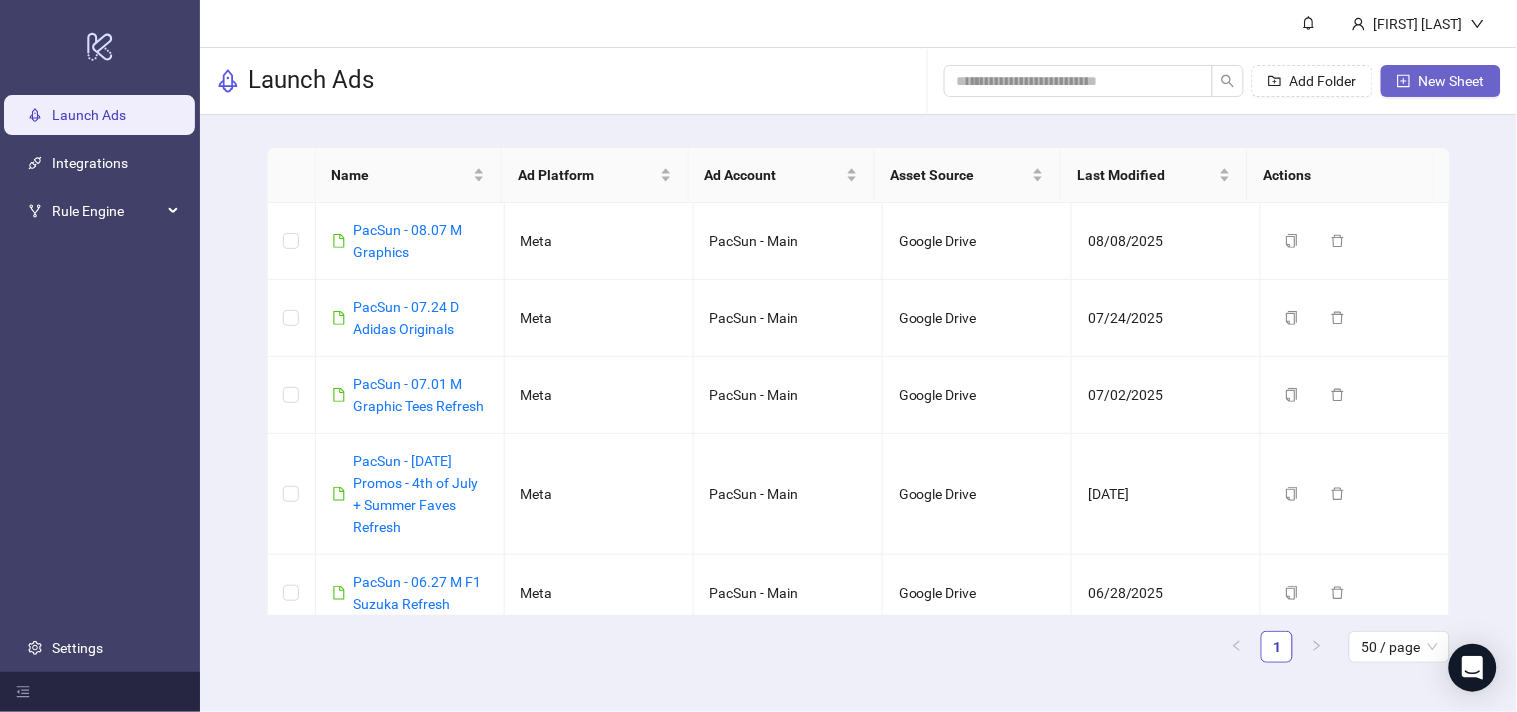 click on "New Sheet" at bounding box center (1452, 81) 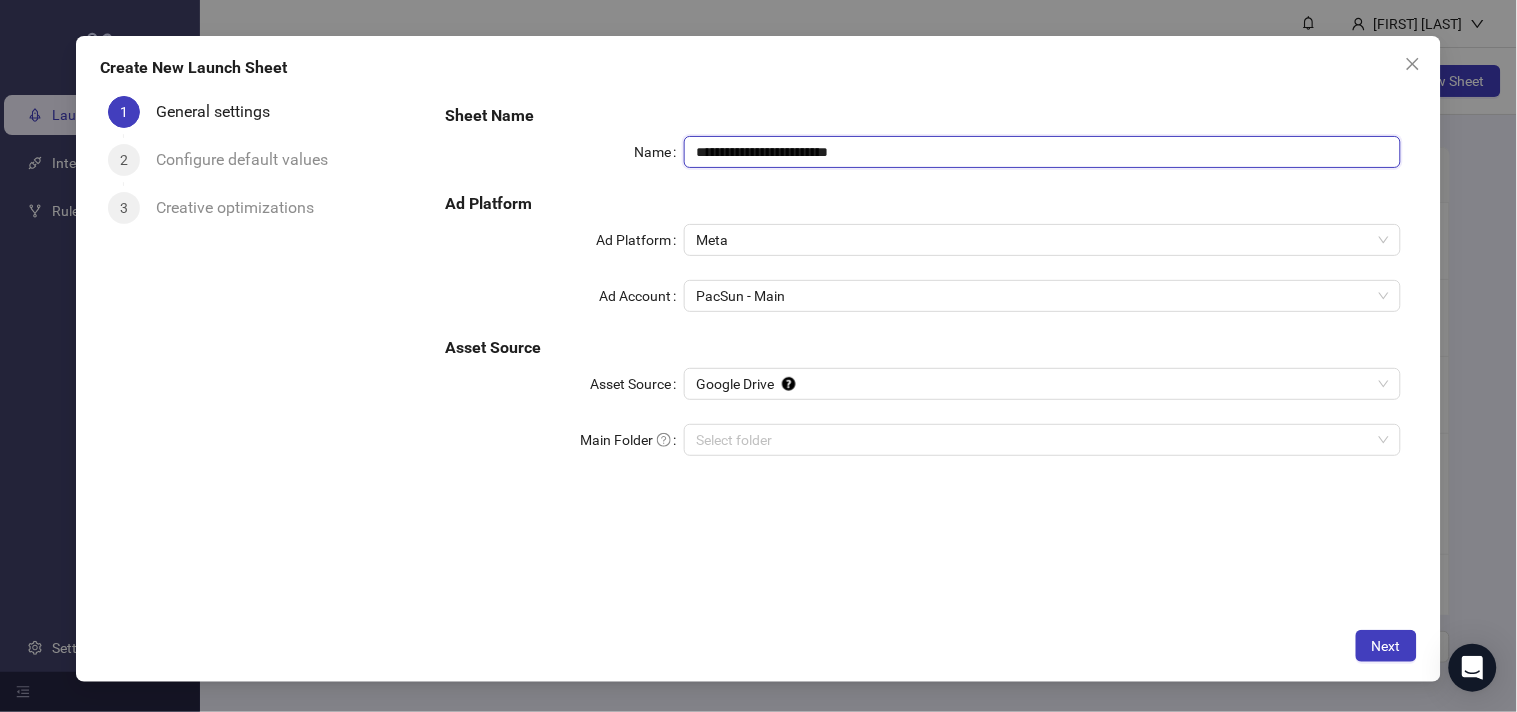 click on "**********" at bounding box center [1042, 152] 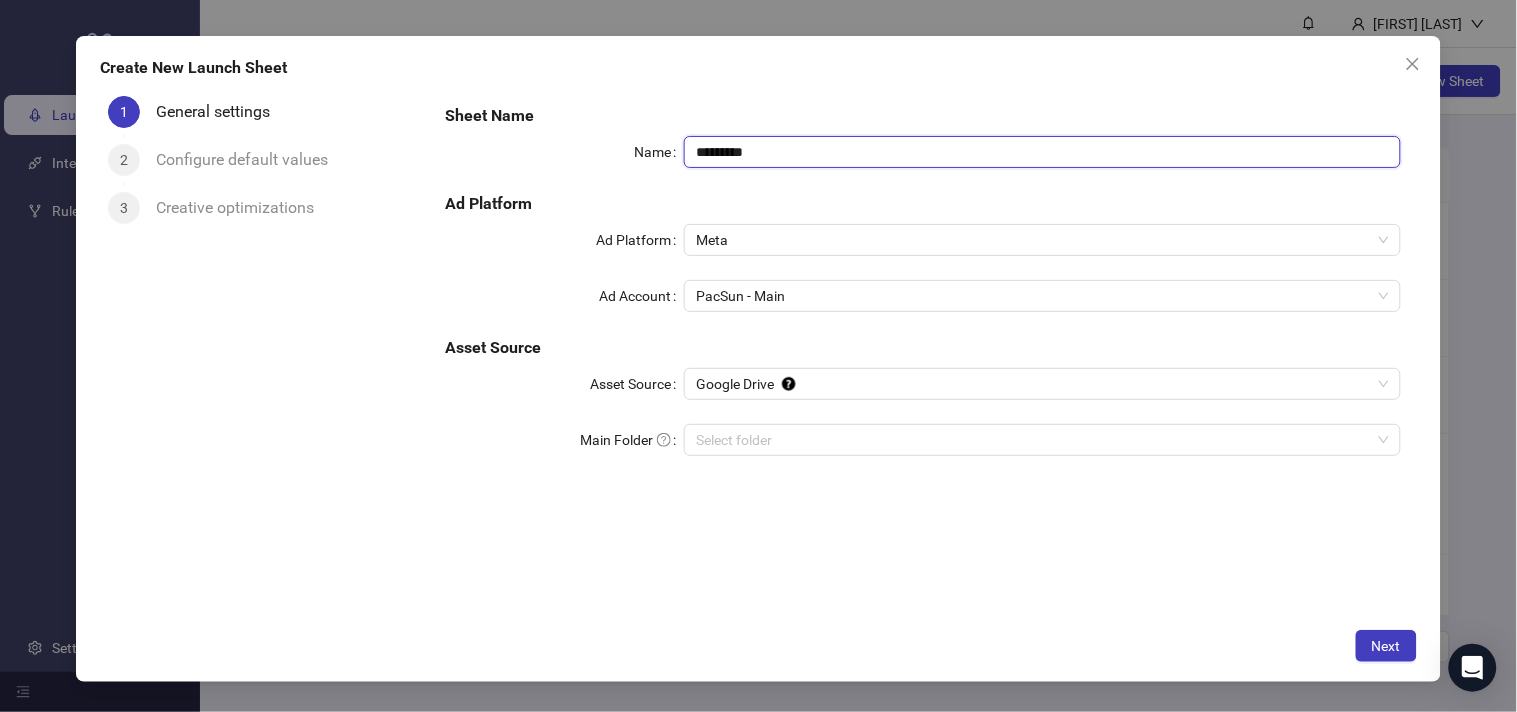 paste on "**********" 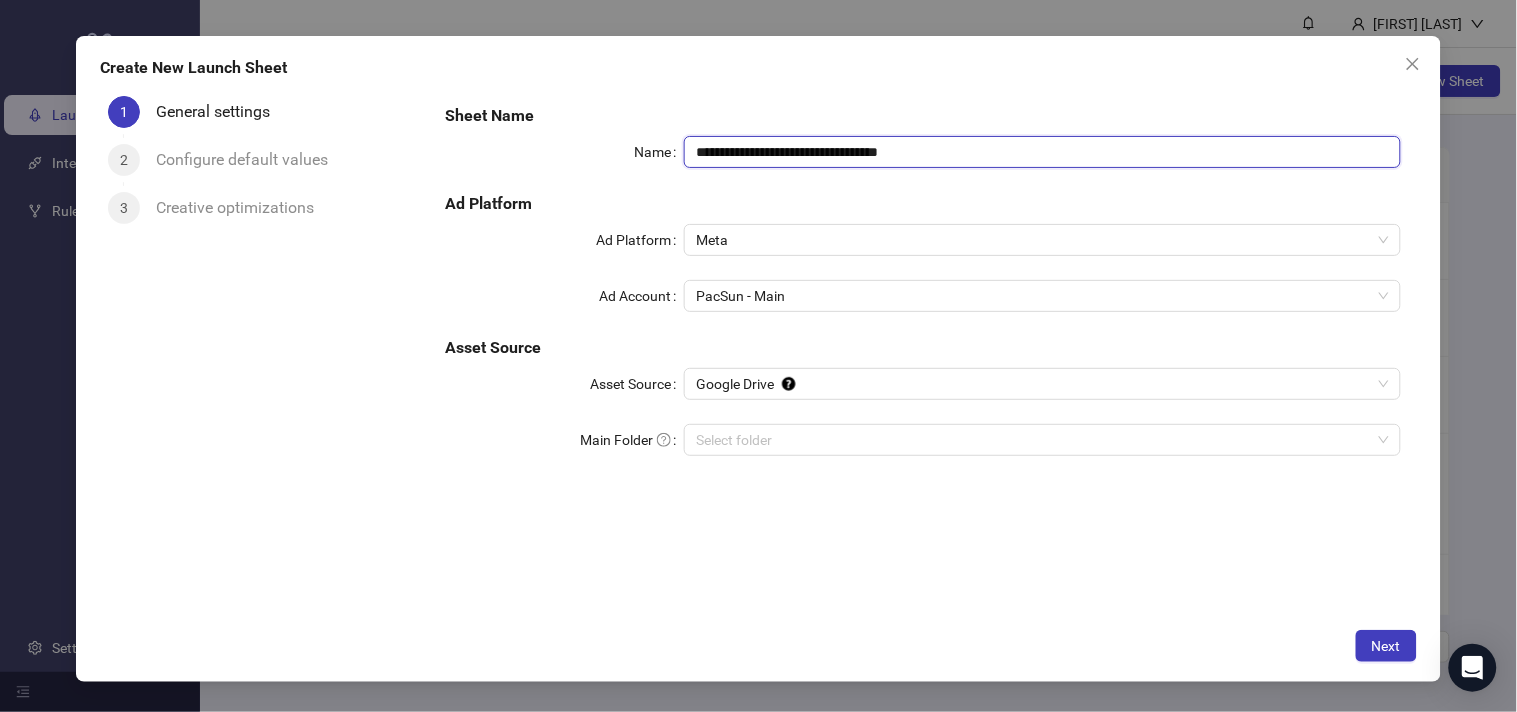 type on "**********" 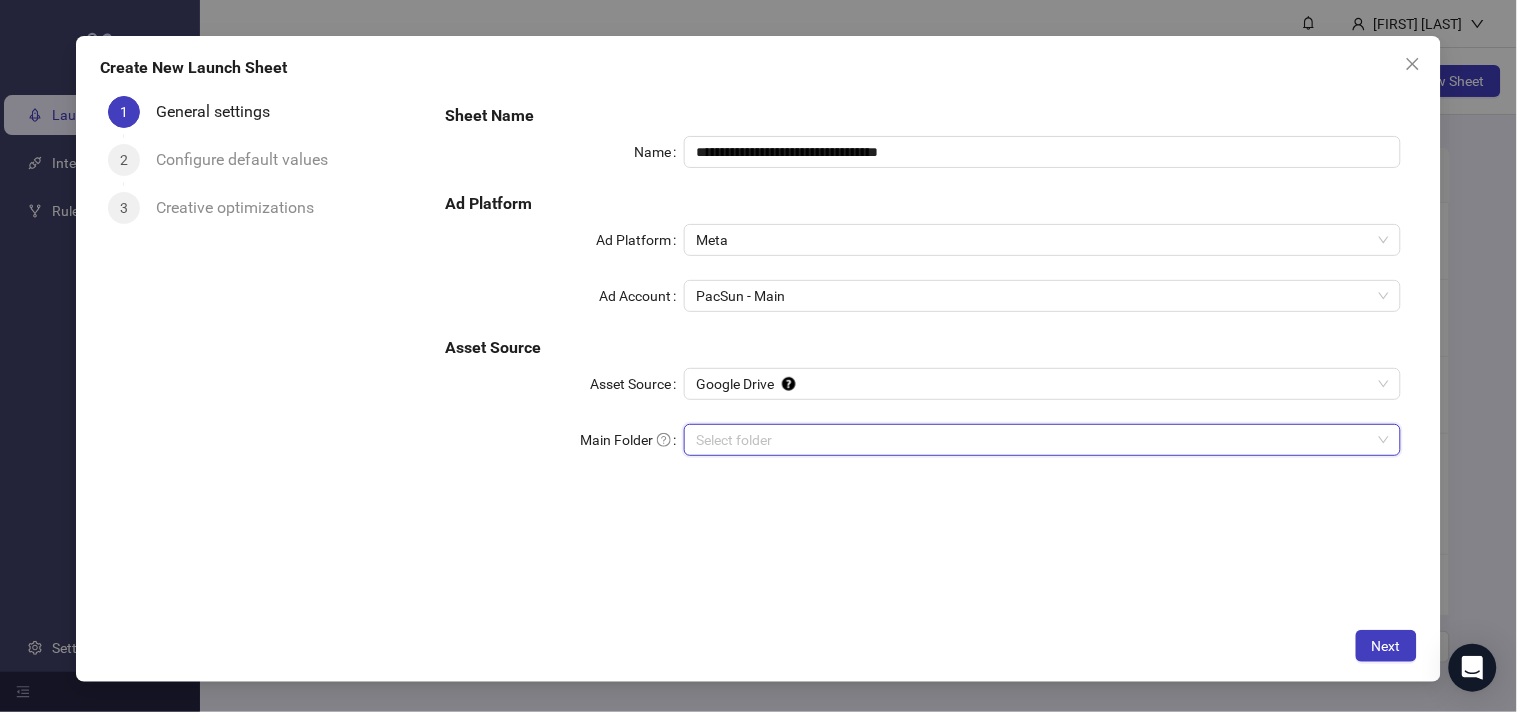 click on "Main Folder" at bounding box center [1033, 440] 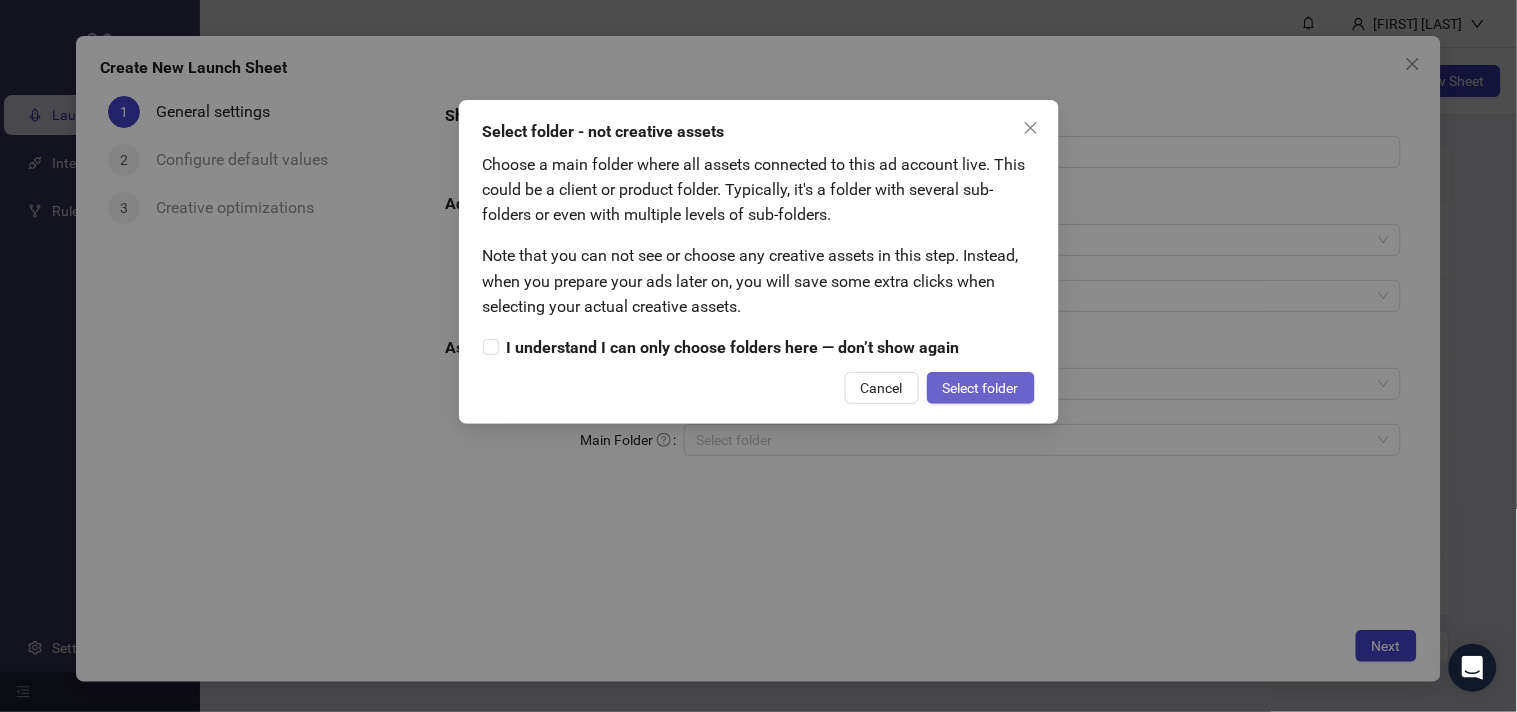 click on "Select folder" at bounding box center (981, 388) 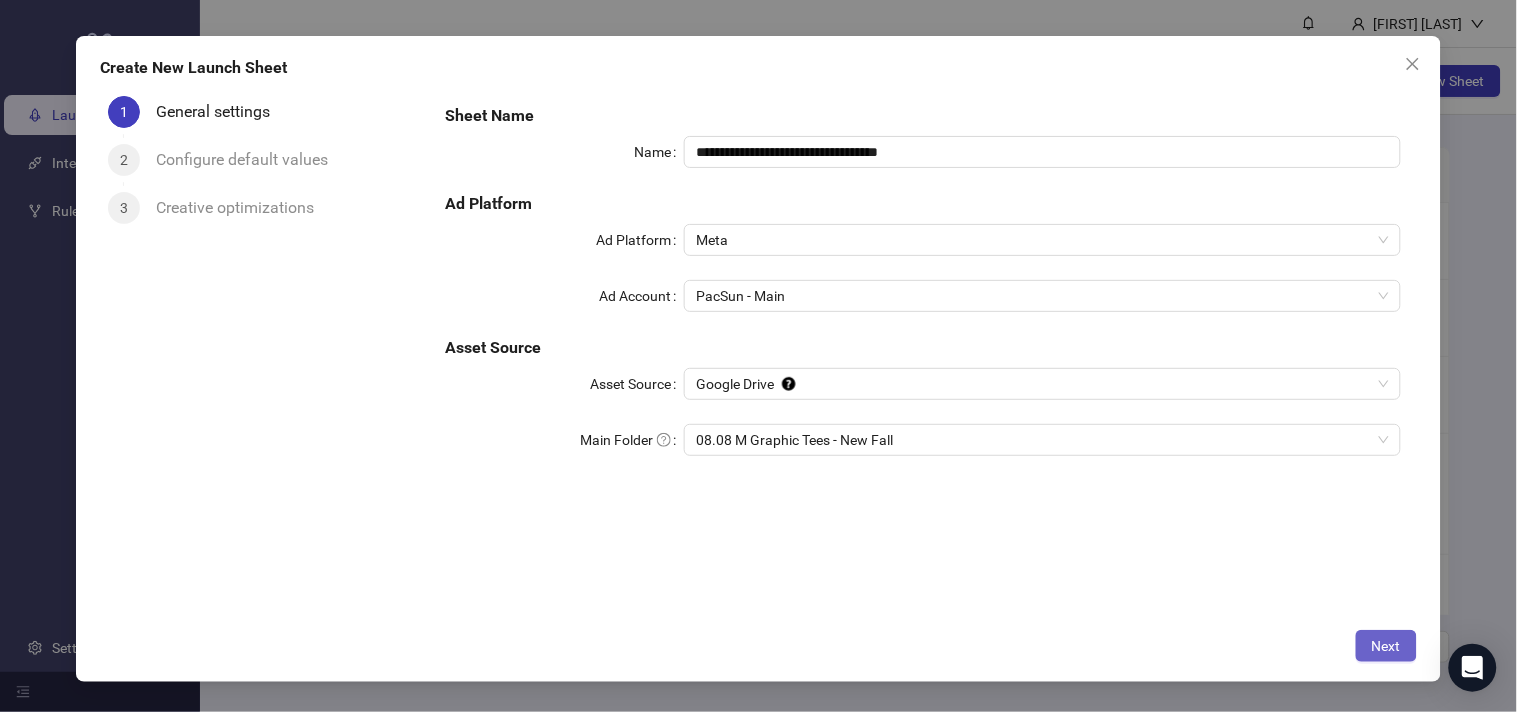 click on "Next" at bounding box center (1386, 646) 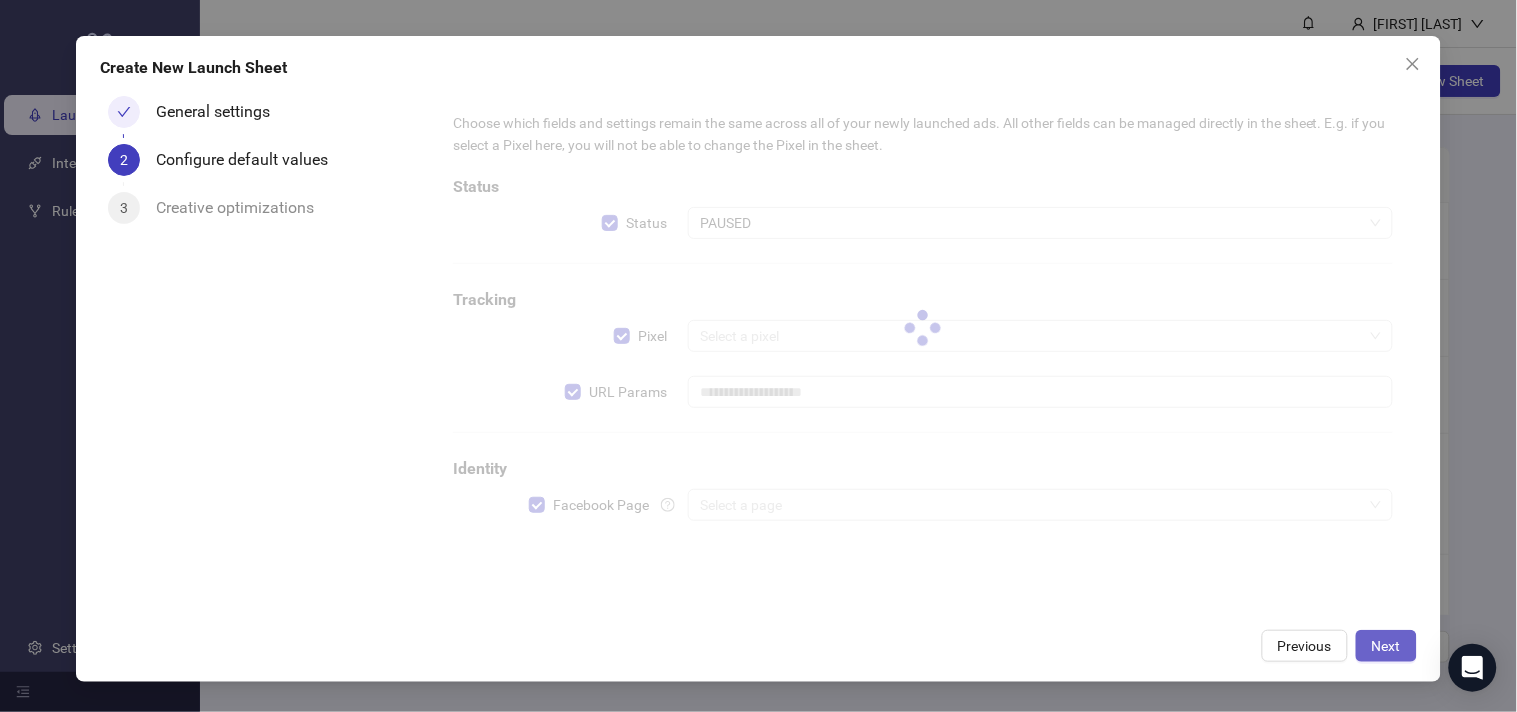 type on "**********" 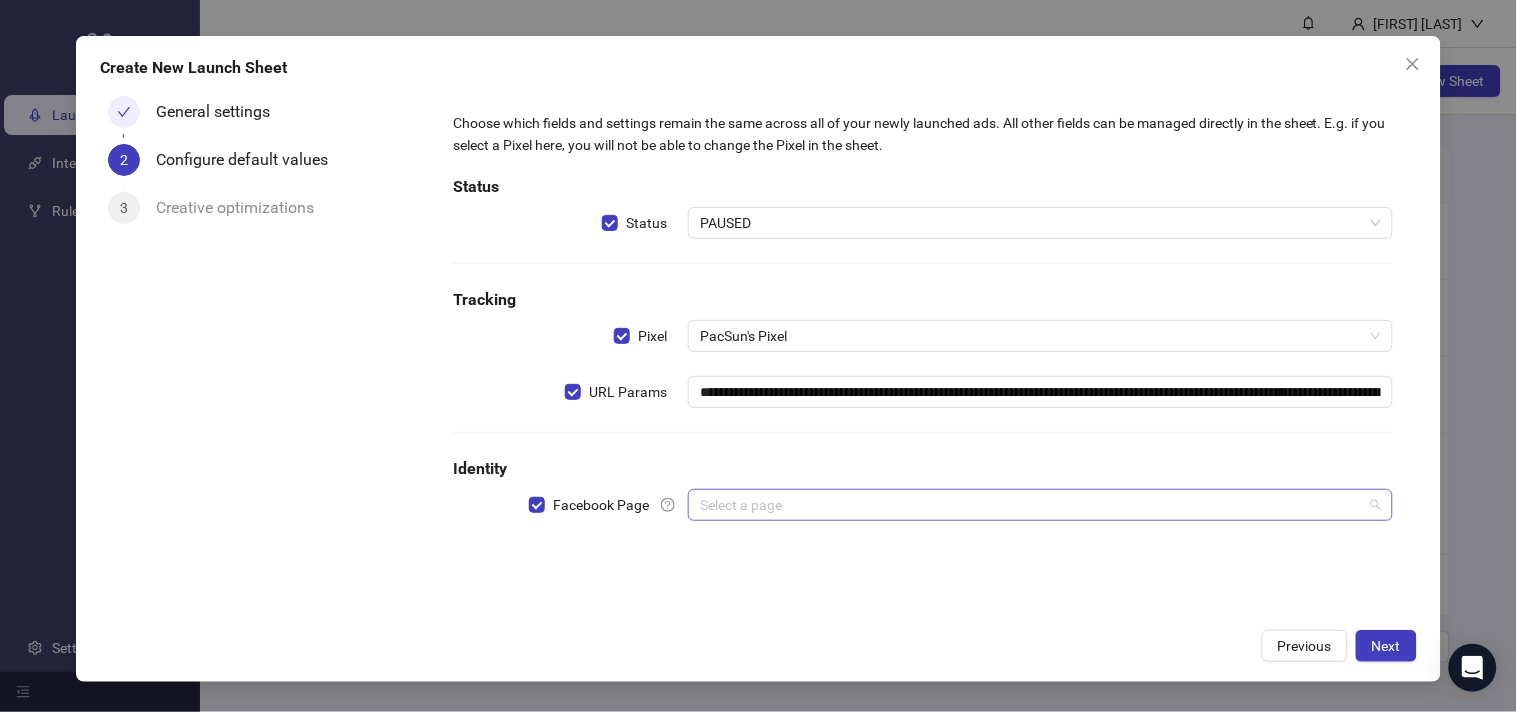 click at bounding box center [1031, 505] 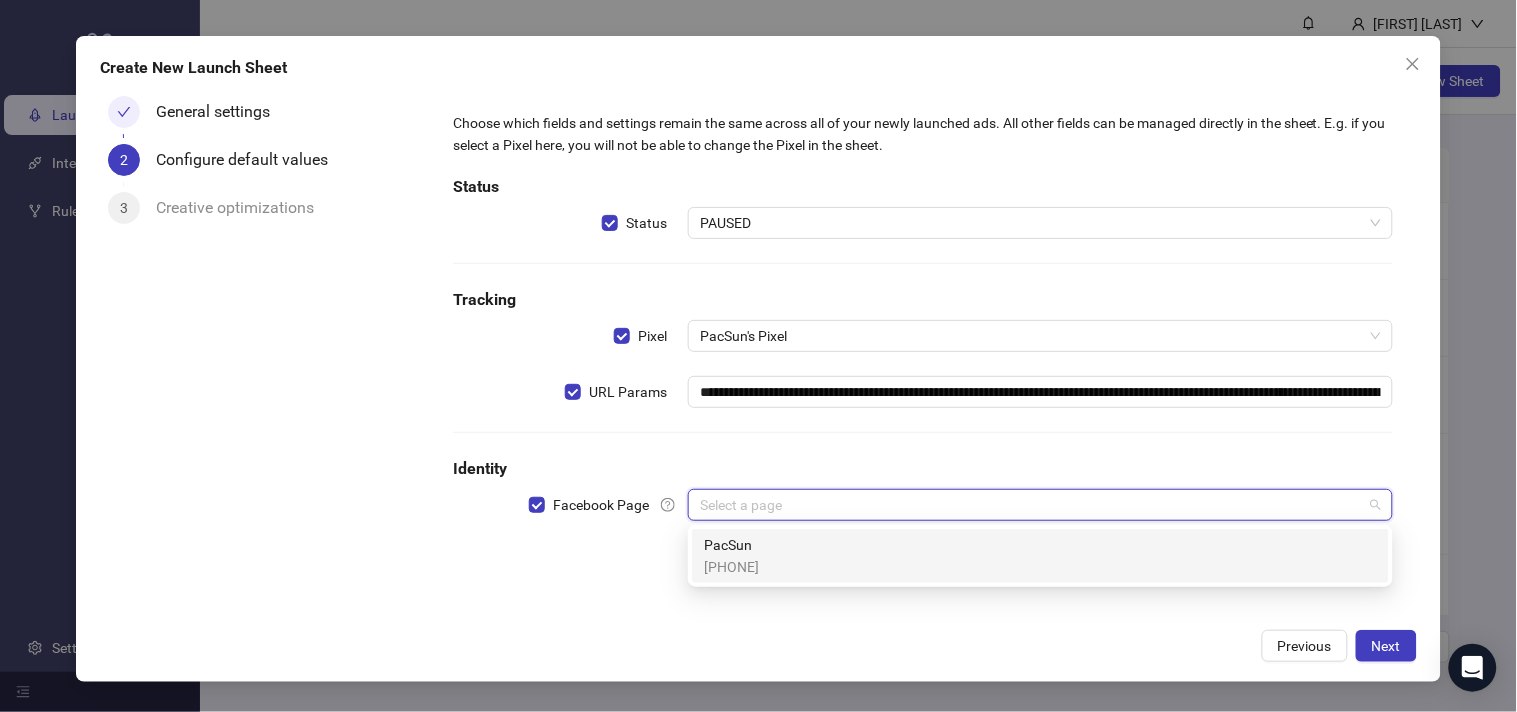 click on "PacSun [PHONE]" at bounding box center [1040, 556] 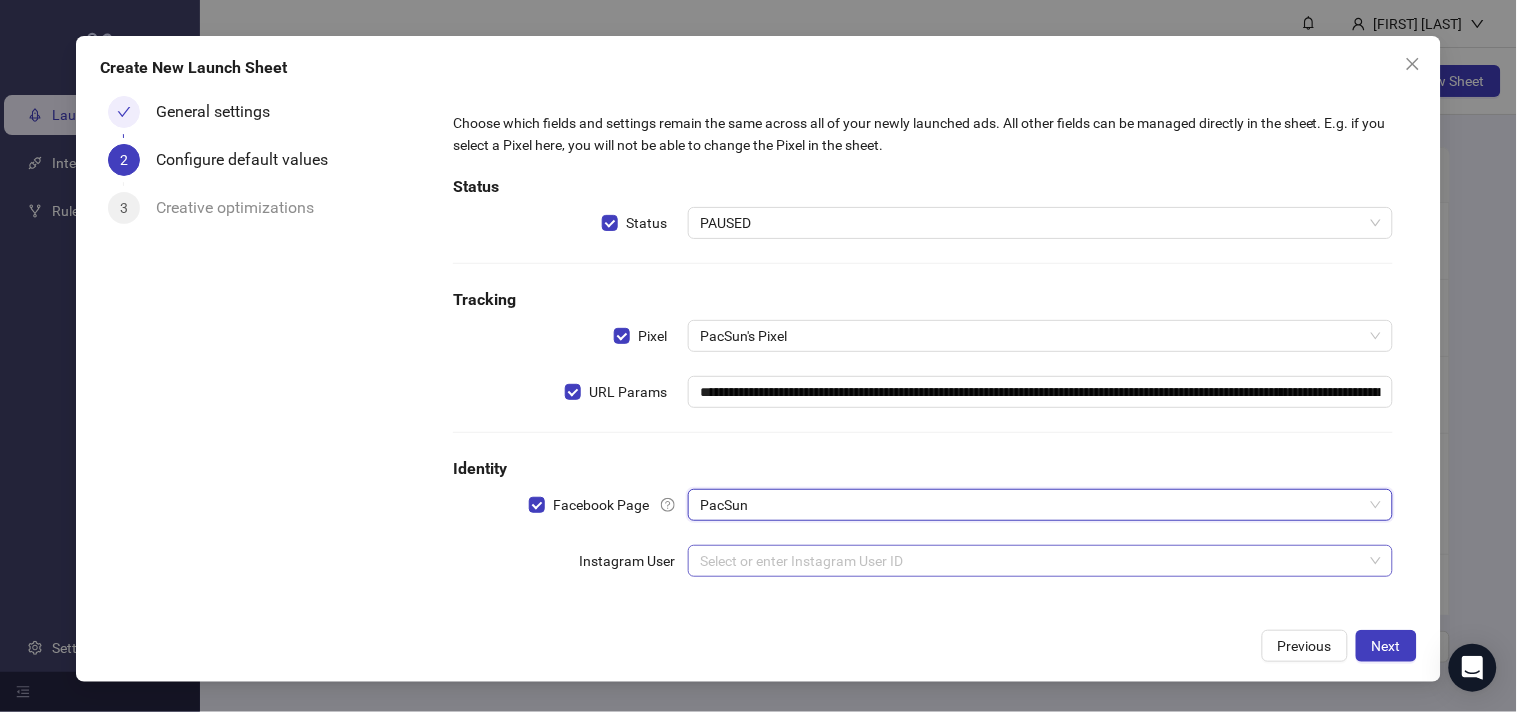 click at bounding box center (1031, 561) 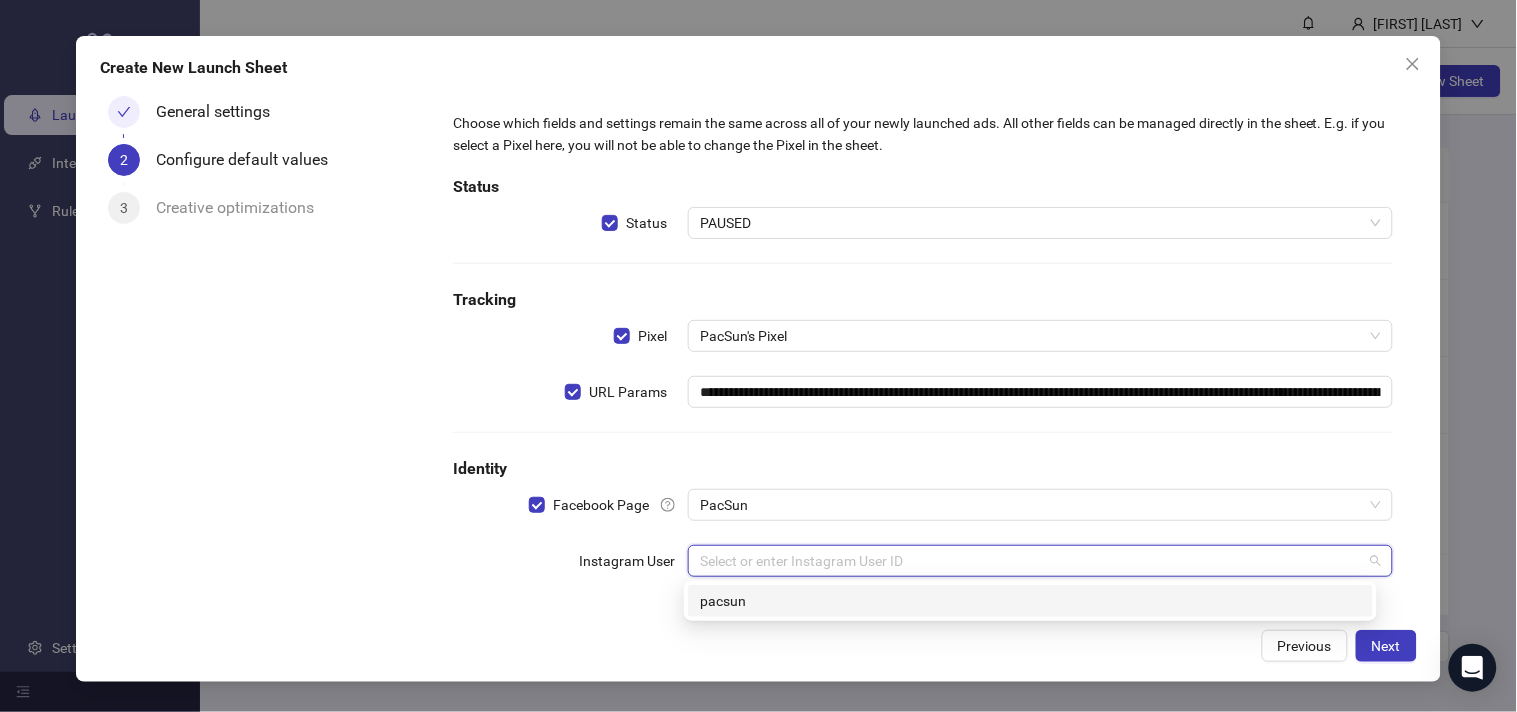 click on "pacsun" at bounding box center [1030, 601] 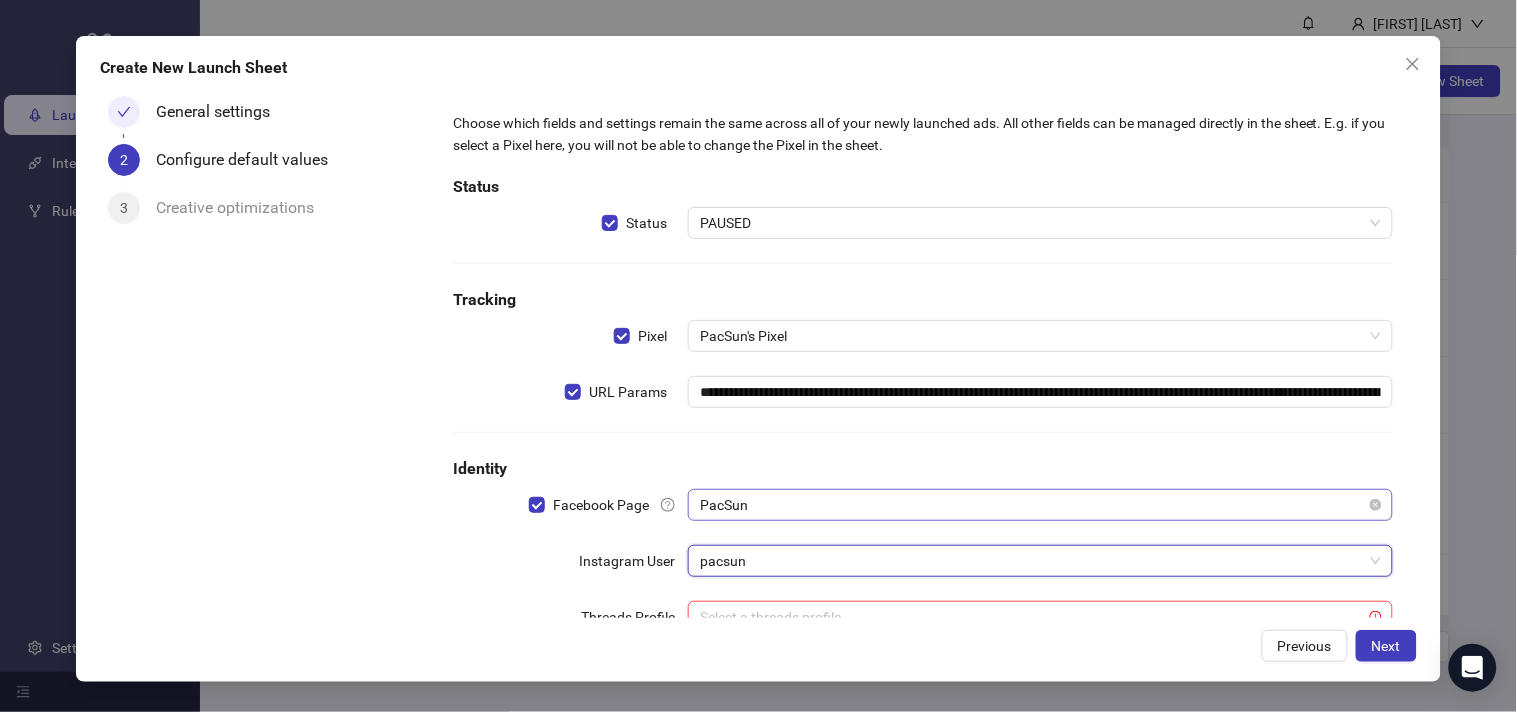scroll, scrollTop: 62, scrollLeft: 0, axis: vertical 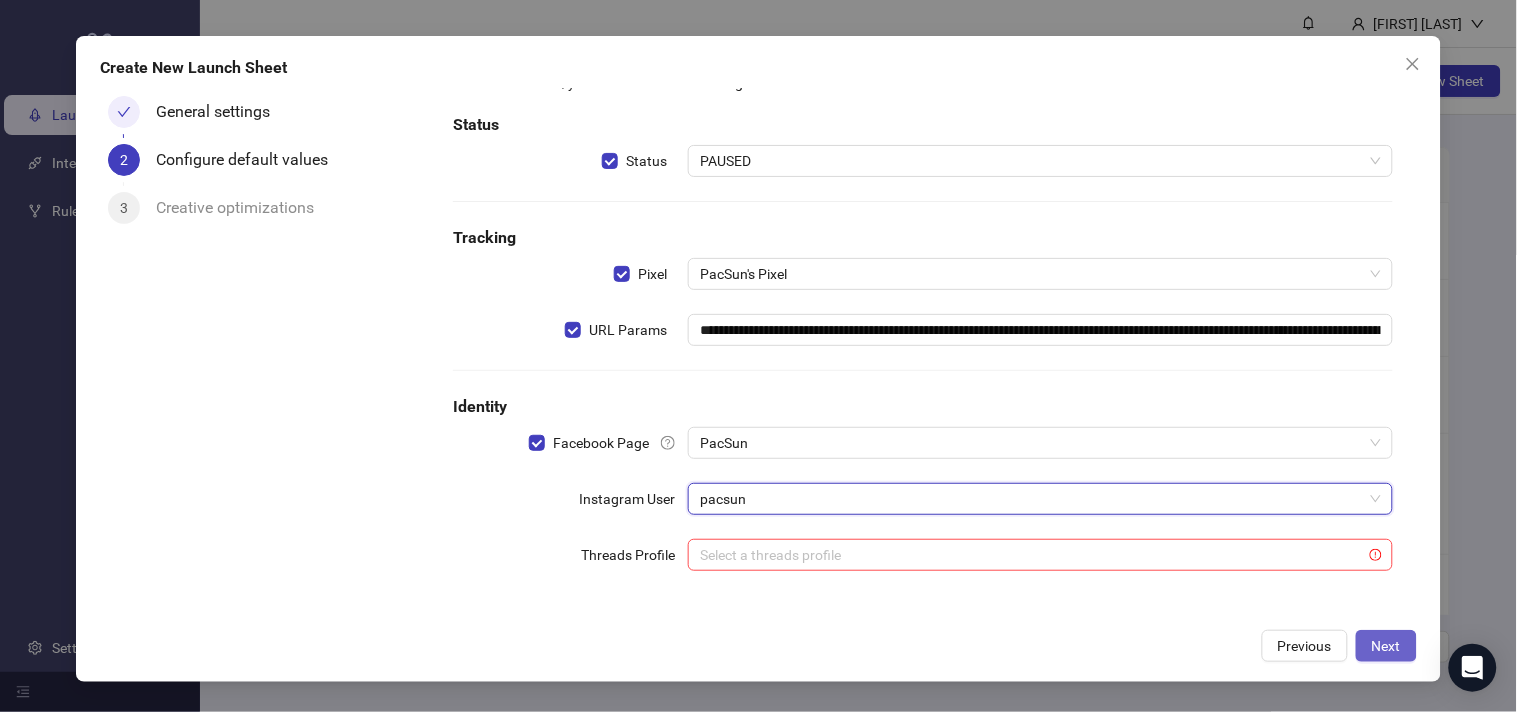 click on "Next" at bounding box center (1386, 646) 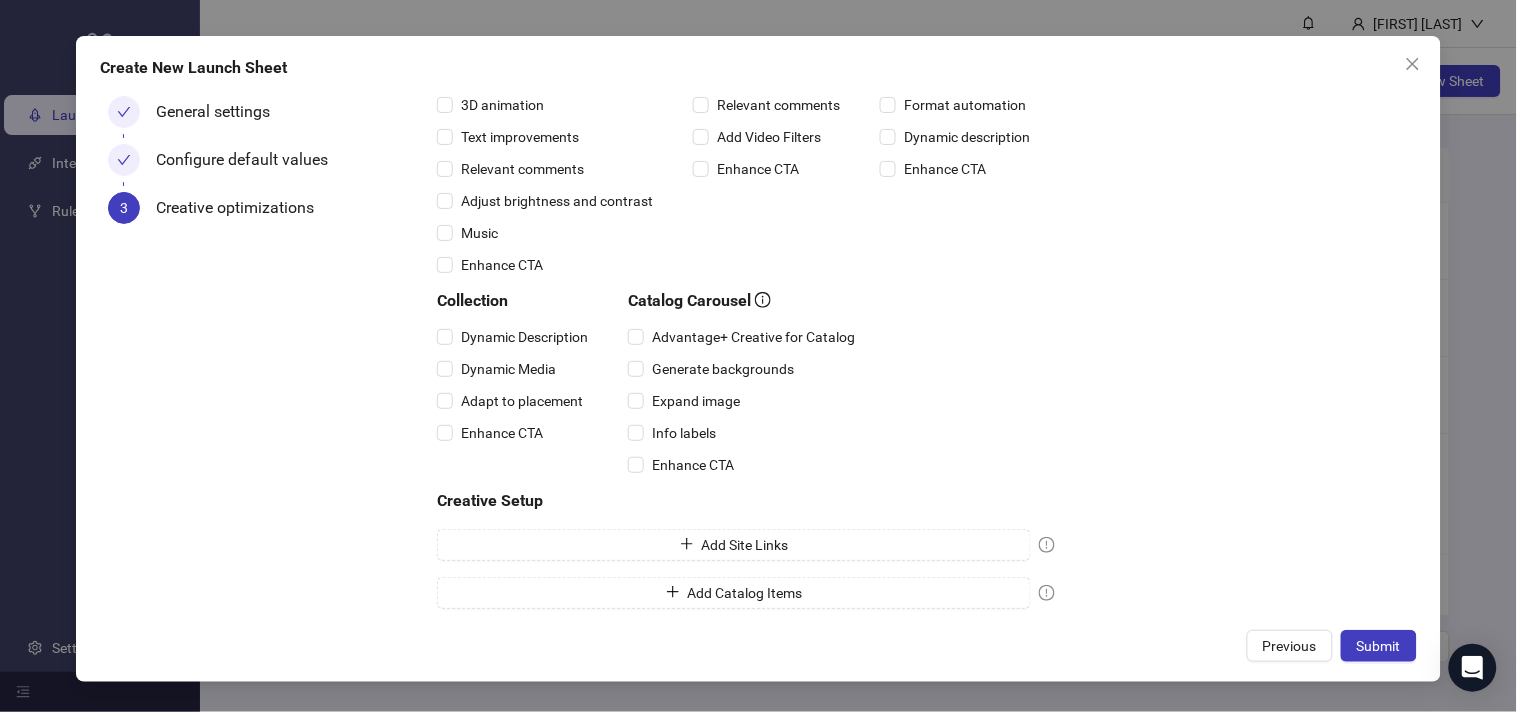 scroll, scrollTop: 296, scrollLeft: 0, axis: vertical 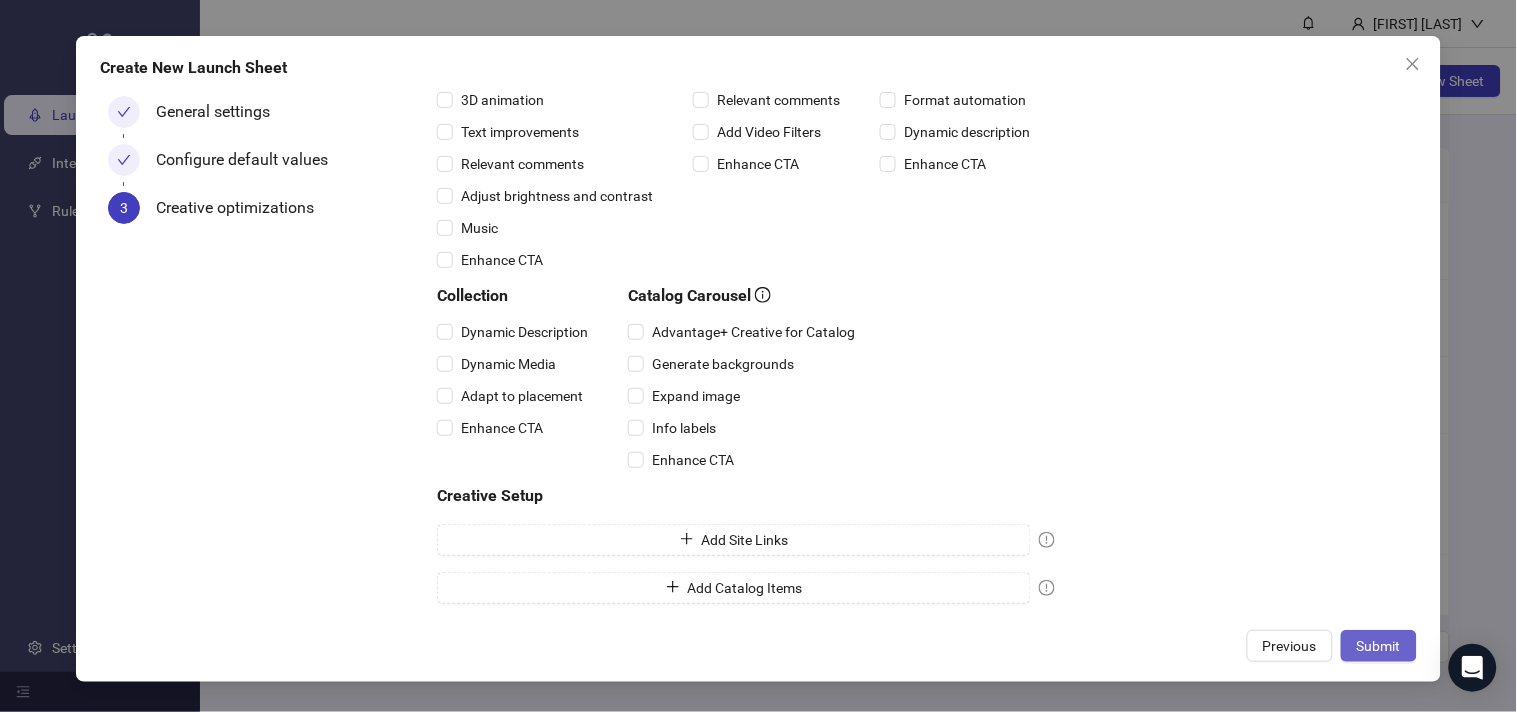 click on "Submit" at bounding box center [1379, 646] 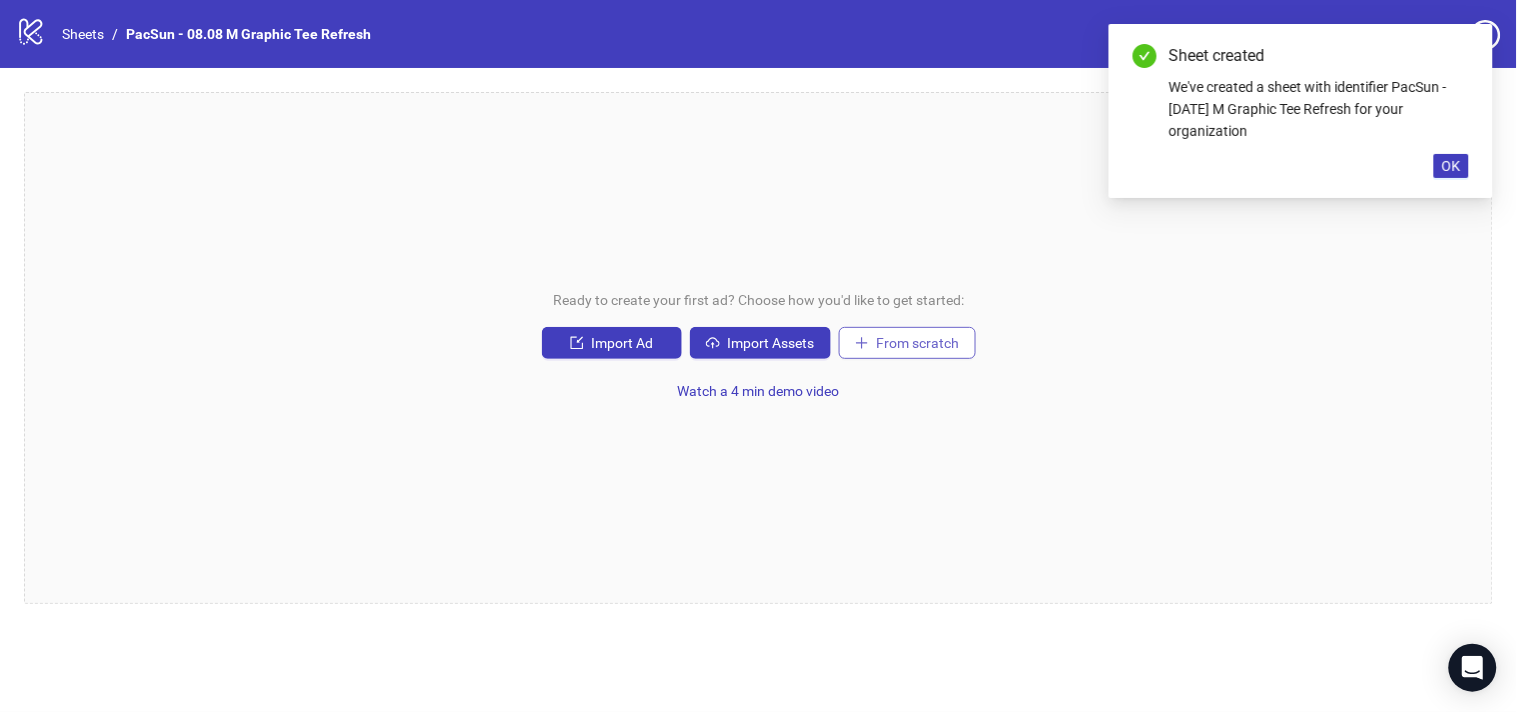 click on "From scratch" at bounding box center (918, 343) 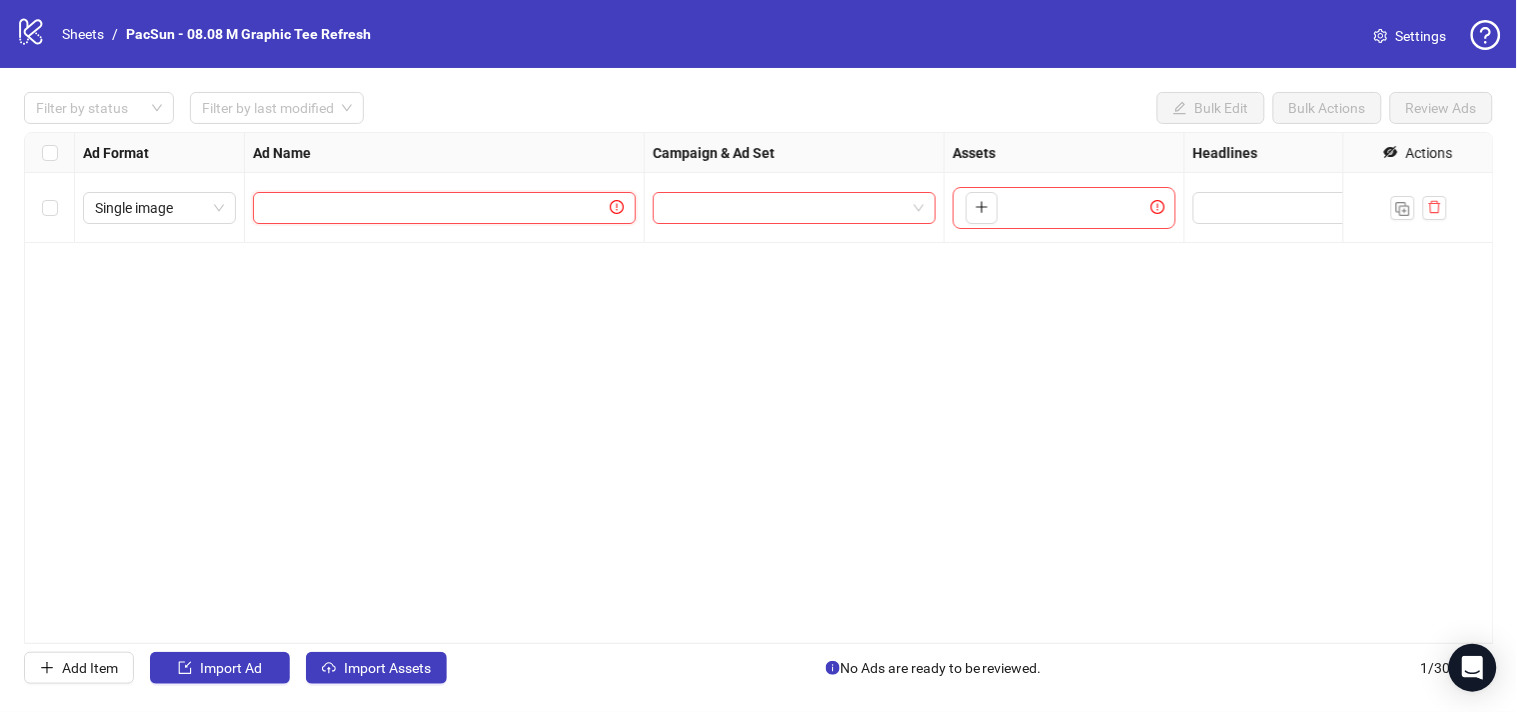 click at bounding box center (435, 208) 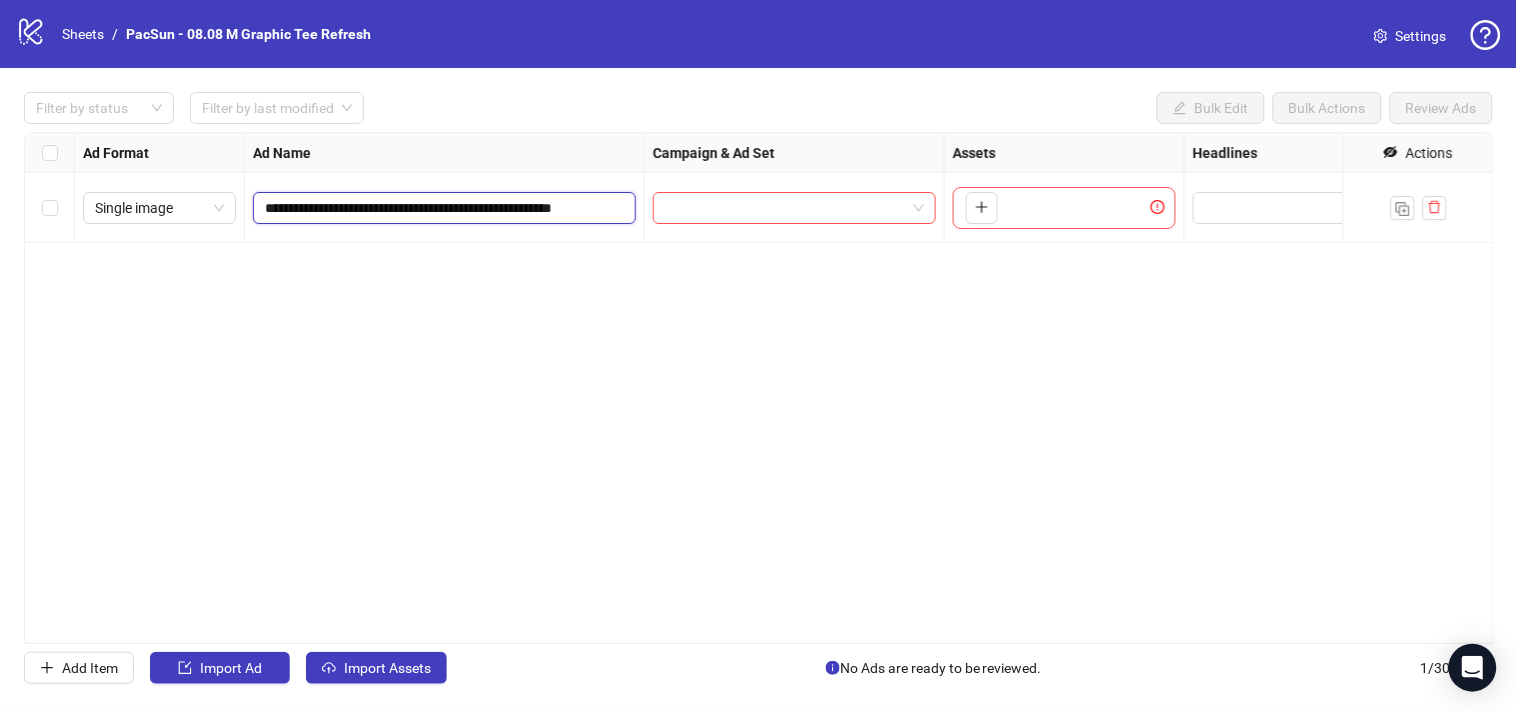 scroll, scrollTop: 0, scrollLeft: 22, axis: horizontal 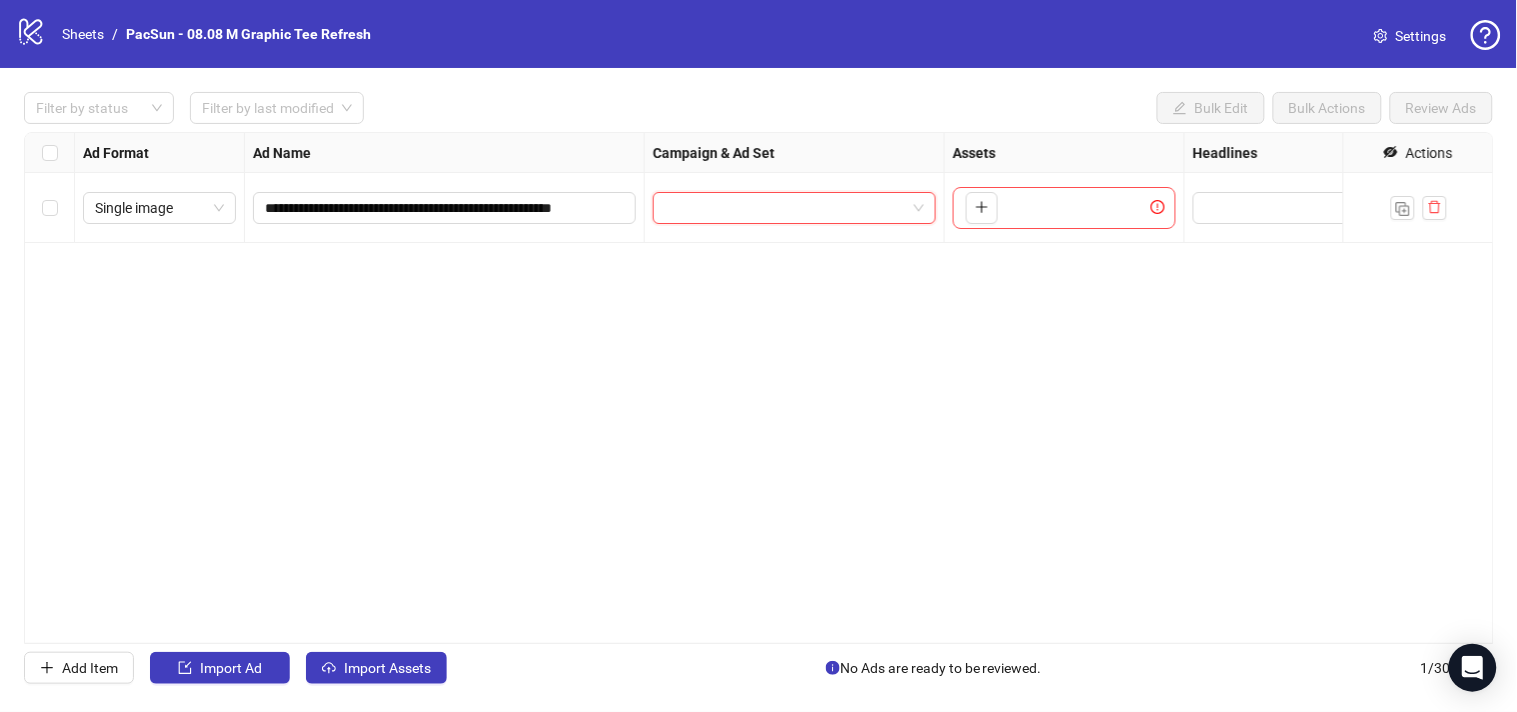 paste on "**********" 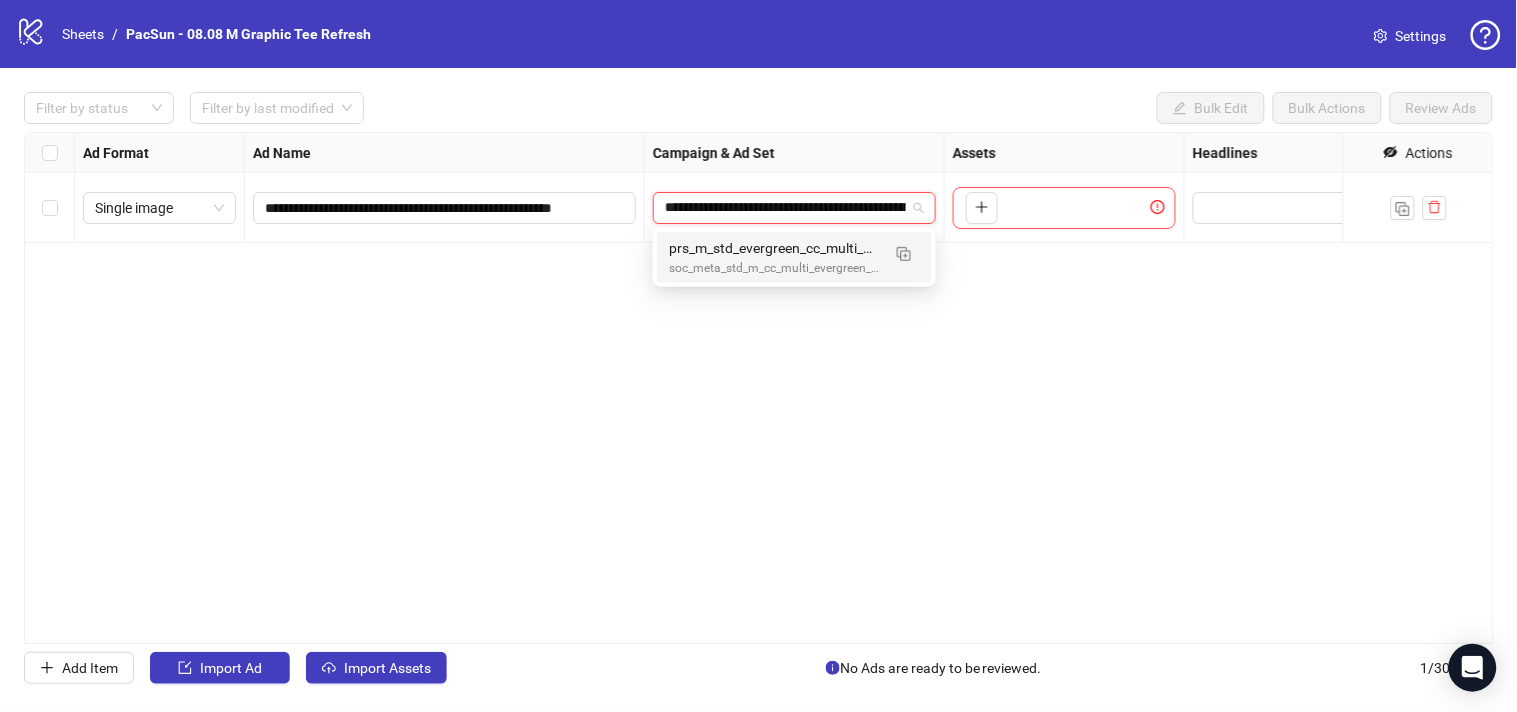 scroll, scrollTop: 0, scrollLeft: 305, axis: horizontal 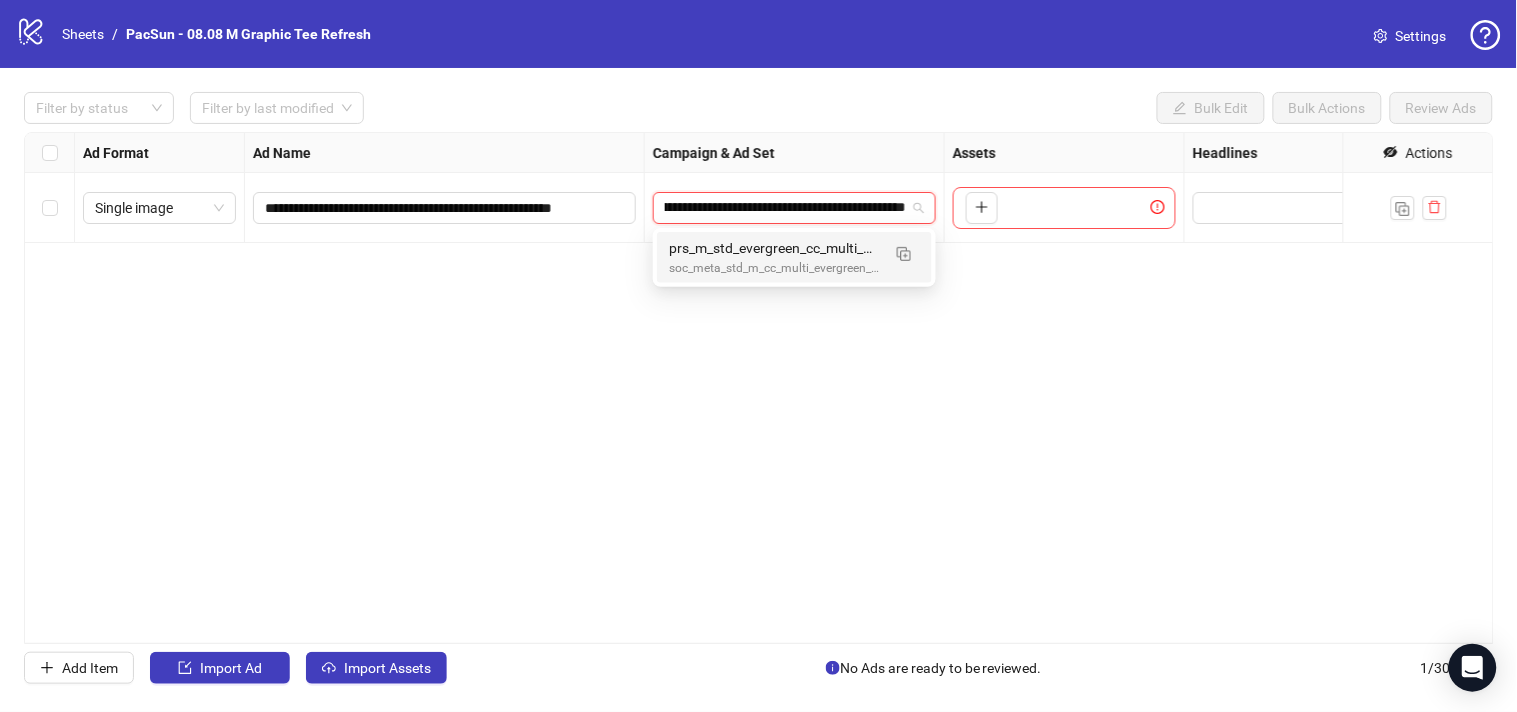 click on "soc_meta_std_m_cc_multi_evergreen_prs_pur_cvr_nsl_site-plat_us_fna" at bounding box center [774, 268] 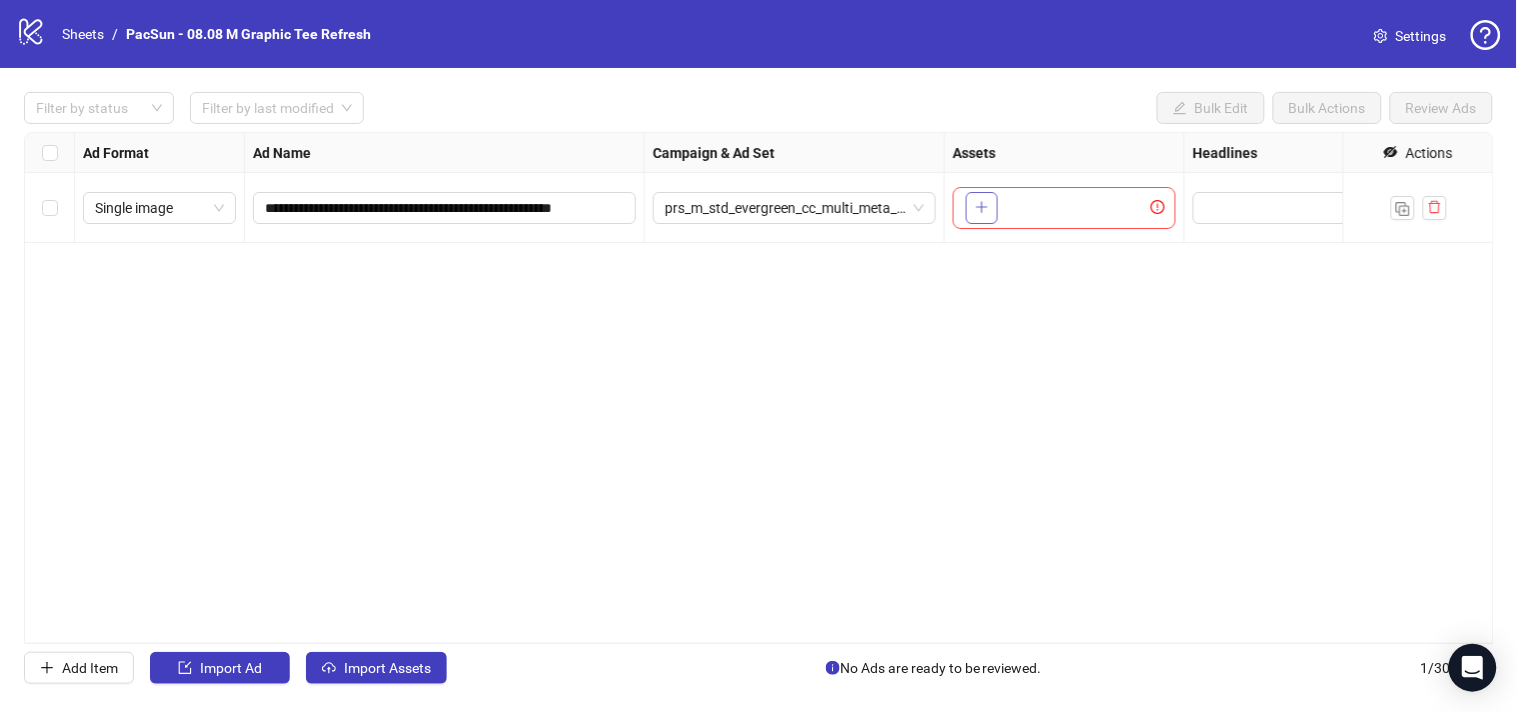 click 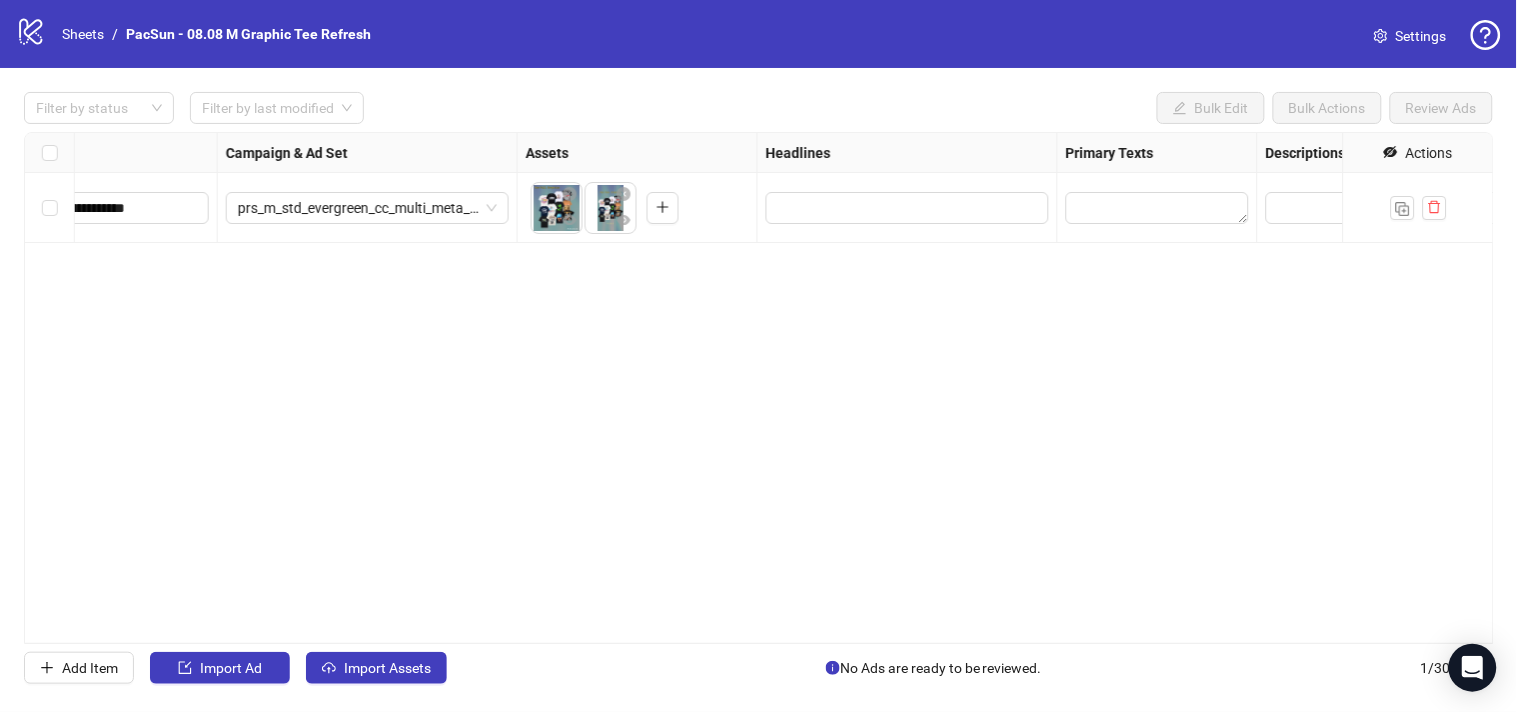 scroll, scrollTop: 0, scrollLeft: 437, axis: horizontal 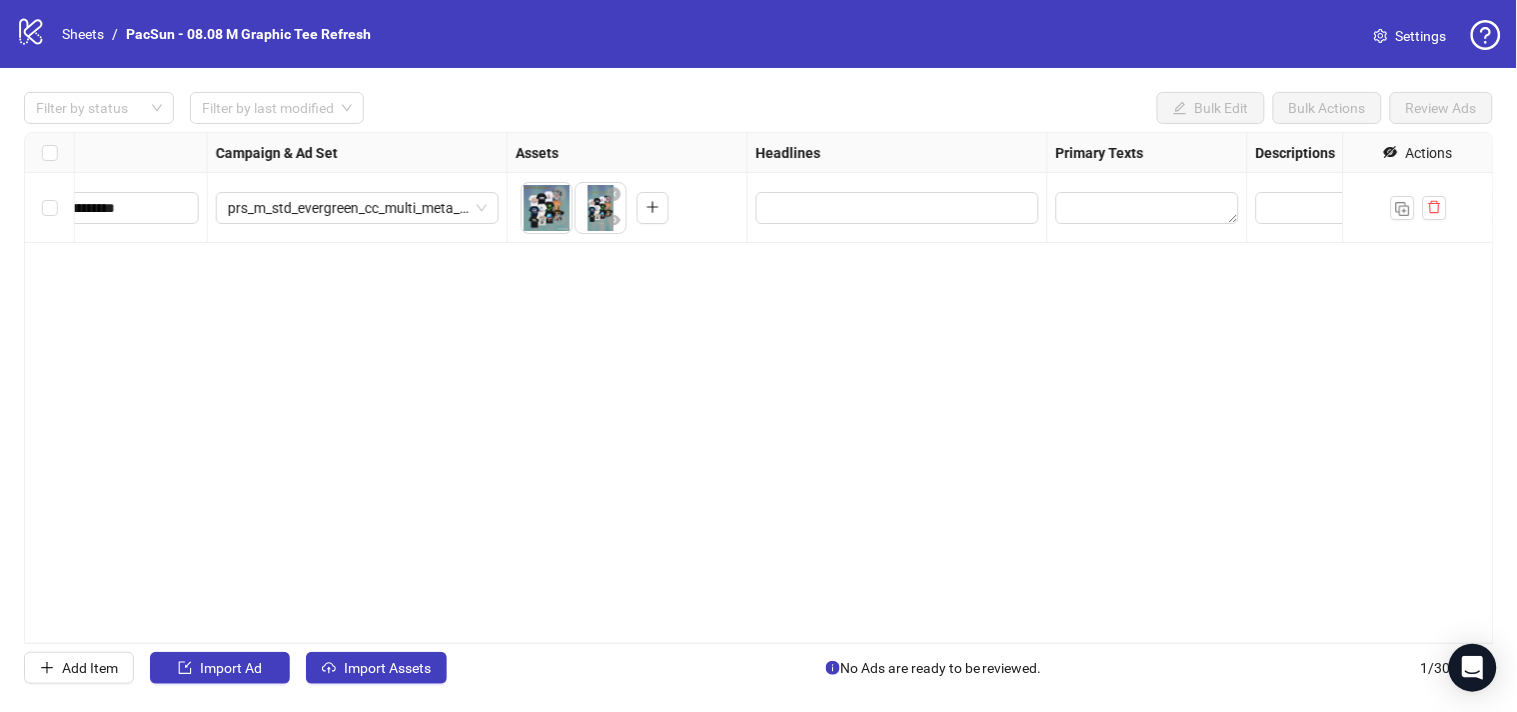 type 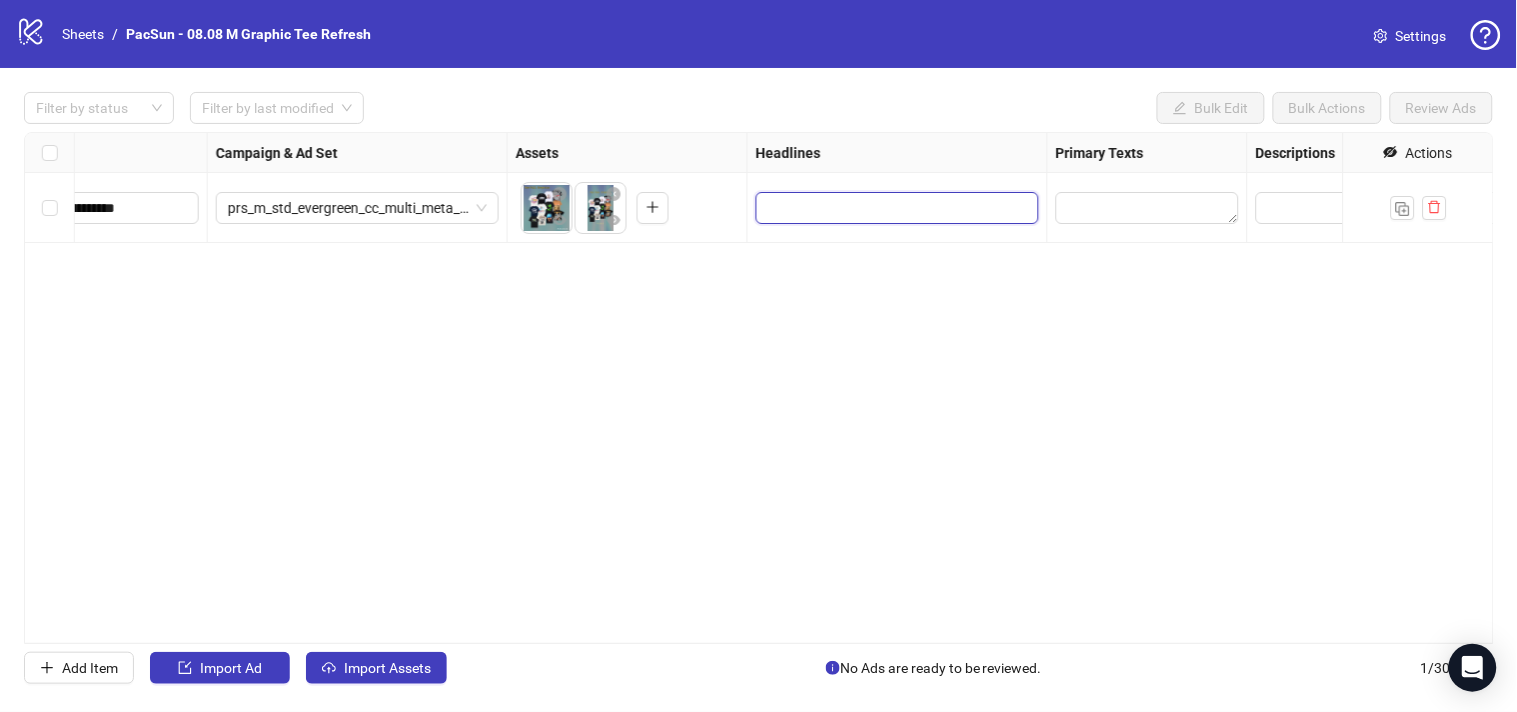 click at bounding box center (895, 208) 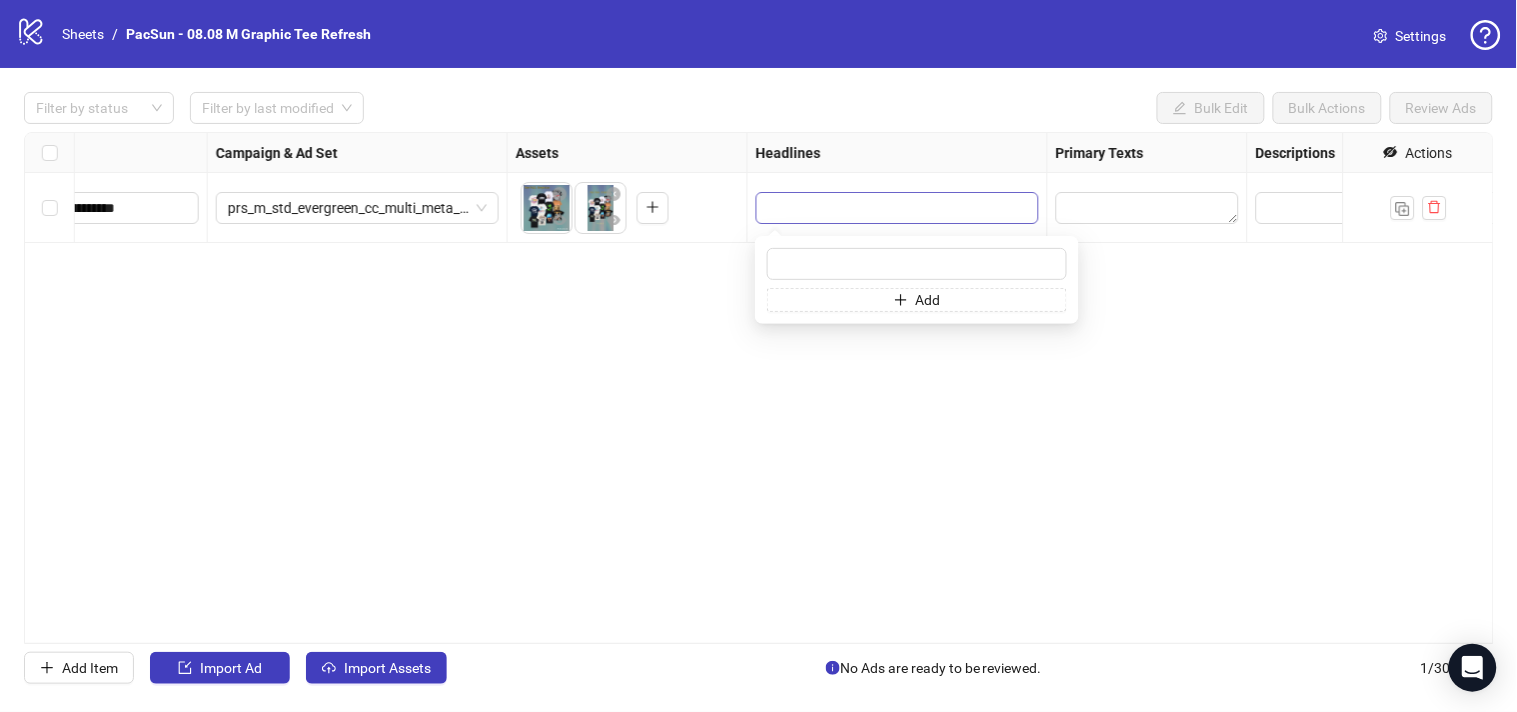 type on "**********" 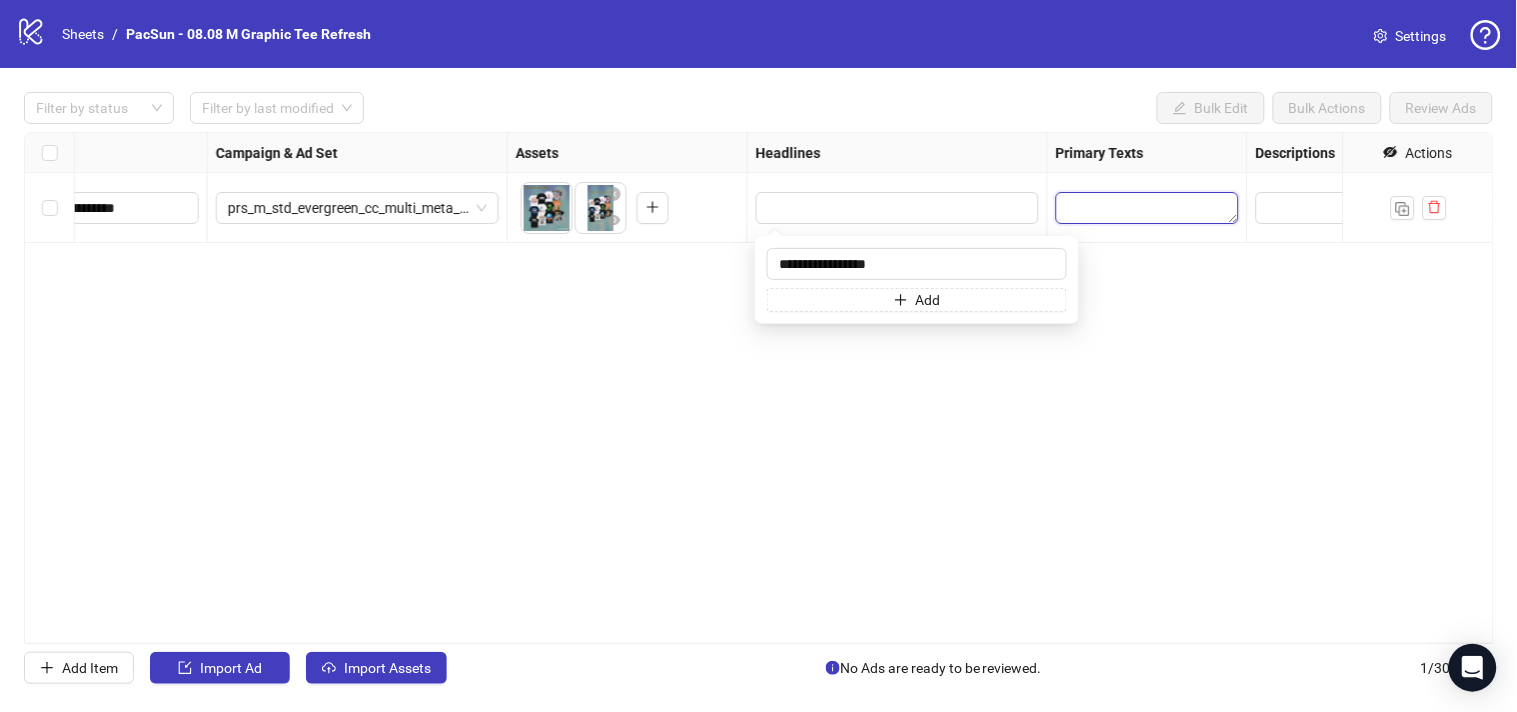 click at bounding box center (1147, 208) 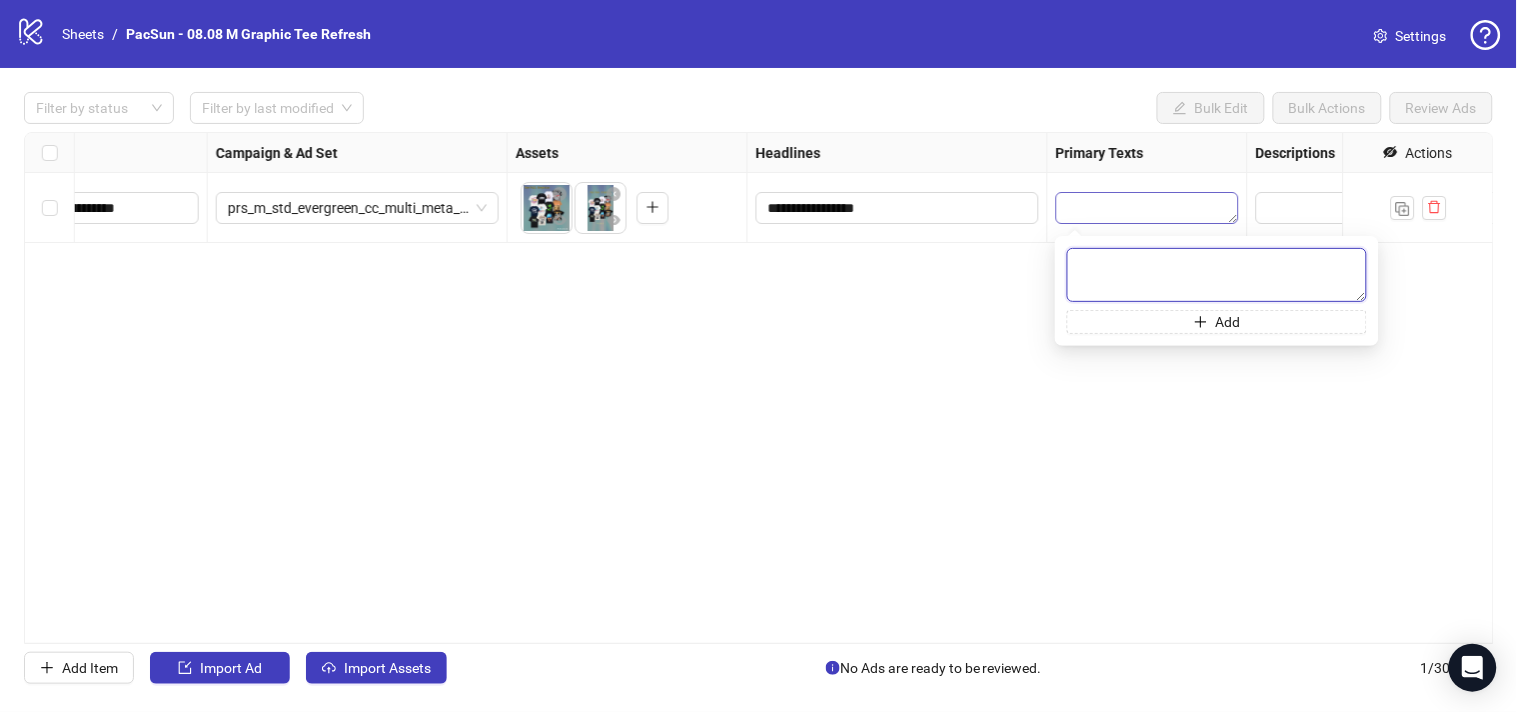 paste on "**********" 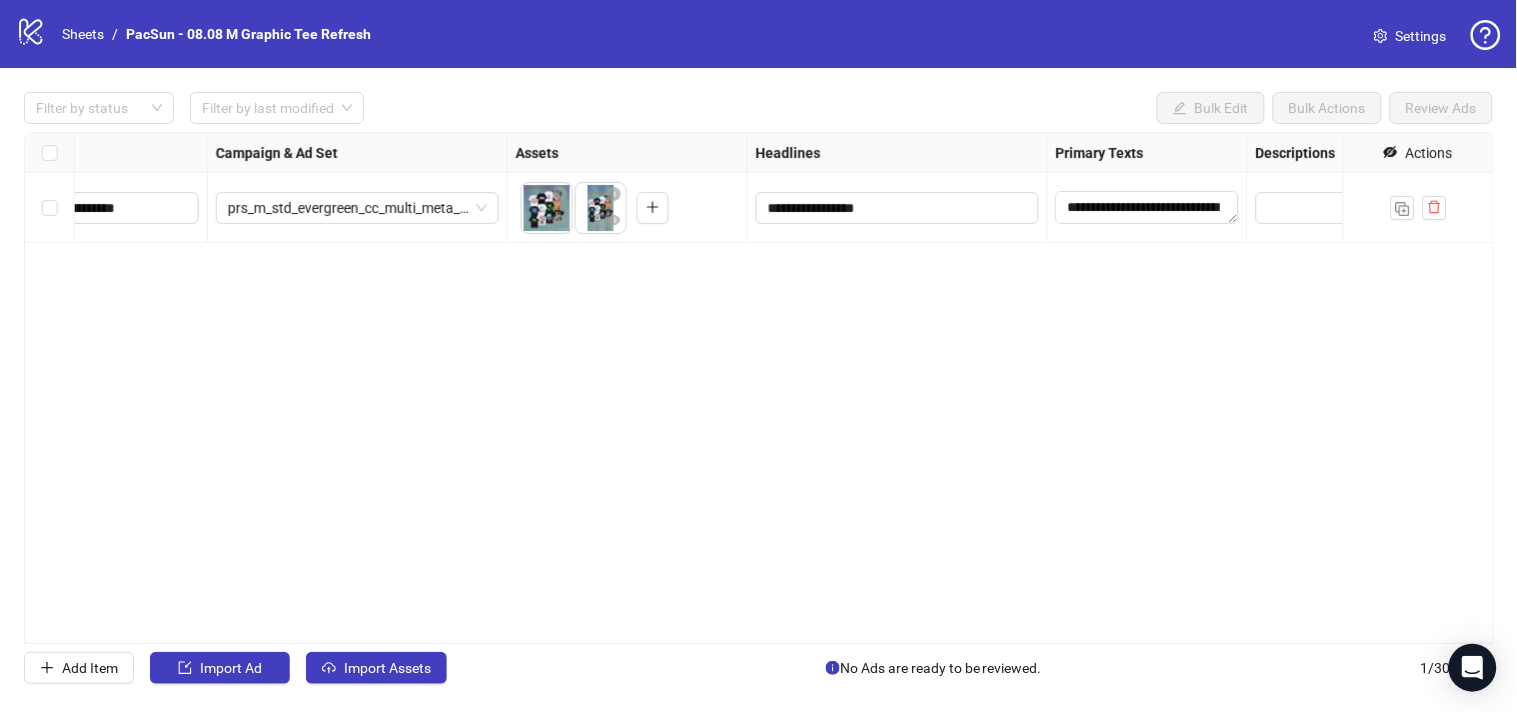 click on "**********" at bounding box center (759, 388) 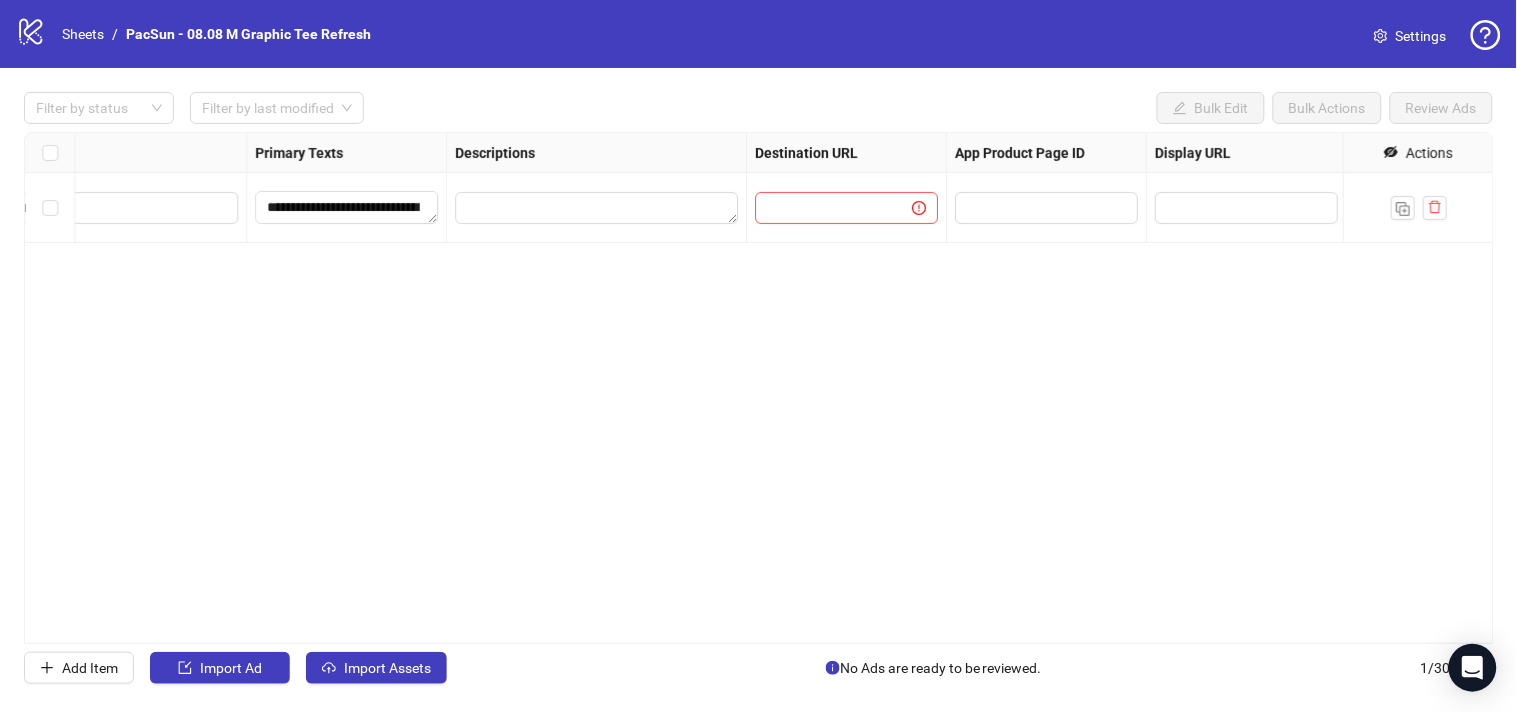 scroll, scrollTop: 0, scrollLeft: 1312, axis: horizontal 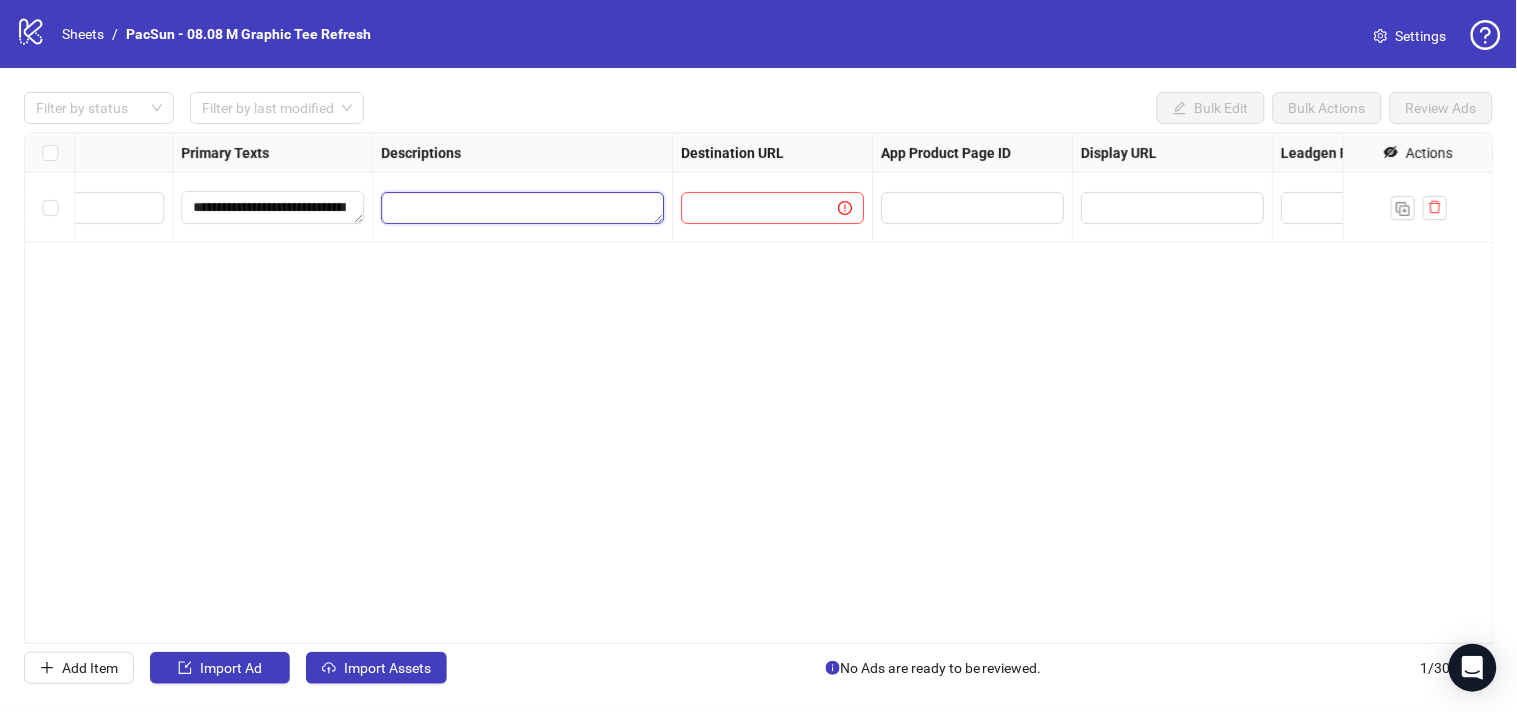 click at bounding box center [522, 208] 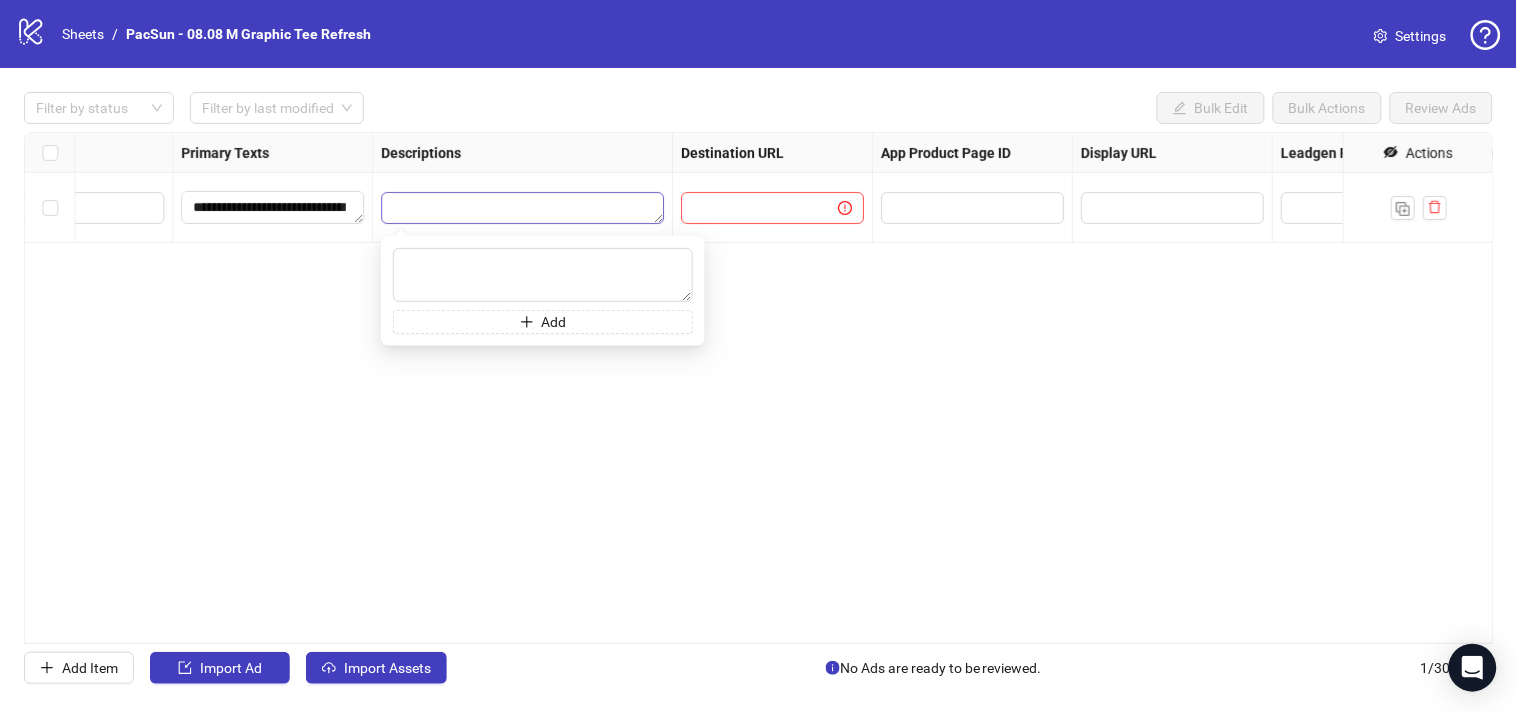 type on "**********" 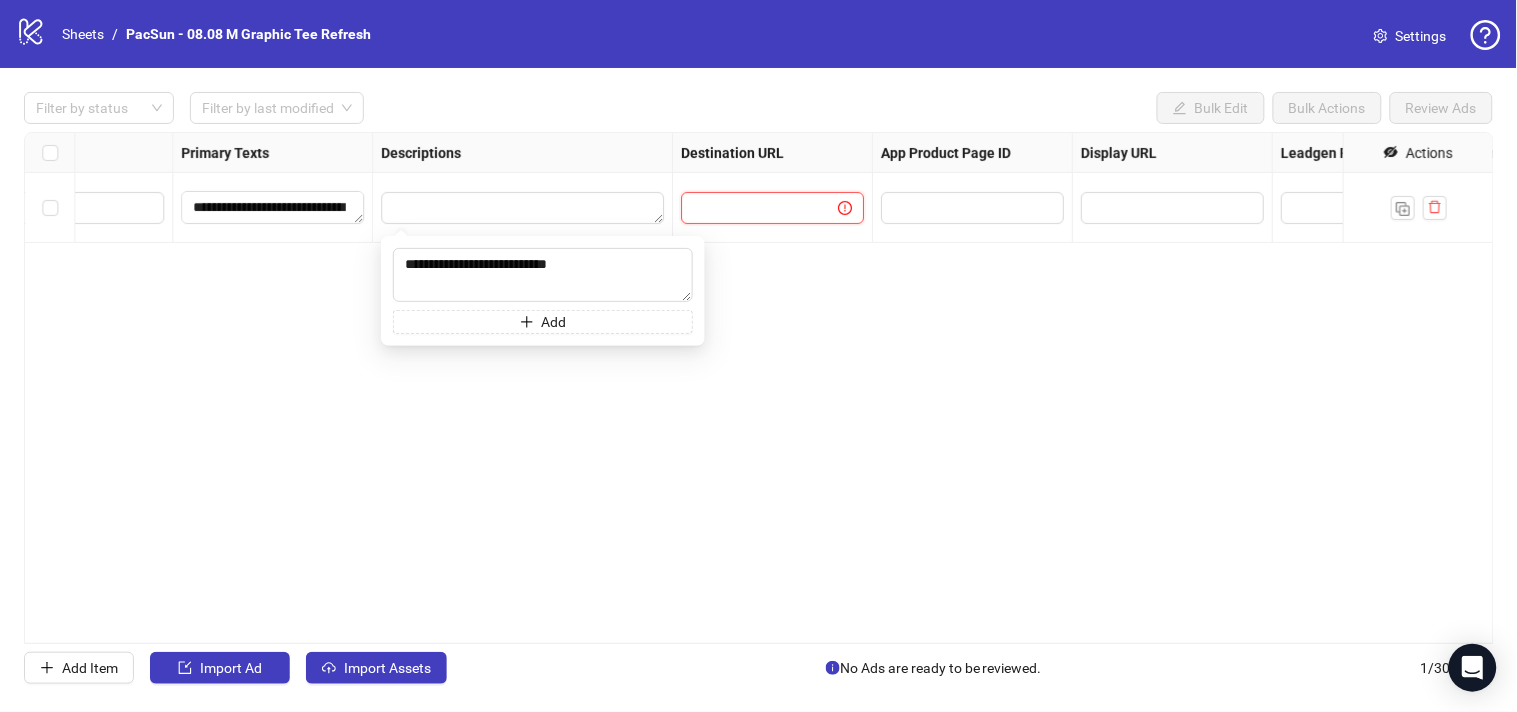 click at bounding box center (751, 208) 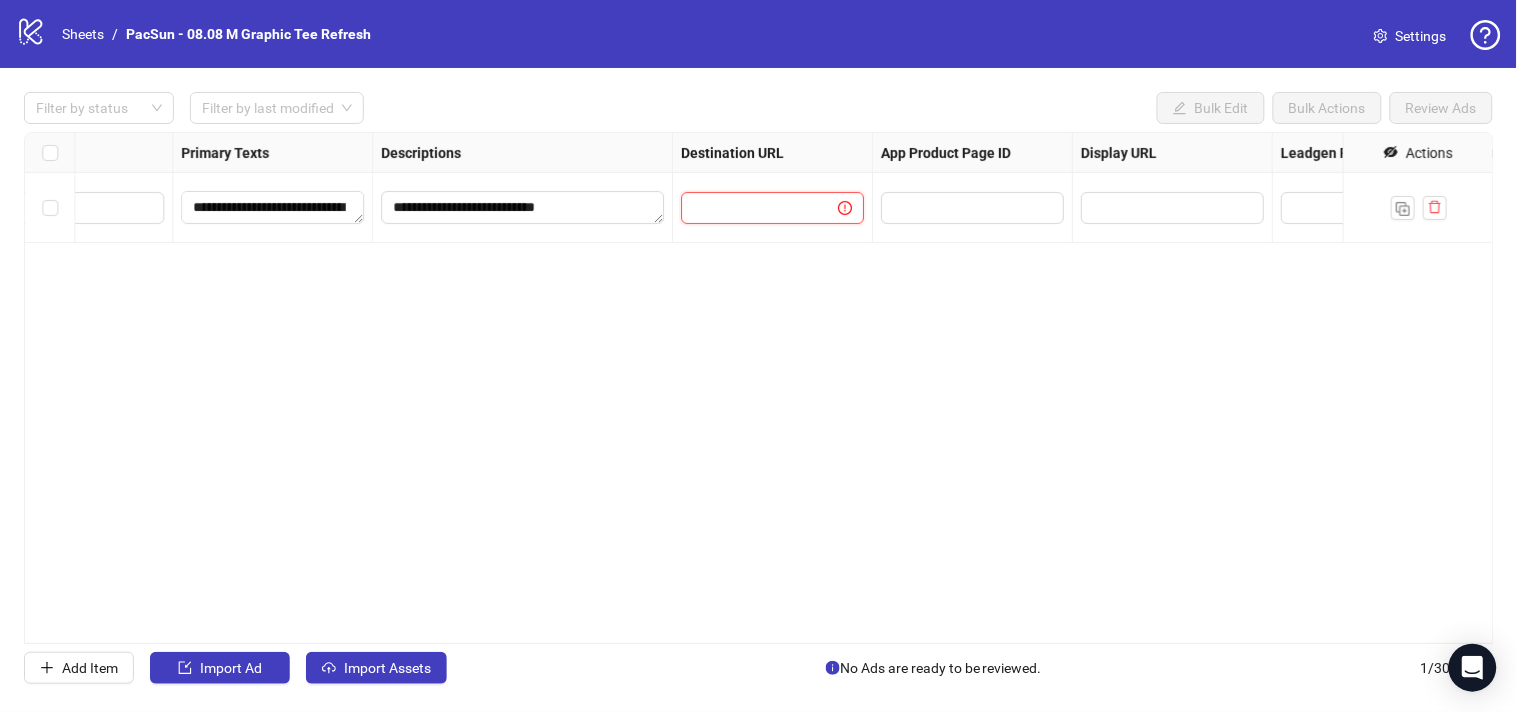 paste on "**********" 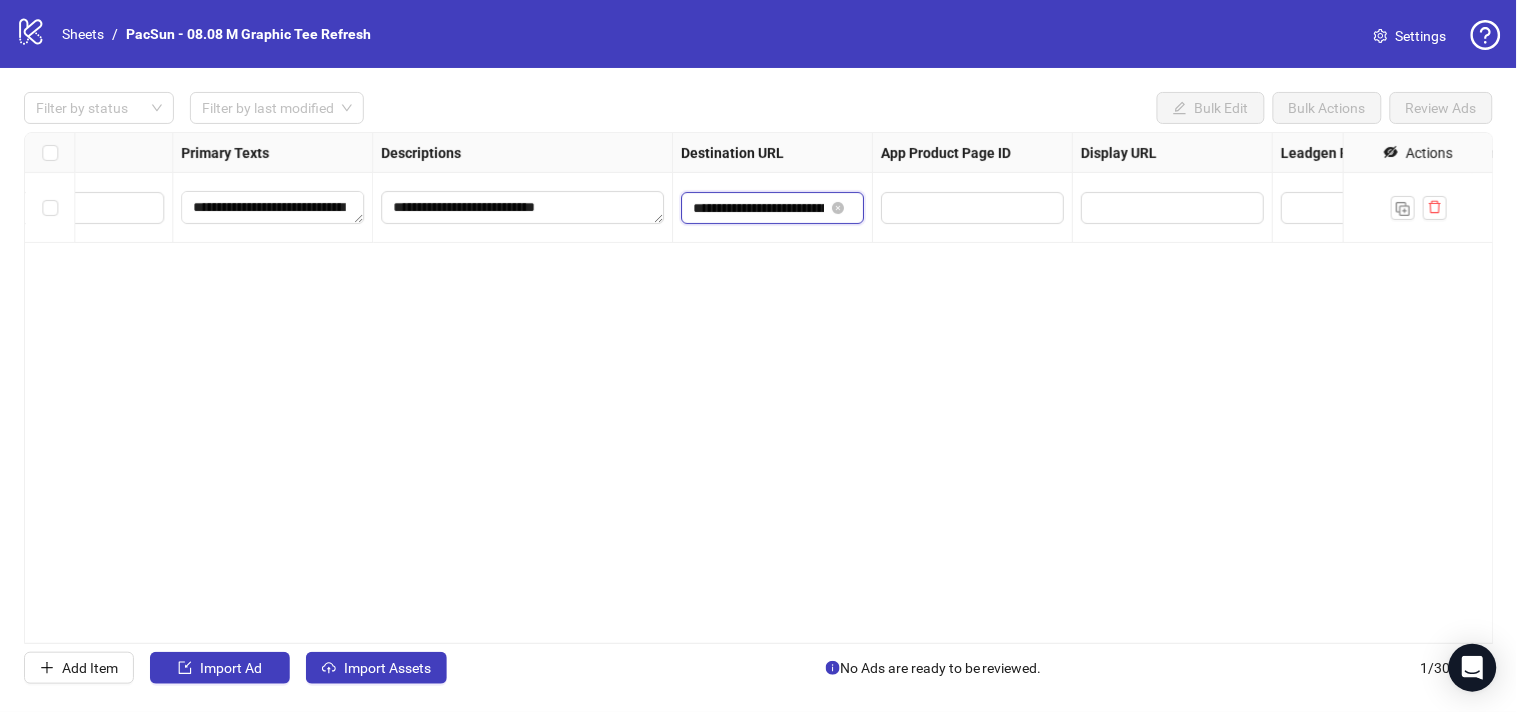 scroll, scrollTop: 0, scrollLeft: 154, axis: horizontal 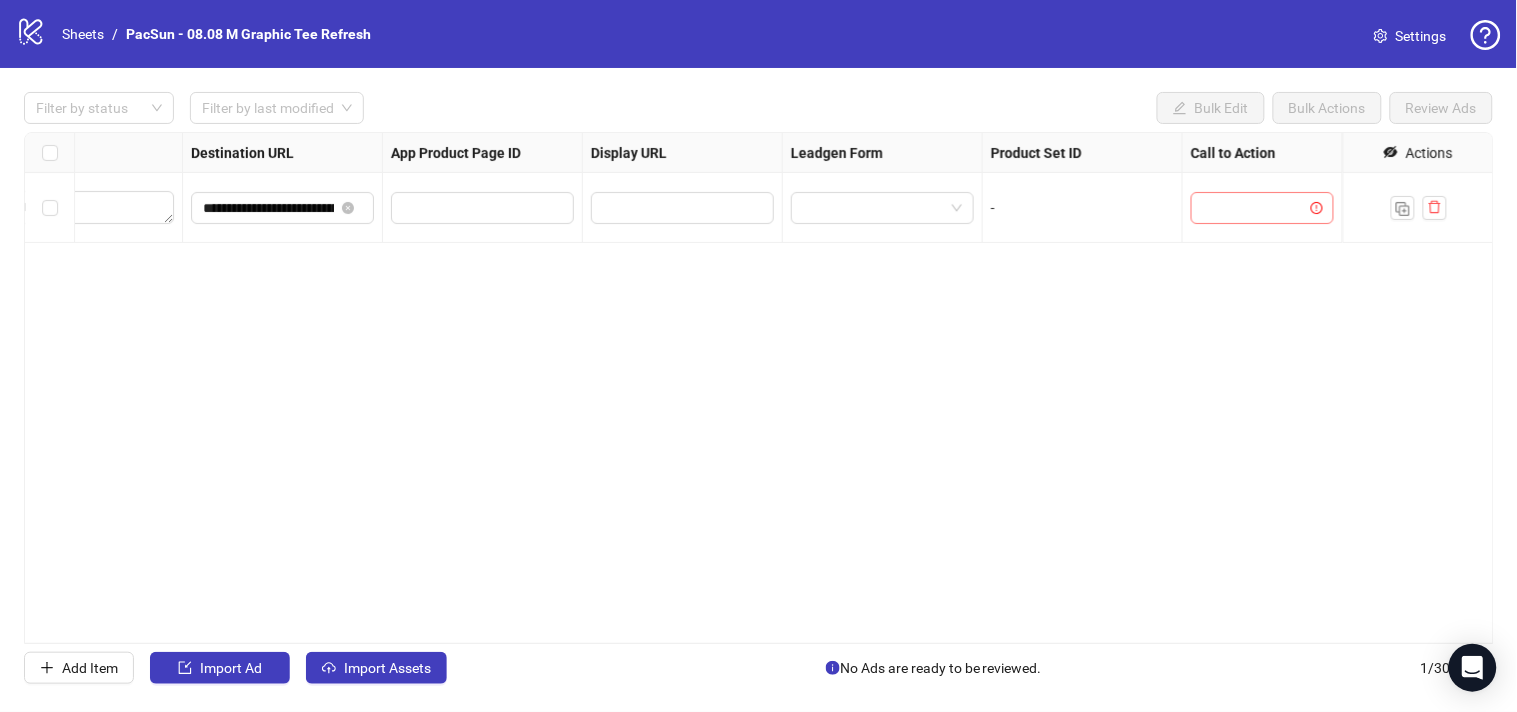 click at bounding box center [1253, 208] 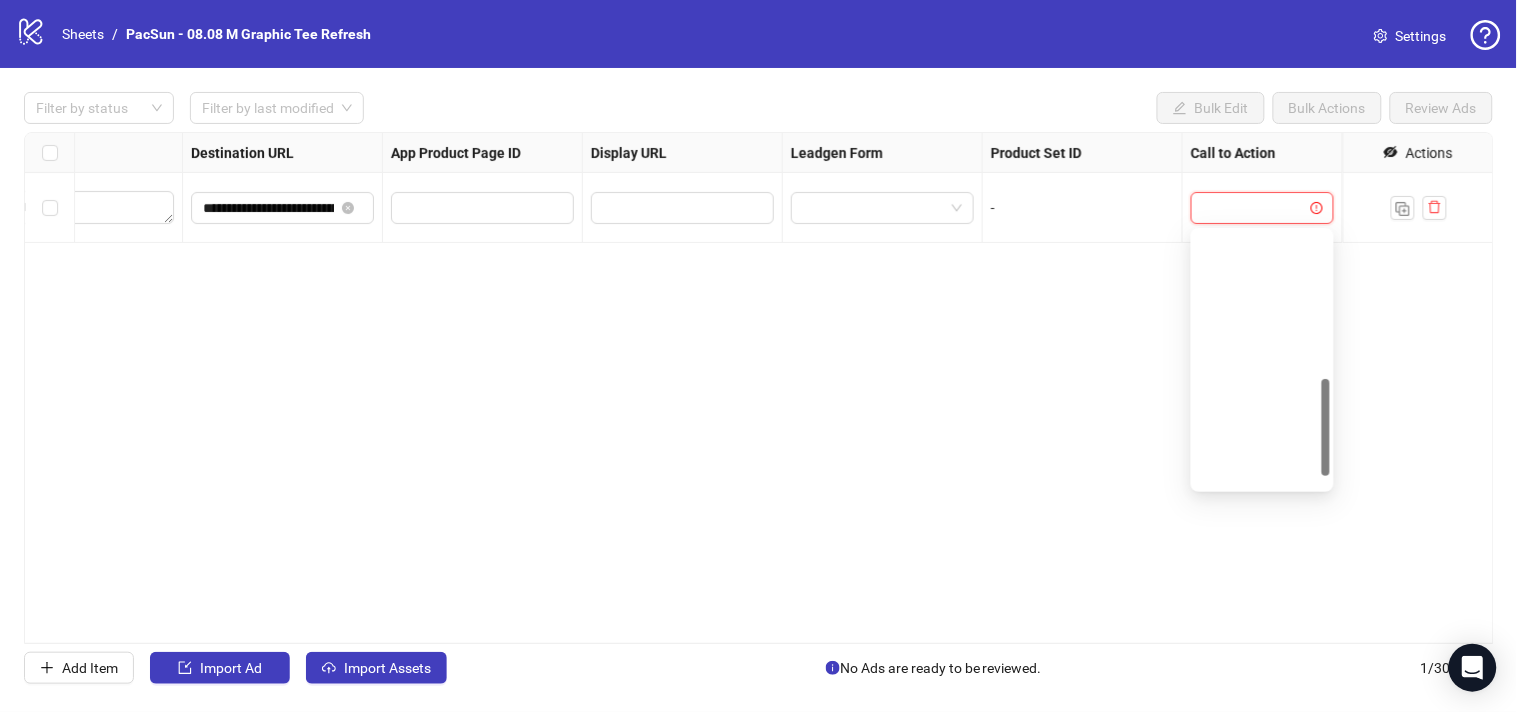 scroll, scrollTop: 415, scrollLeft: 0, axis: vertical 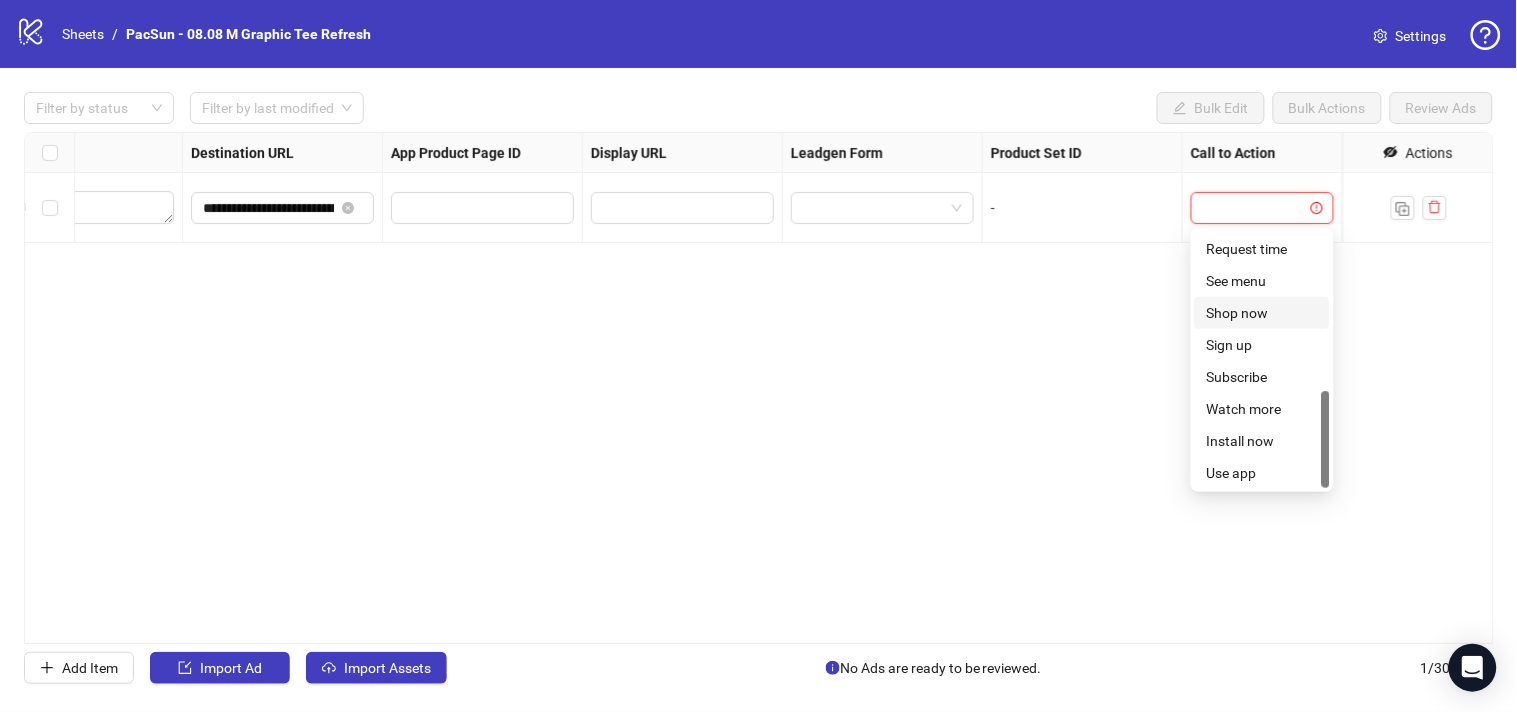 click on "Shop now" at bounding box center (1262, 313) 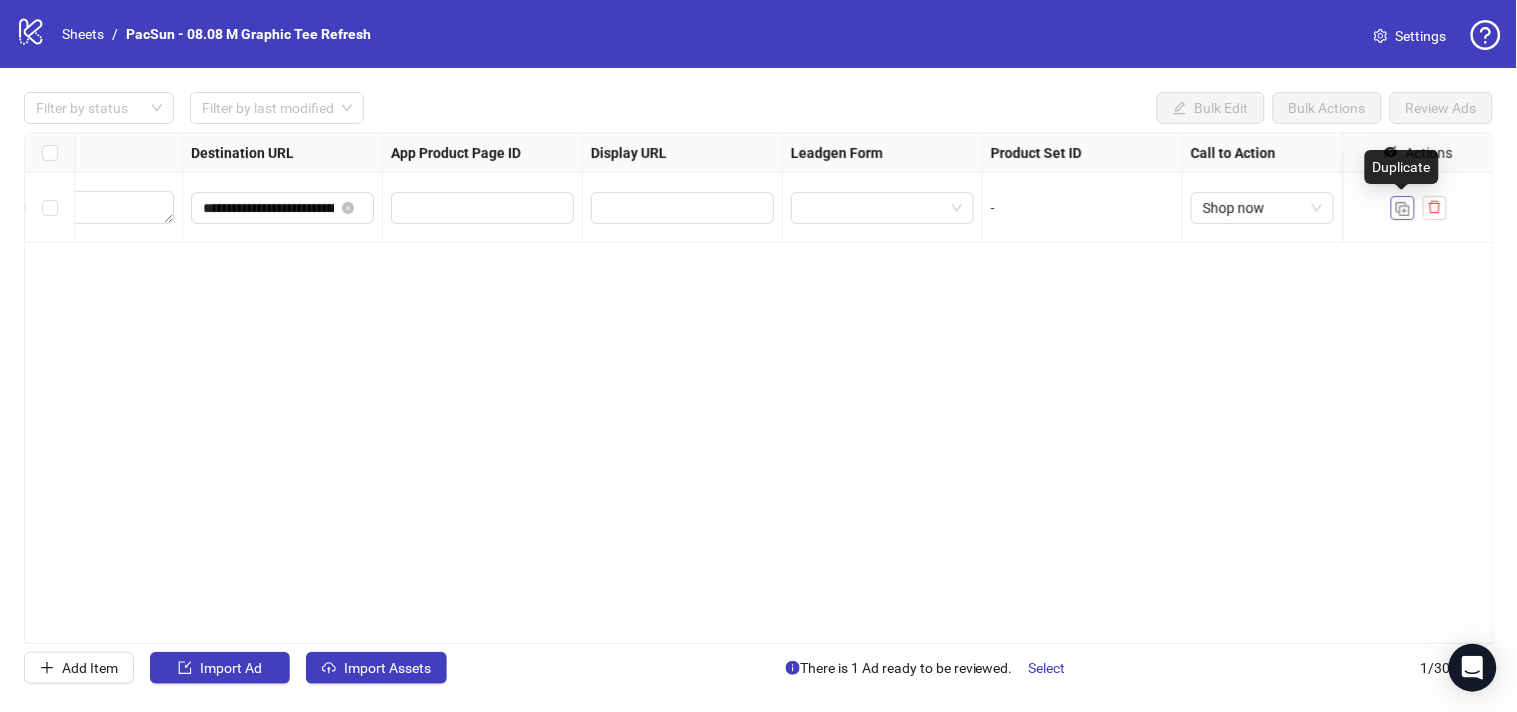 click at bounding box center (1403, 209) 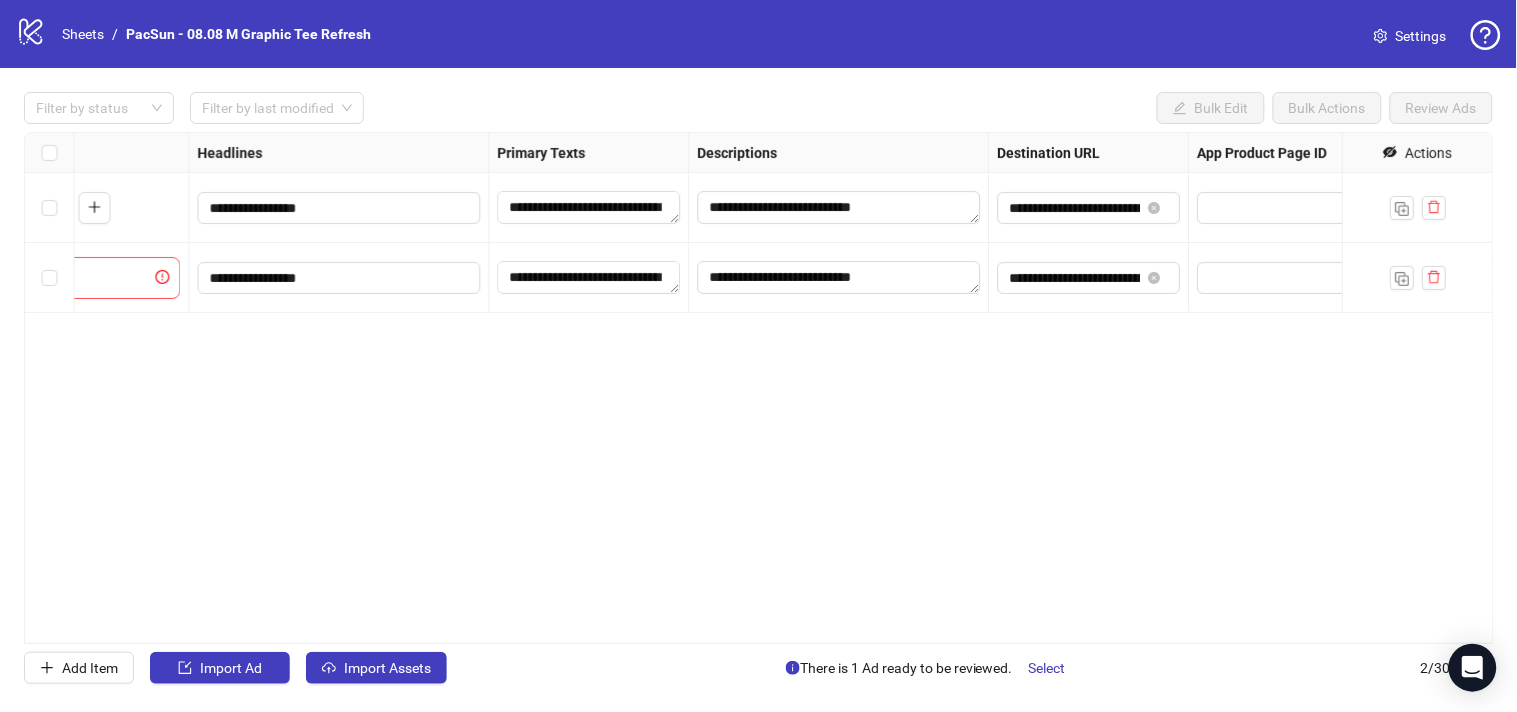 type 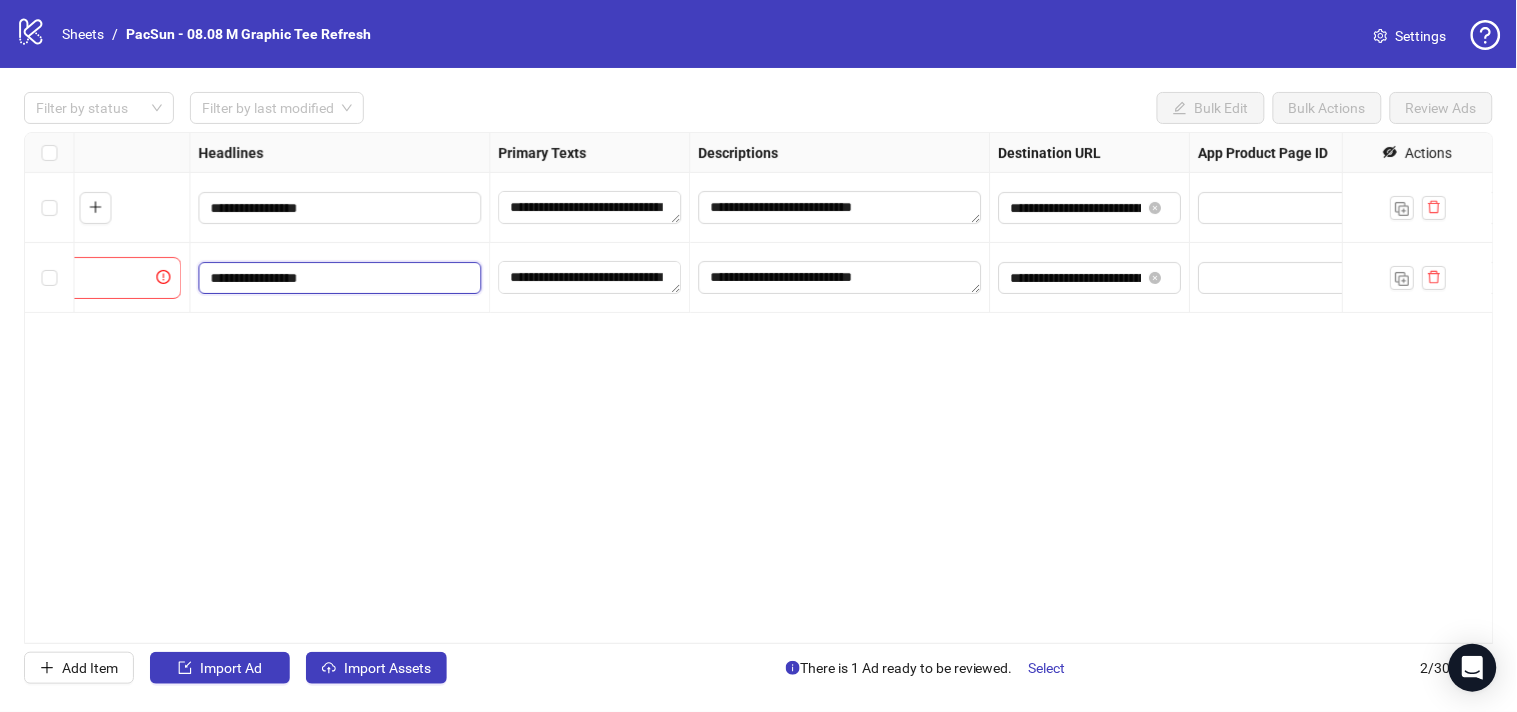 click on "**********" at bounding box center (338, 278) 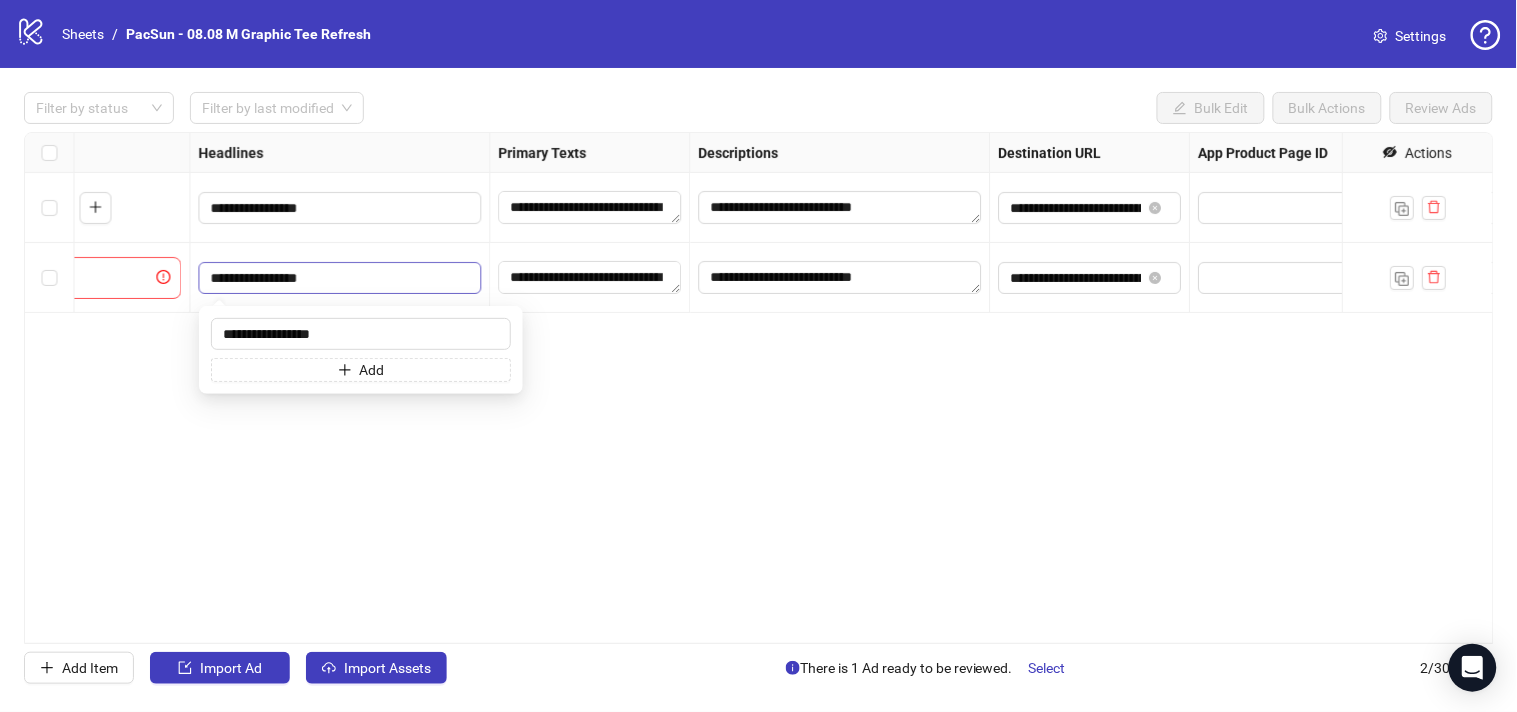 type on "**********" 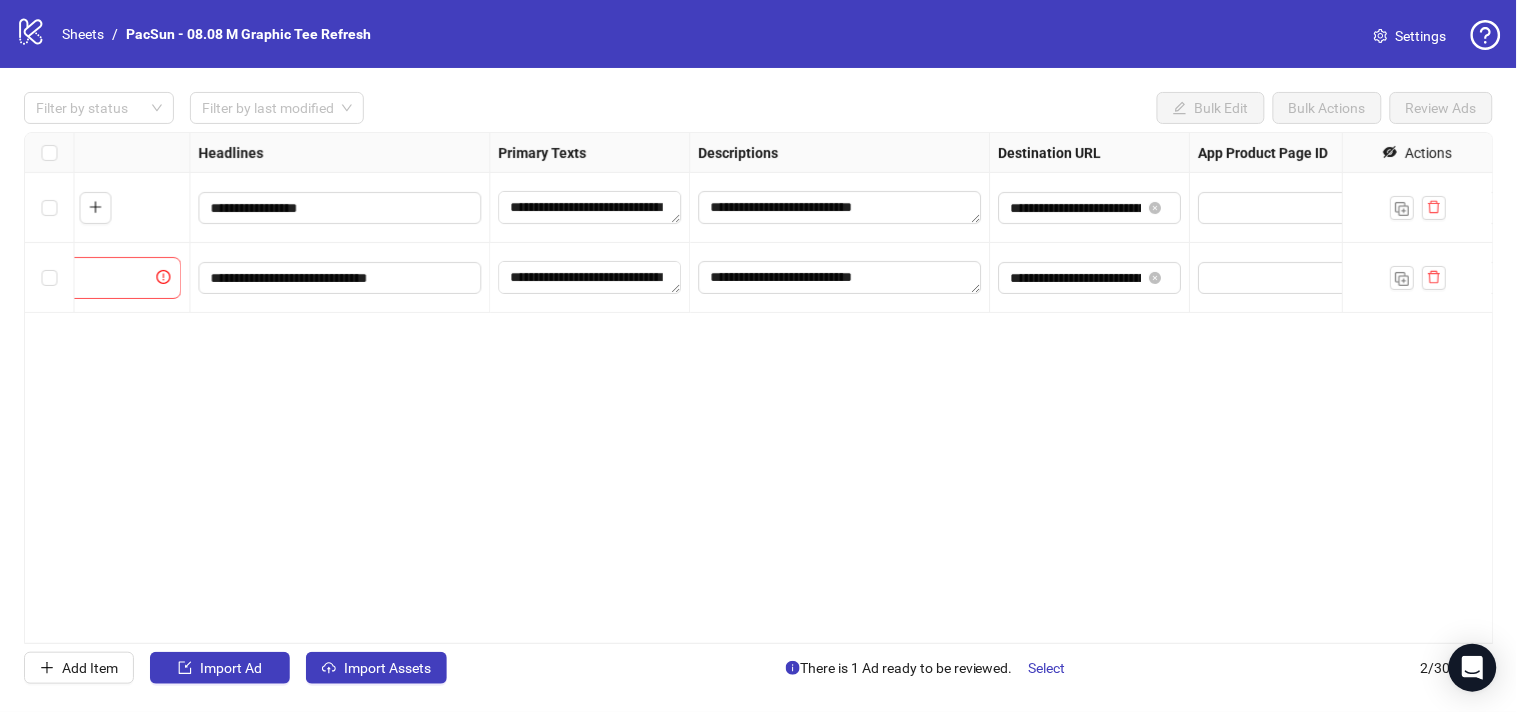 click on "**********" at bounding box center [759, 388] 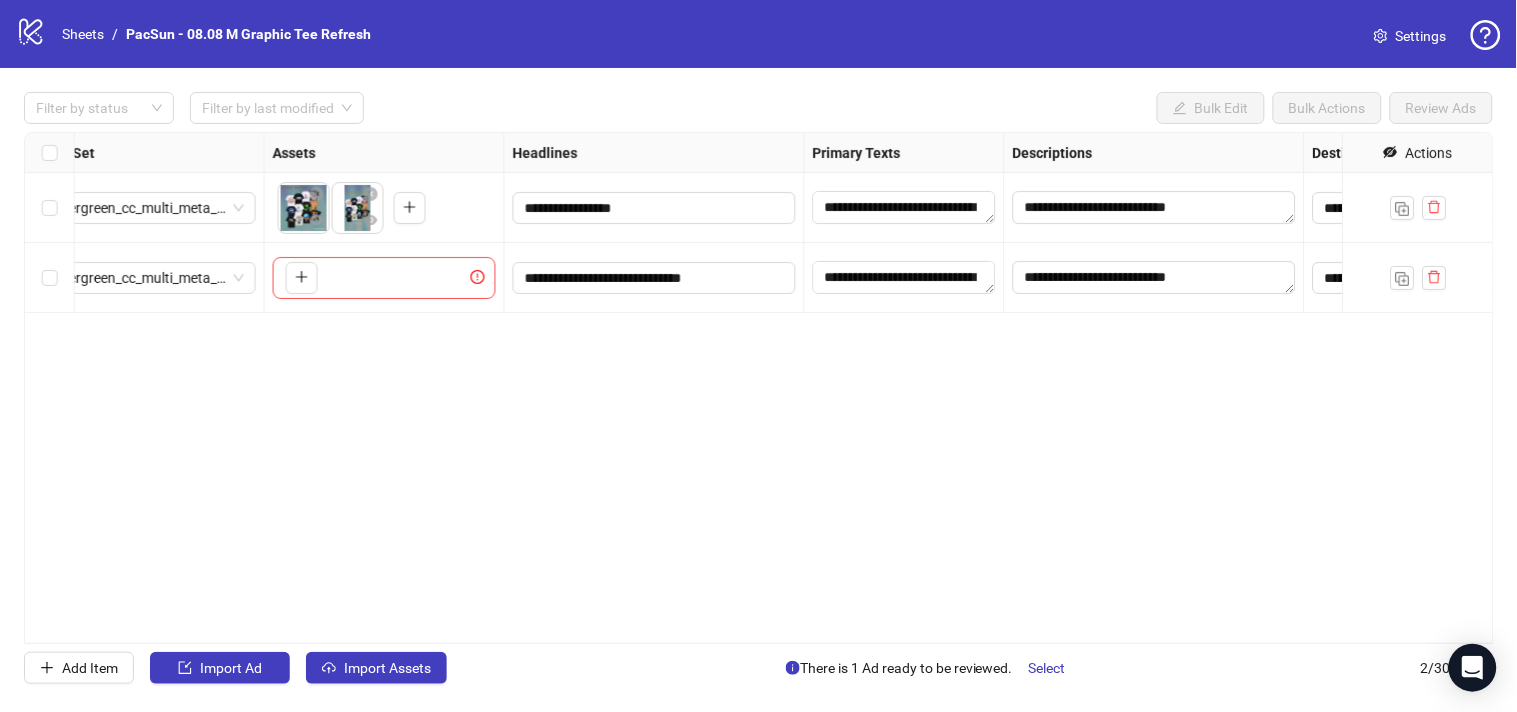 scroll, scrollTop: 0, scrollLeft: 580, axis: horizontal 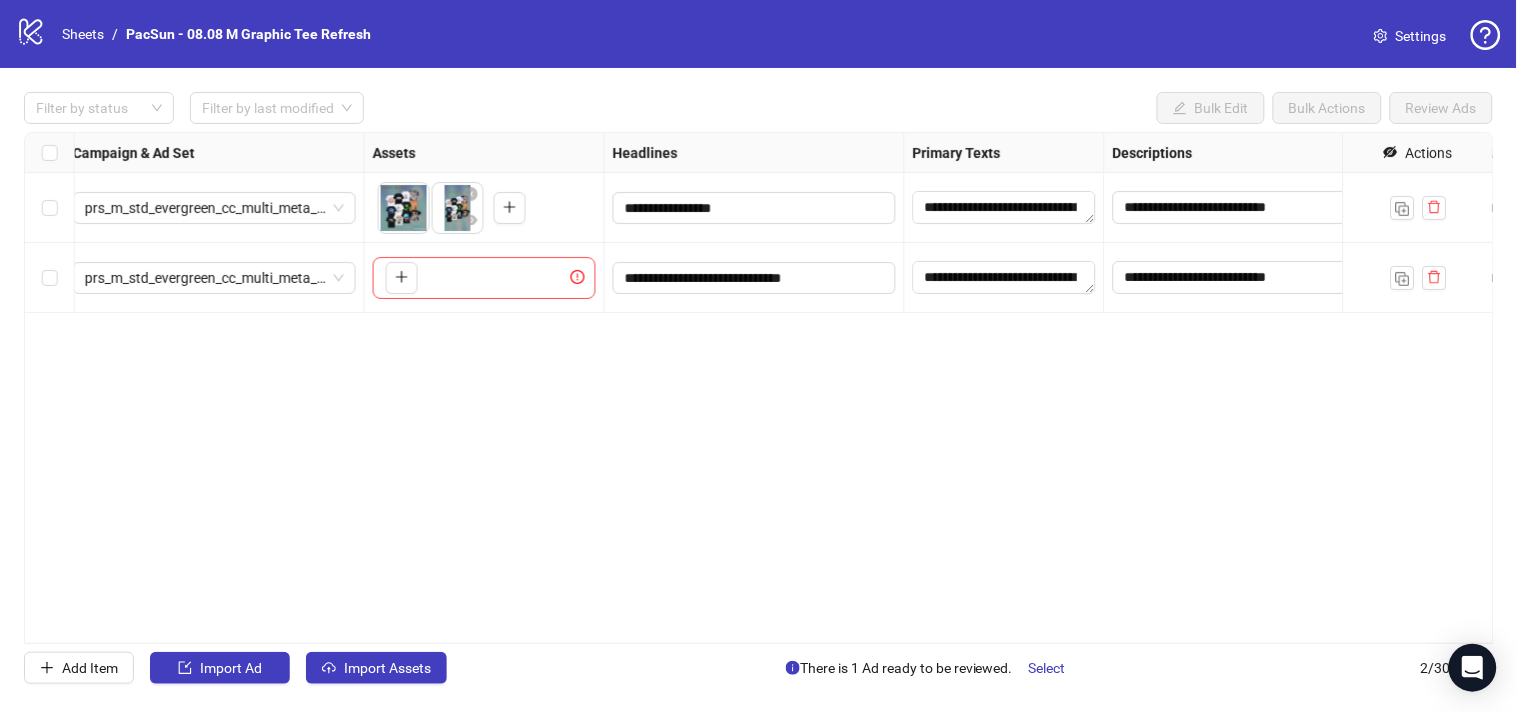 click on "**********" at bounding box center (758, 388) 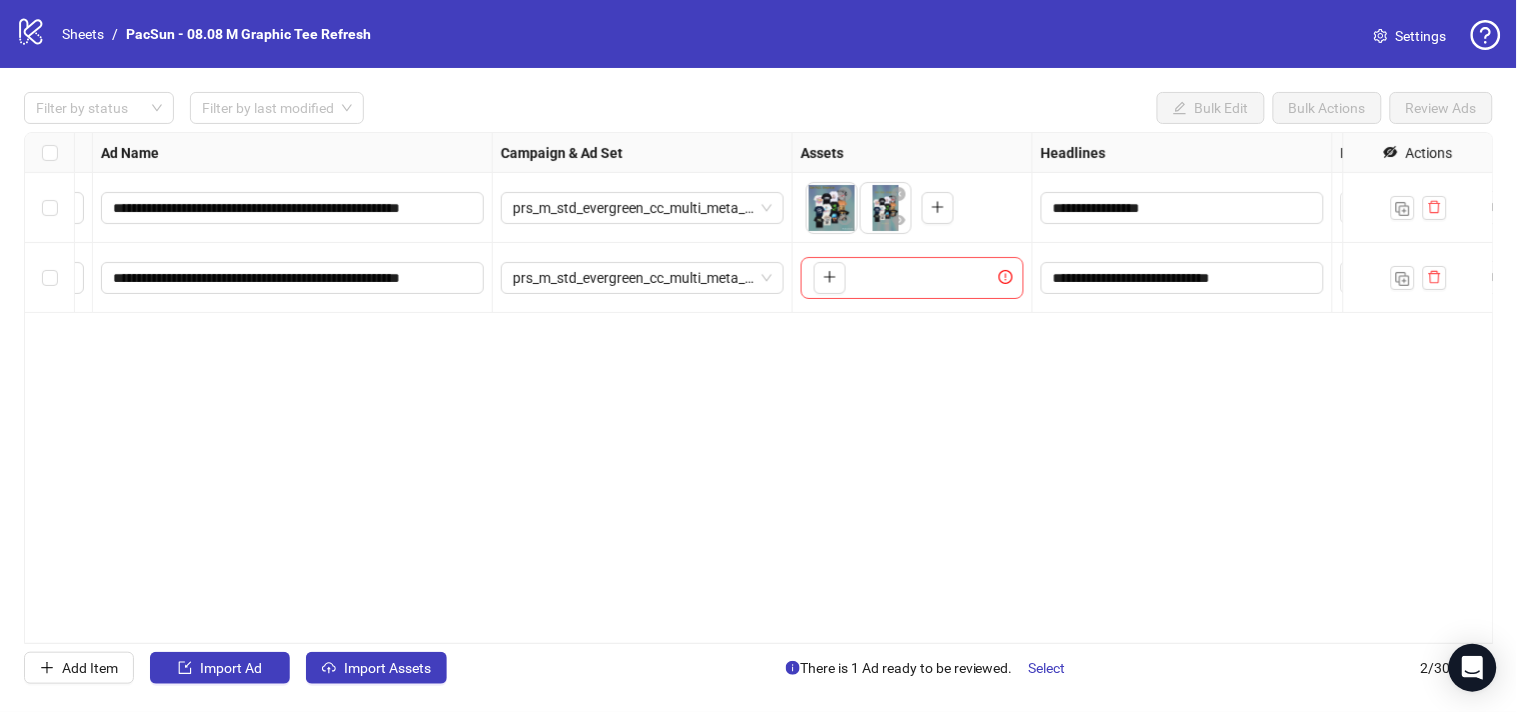 scroll, scrollTop: 0, scrollLeft: 94, axis: horizontal 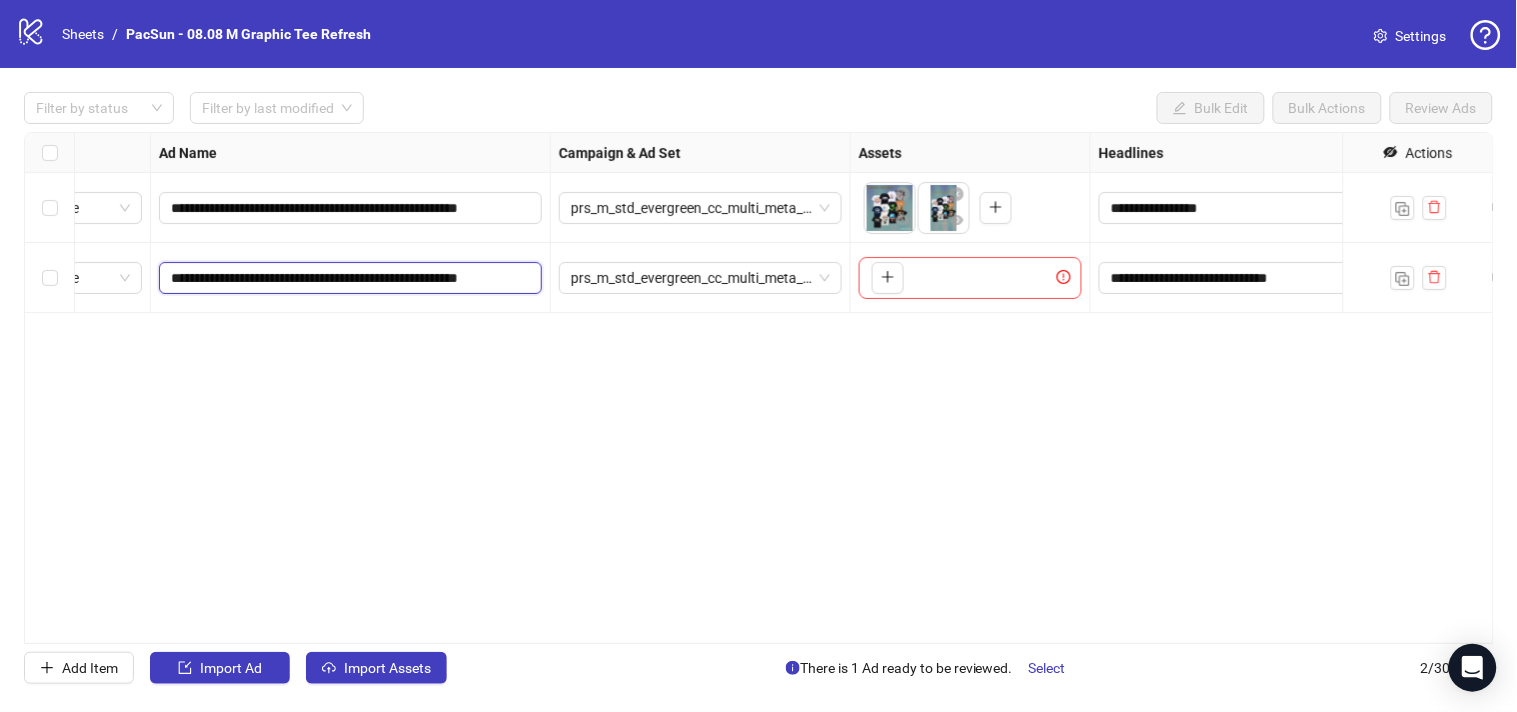 click on "**********" at bounding box center (348, 278) 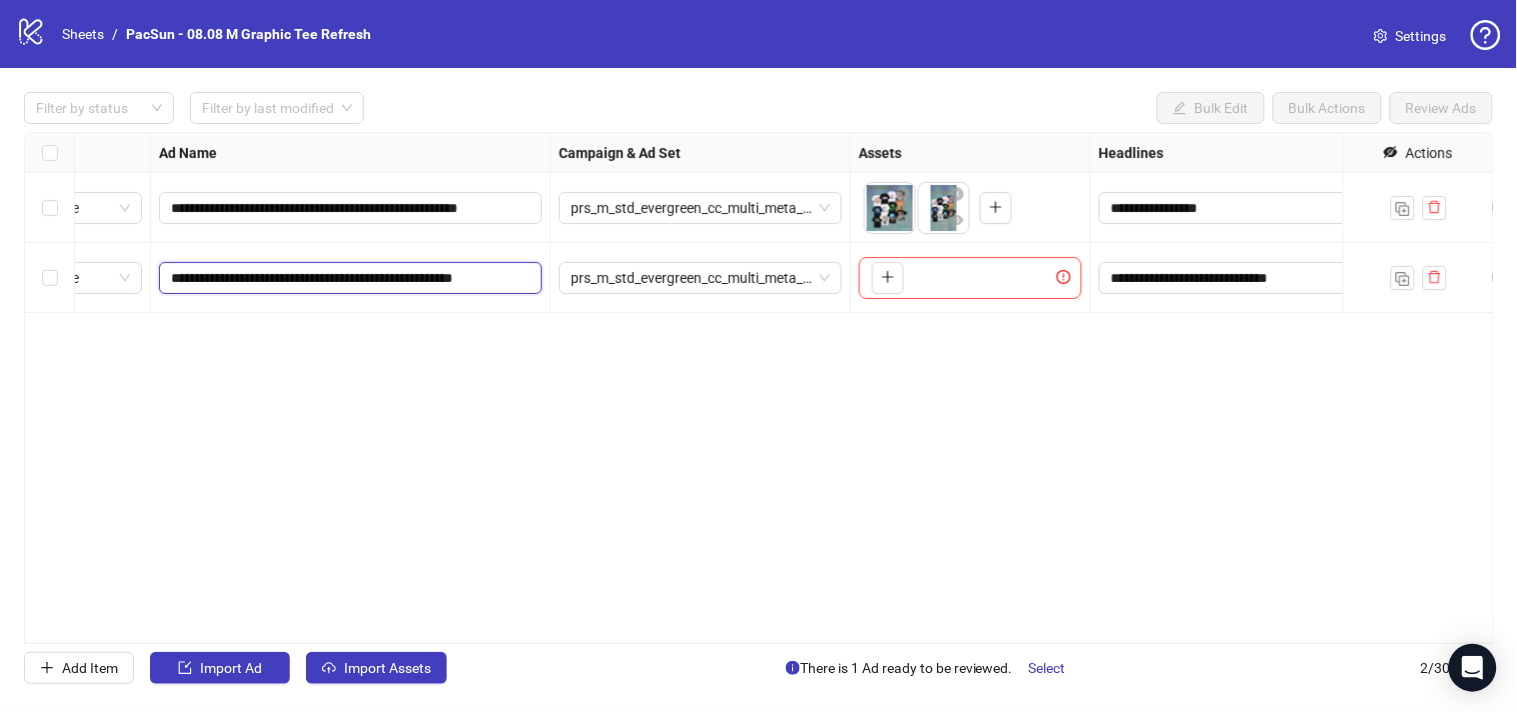 scroll, scrollTop: 0, scrollLeft: 14, axis: horizontal 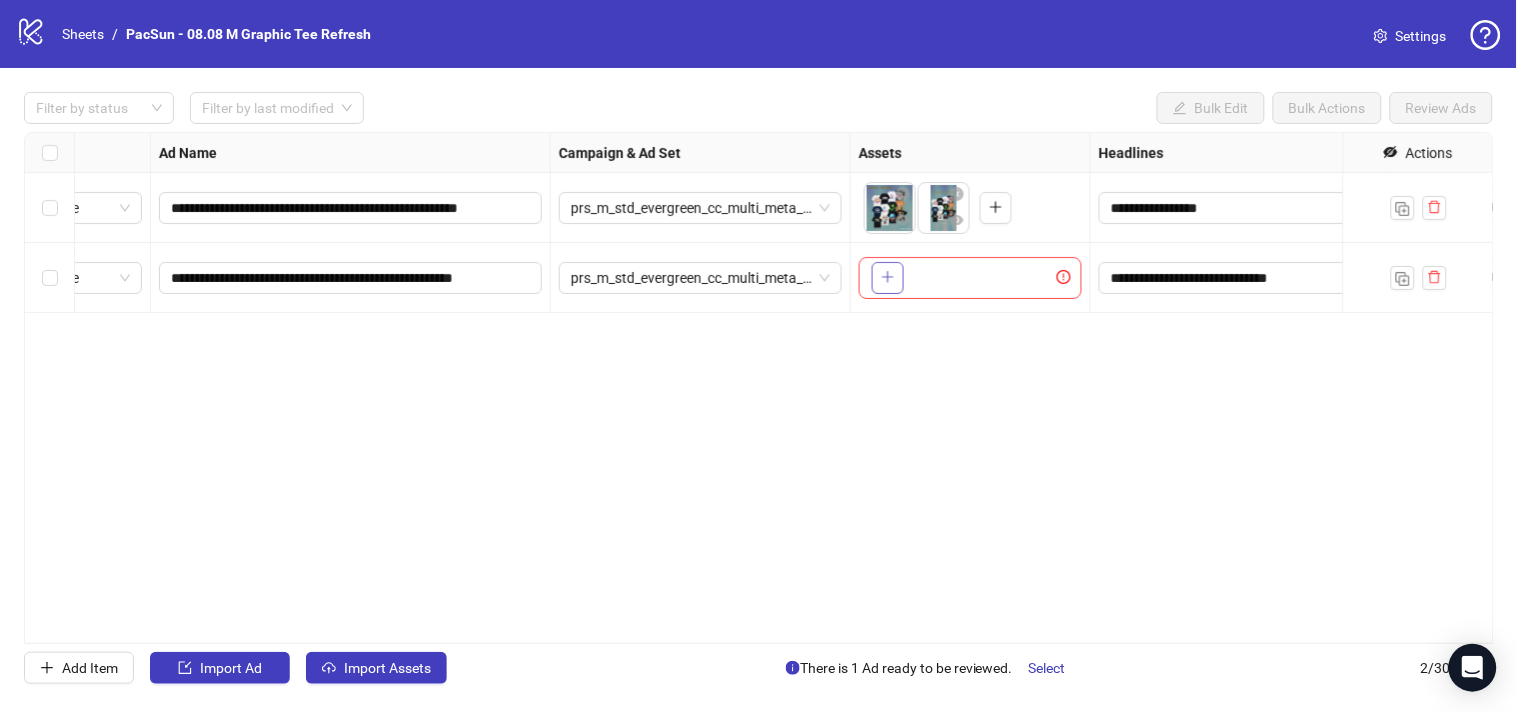 click at bounding box center [888, 278] 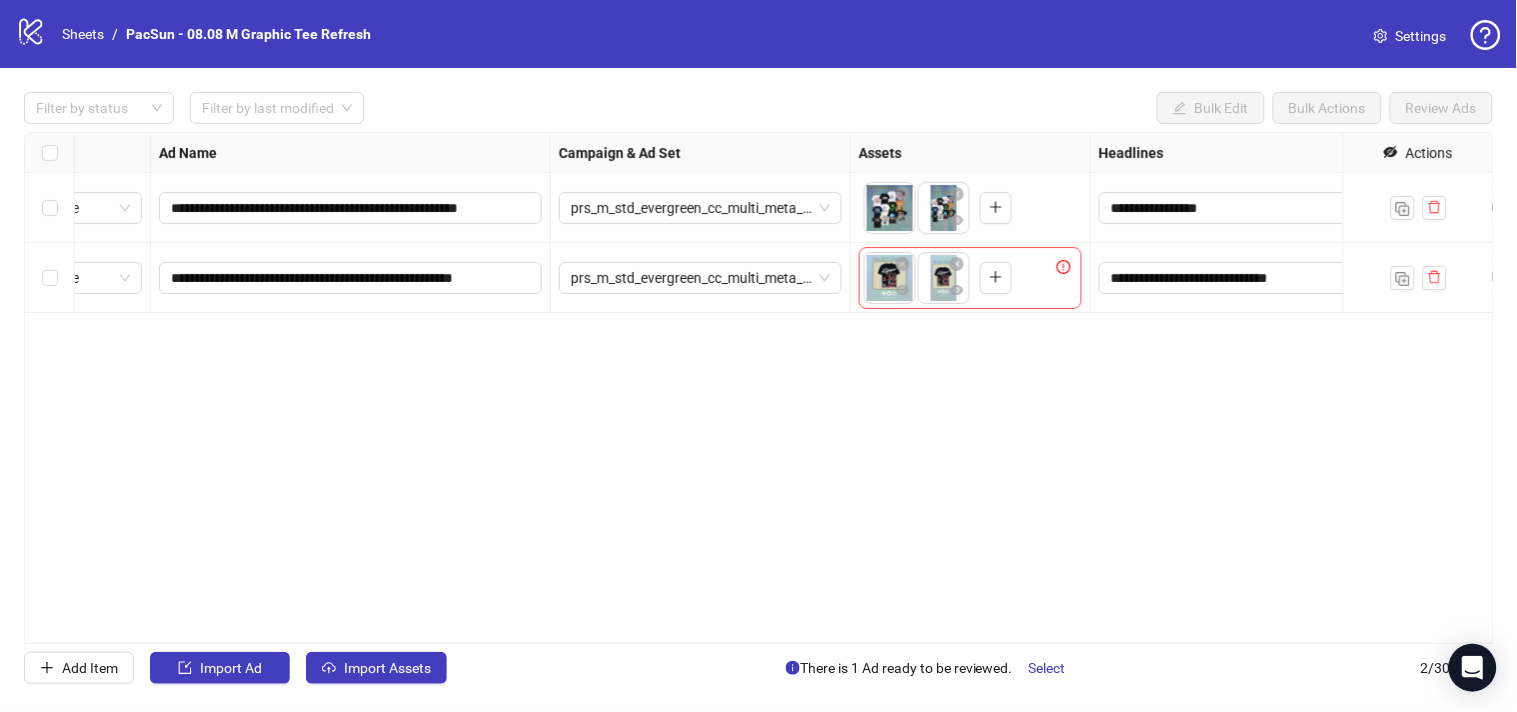 scroll, scrollTop: 0, scrollLeft: 0, axis: both 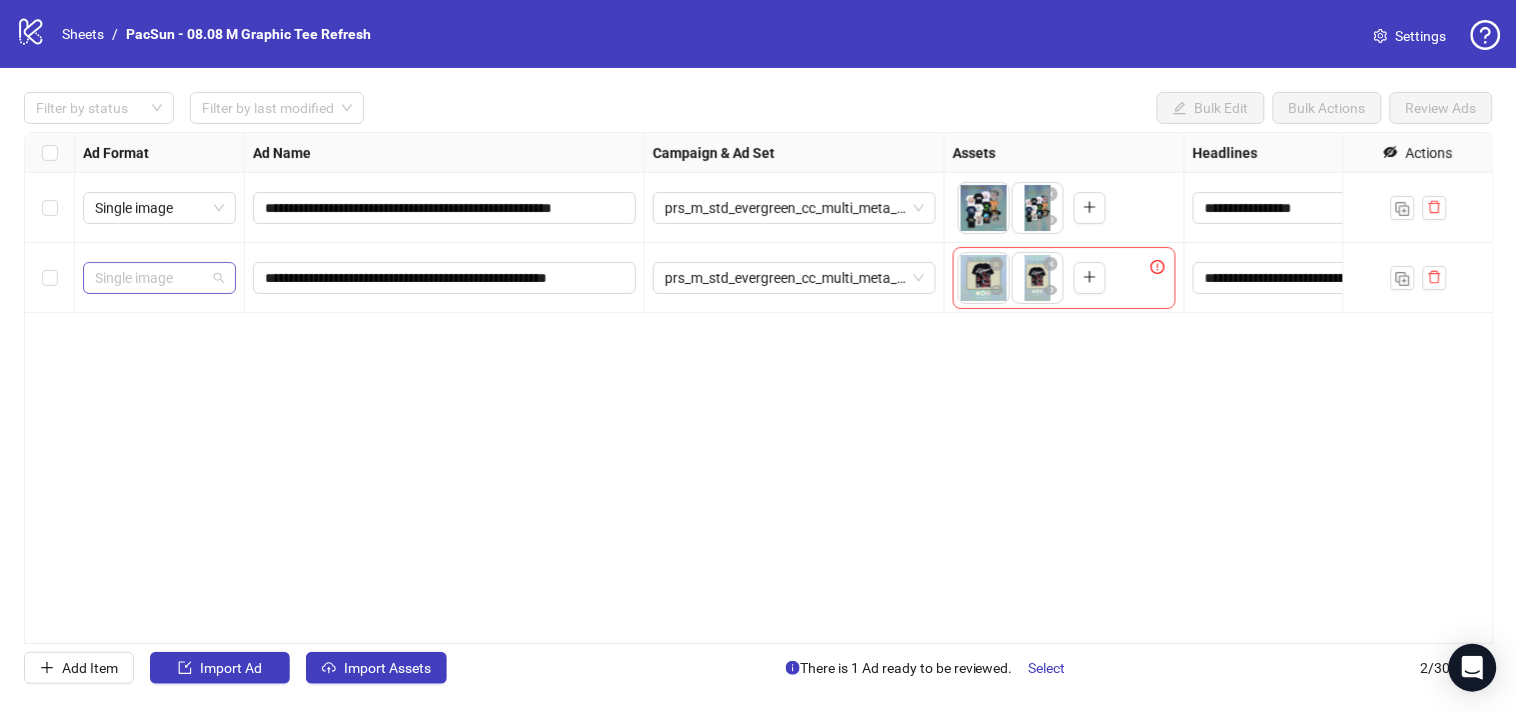 click on "Single image" at bounding box center (159, 278) 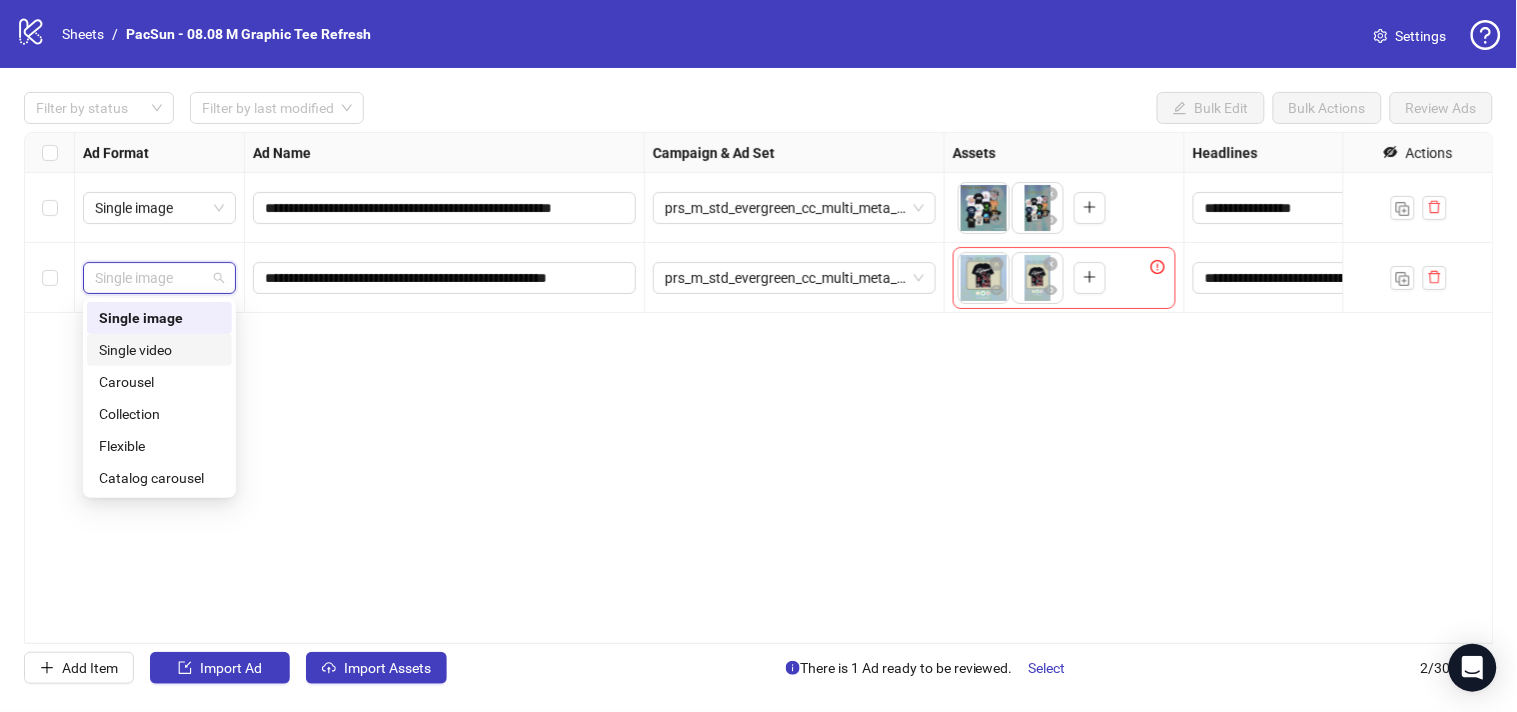 click on "Single video" at bounding box center (159, 350) 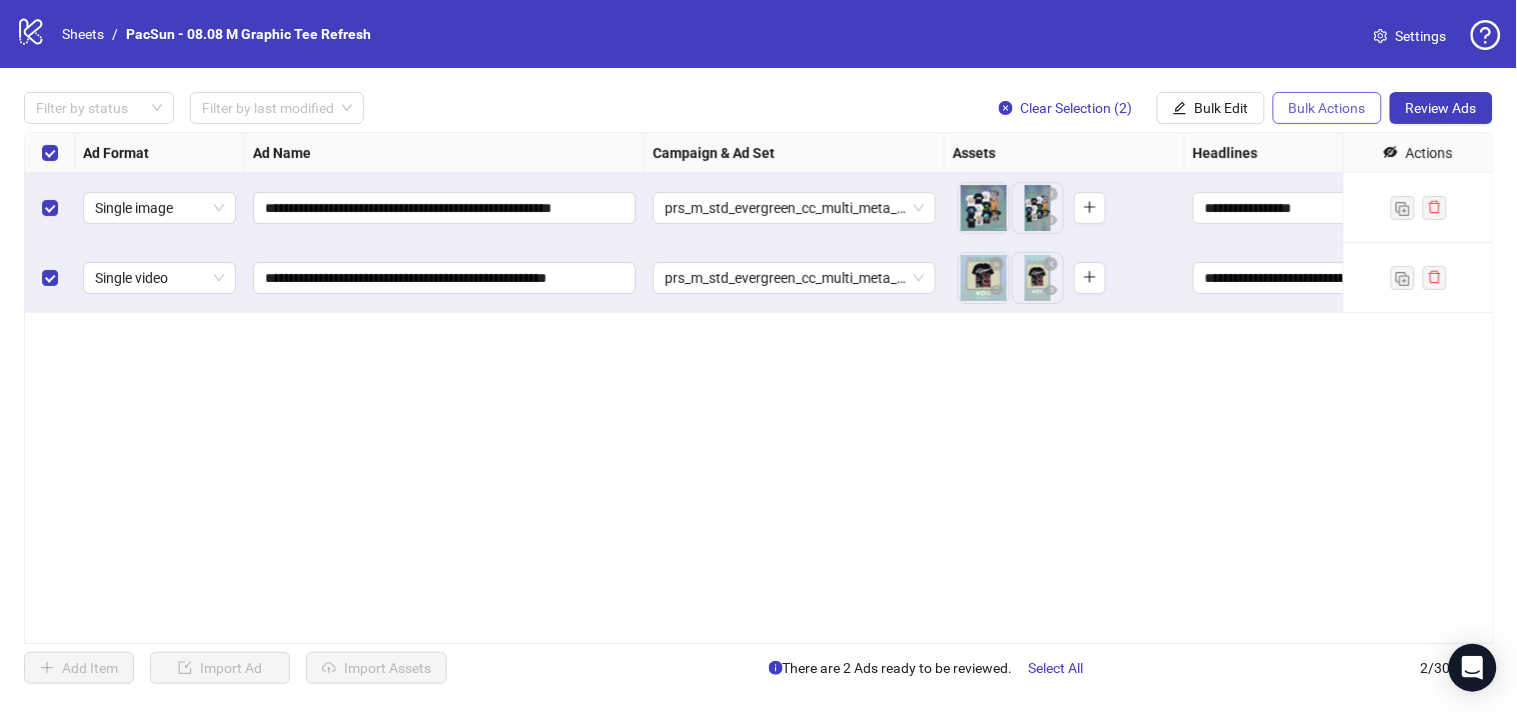 click on "Bulk Actions" at bounding box center (1327, 108) 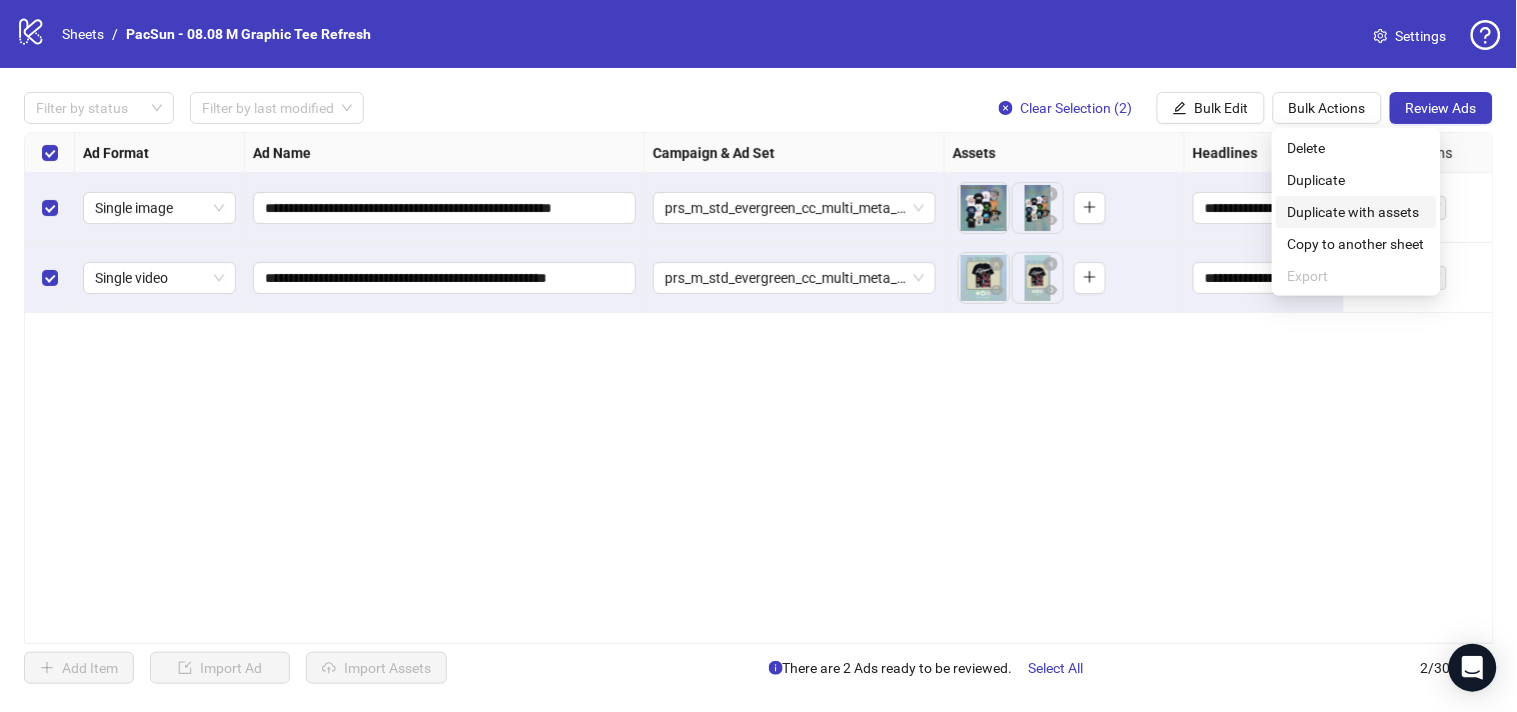 click on "Duplicate with assets" at bounding box center [1356, 212] 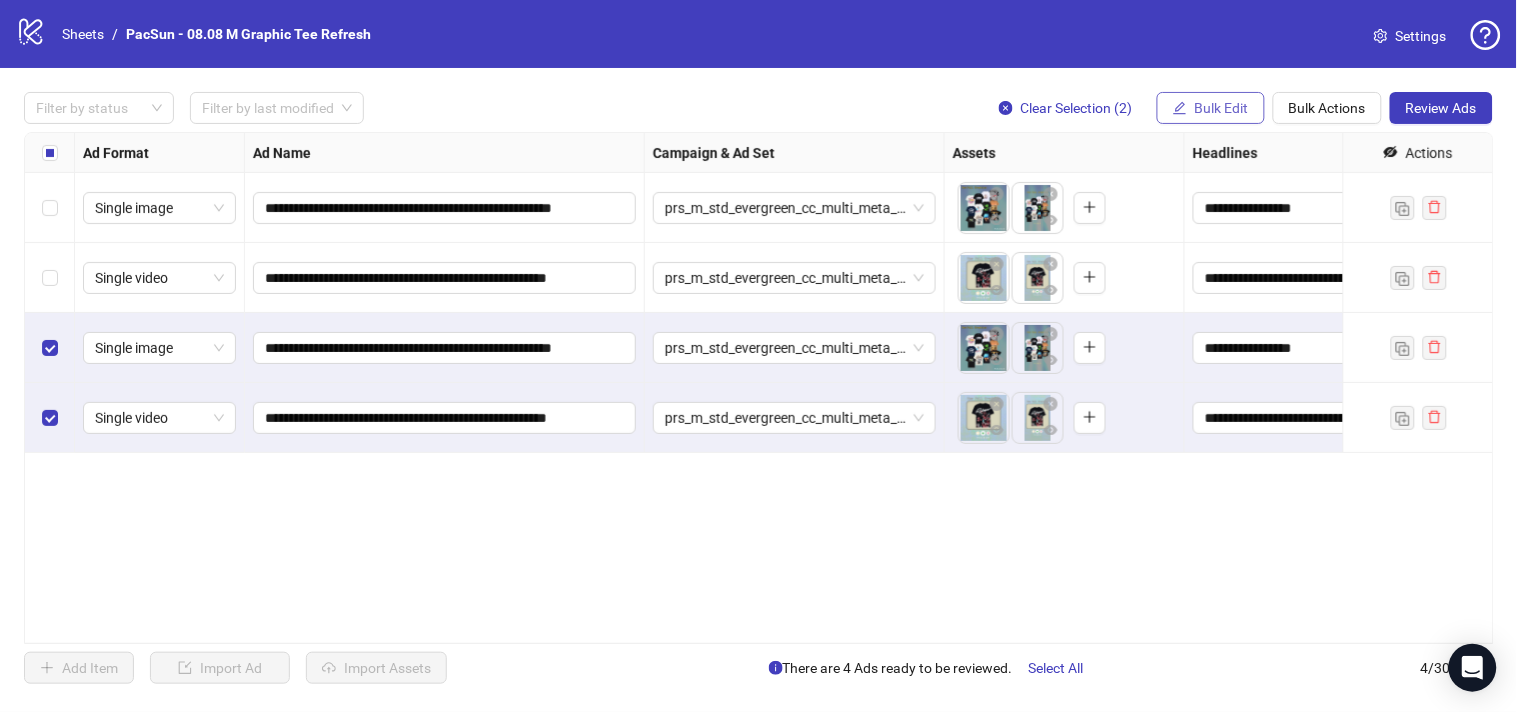 click on "Bulk Edit" at bounding box center (1222, 108) 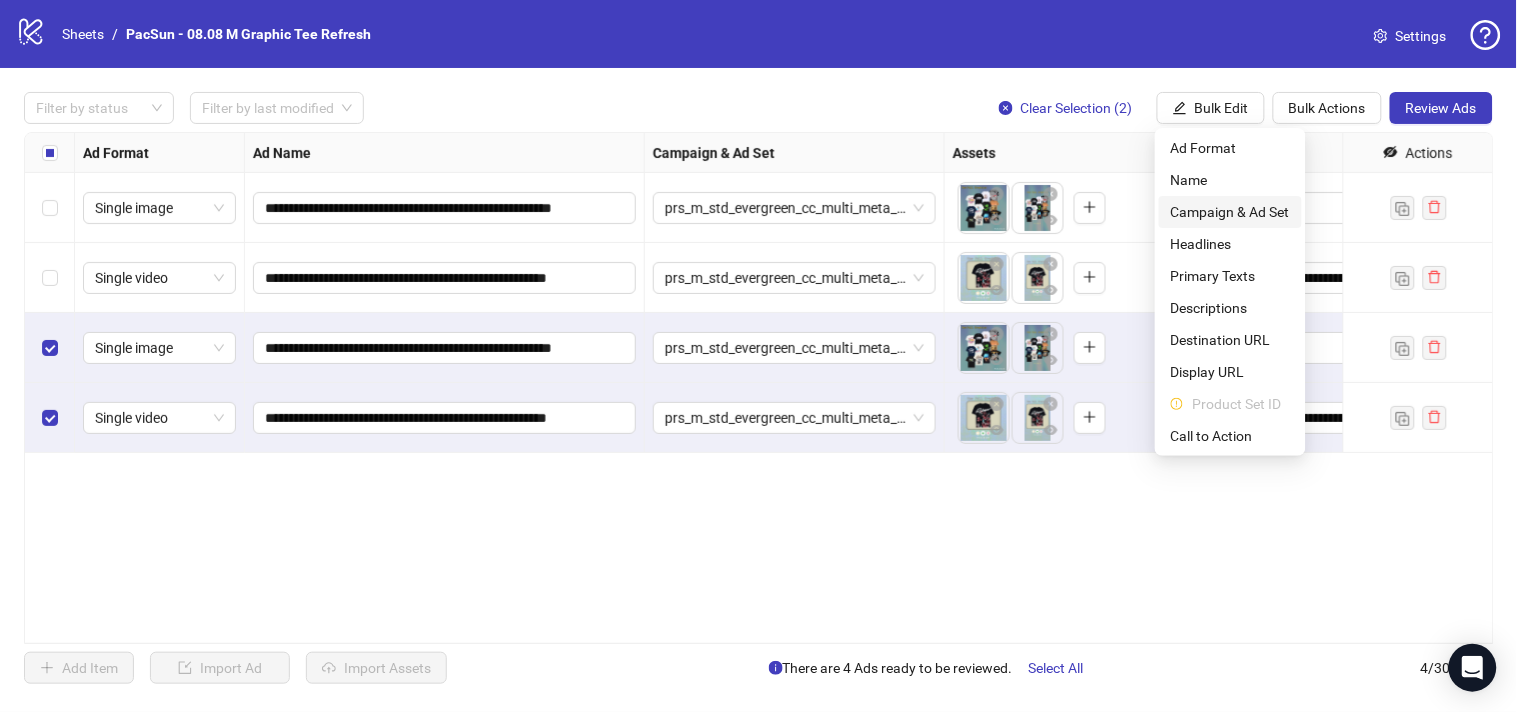 click on "Campaign & Ad Set" at bounding box center (1230, 212) 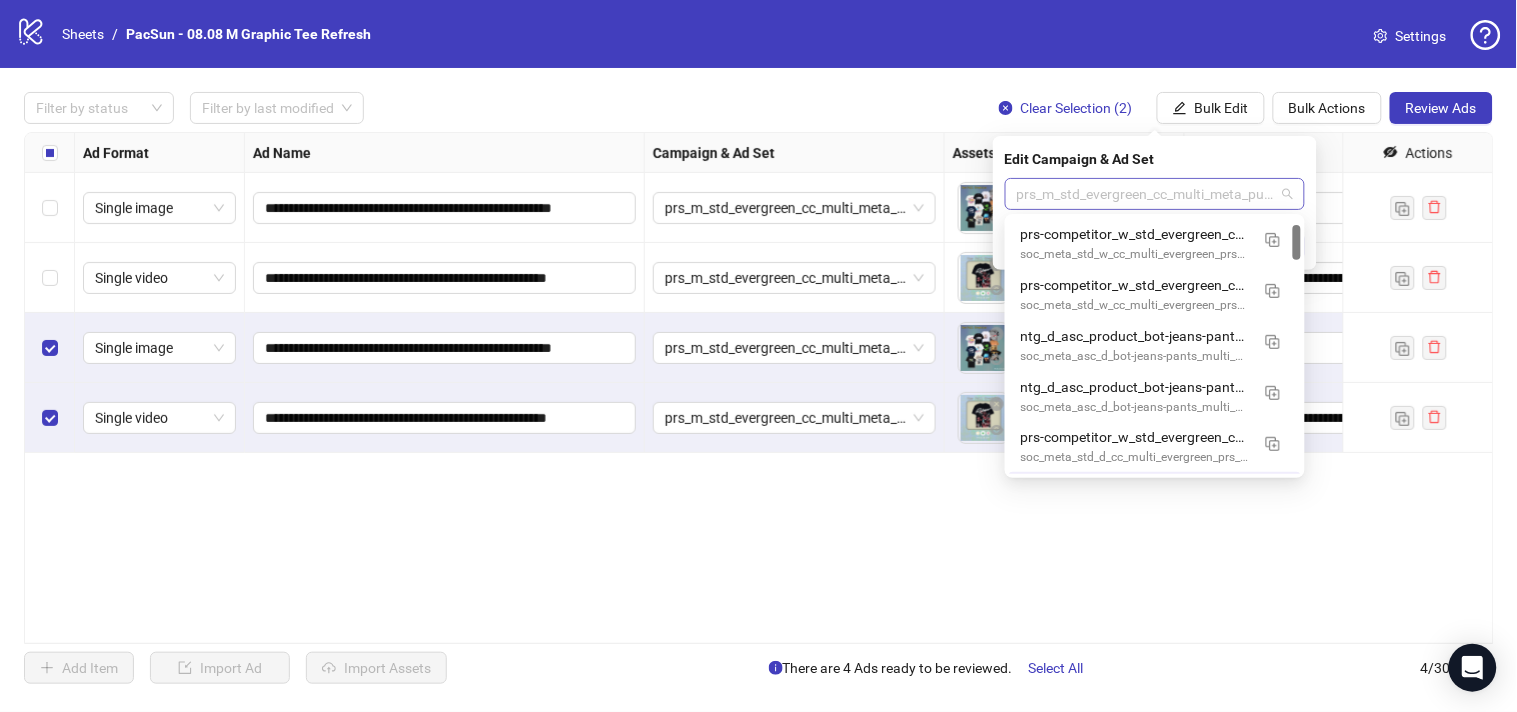 click on "prs_m_std_evergreen_cc_multi_meta_purch_max_autob_site_m-18-54_1dc0dv_jul25_fna" at bounding box center (1155, 194) 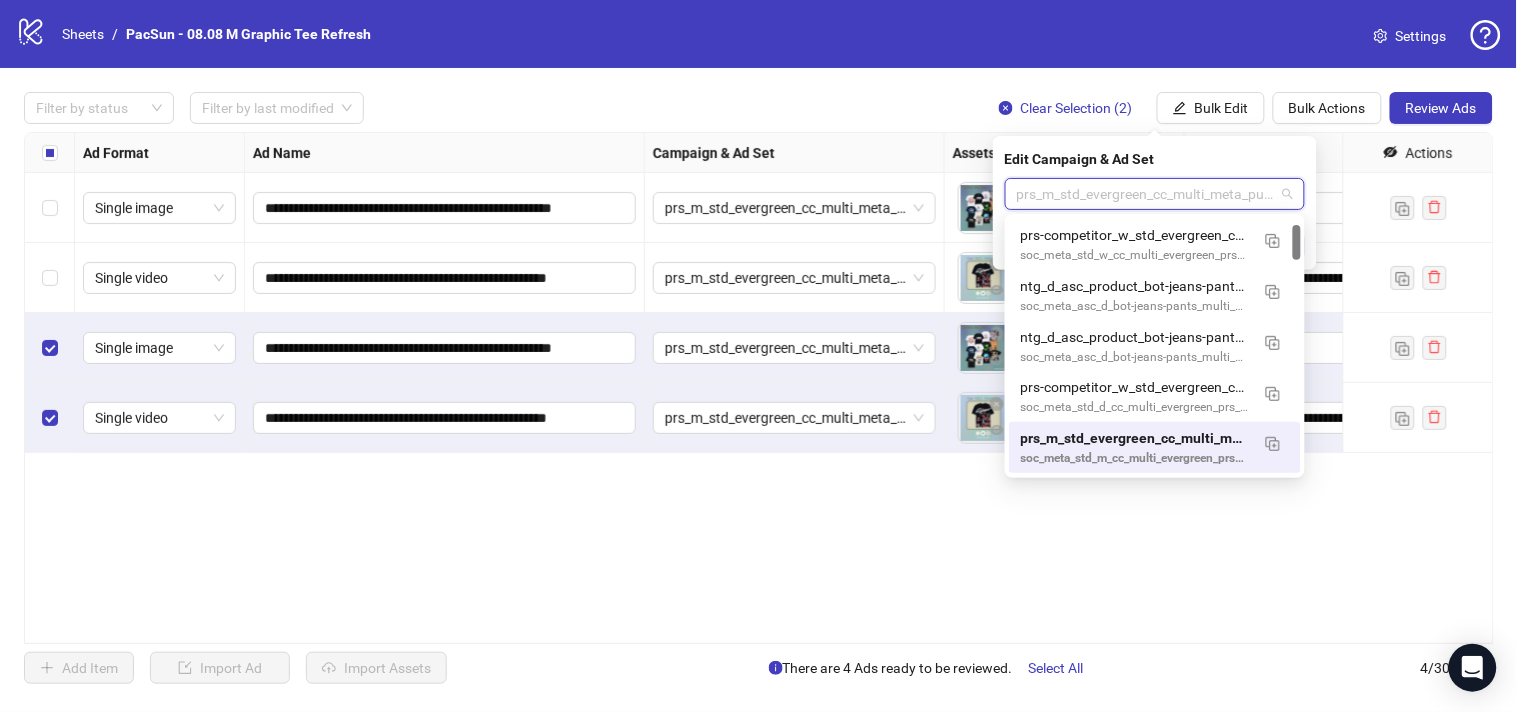 paste on "**********" 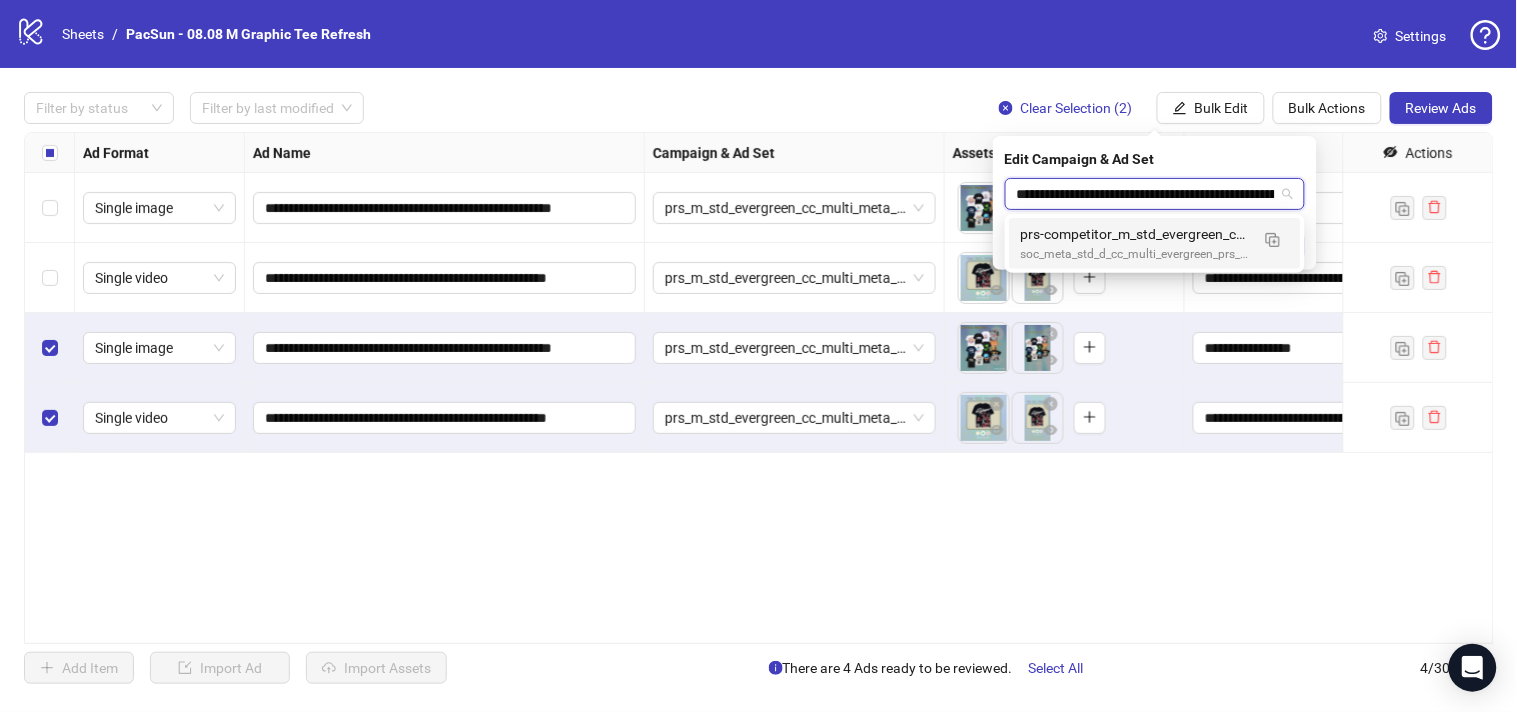 scroll, scrollTop: 0, scrollLeft: 366, axis: horizontal 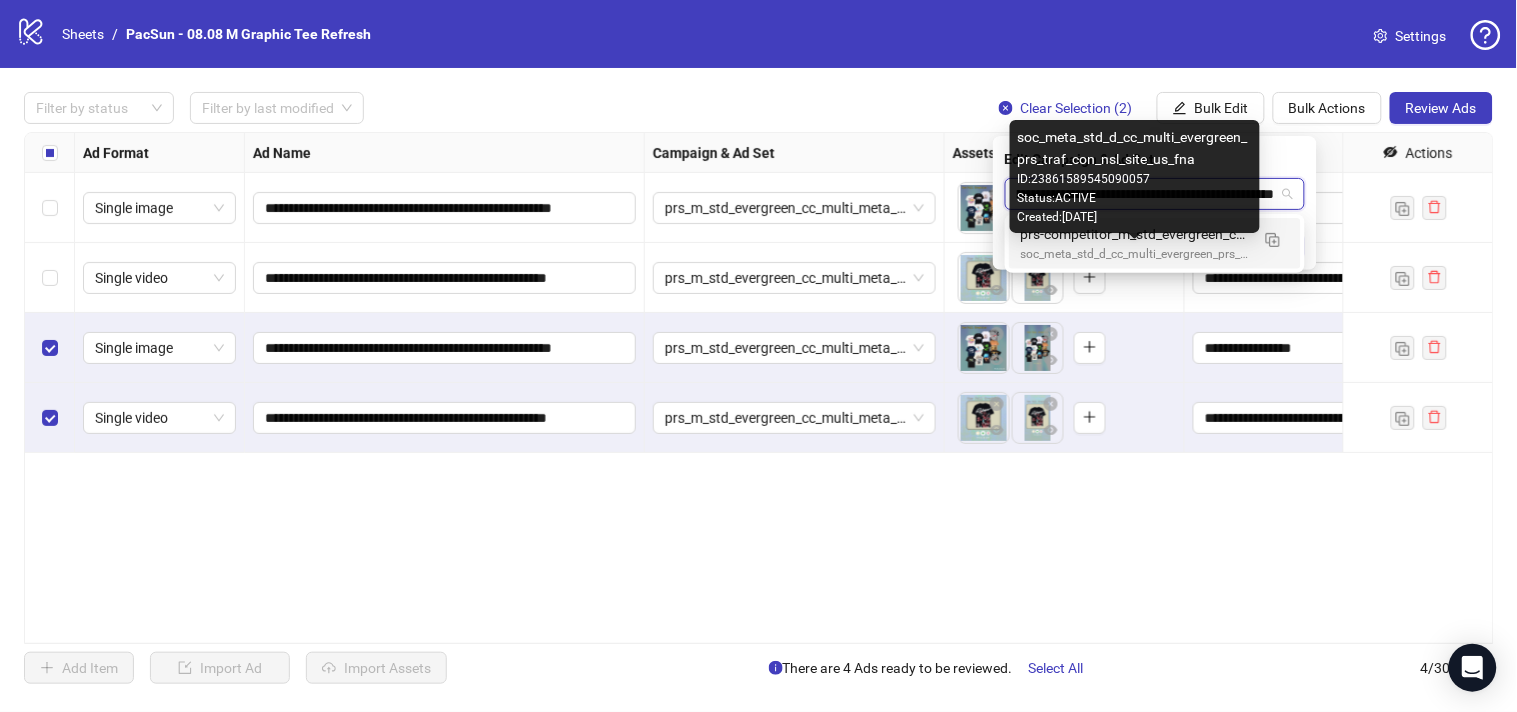 click on "soc_meta_std_d_cc_multi_evergreen_prs_traf_con_nsl_site_us_fna" at bounding box center (1135, 254) 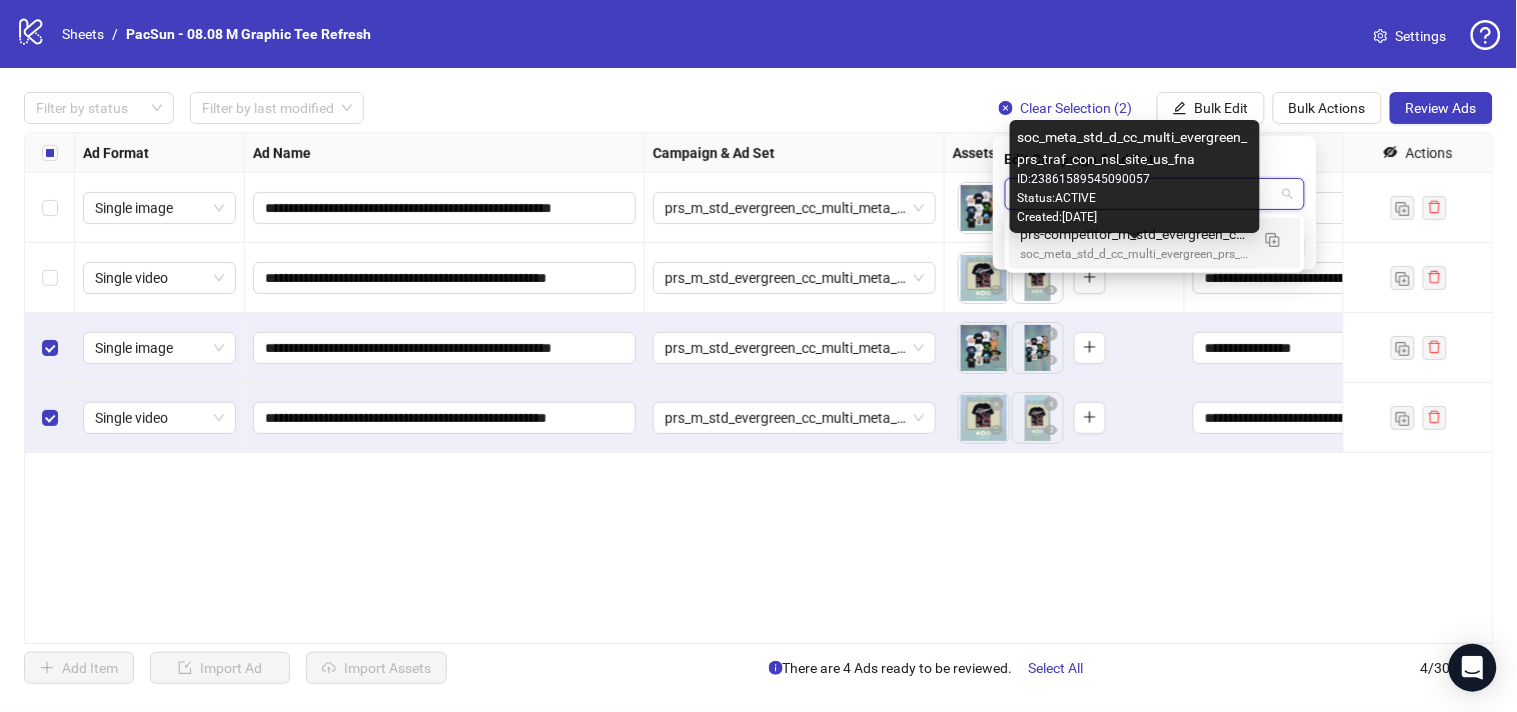 scroll, scrollTop: 0, scrollLeft: 0, axis: both 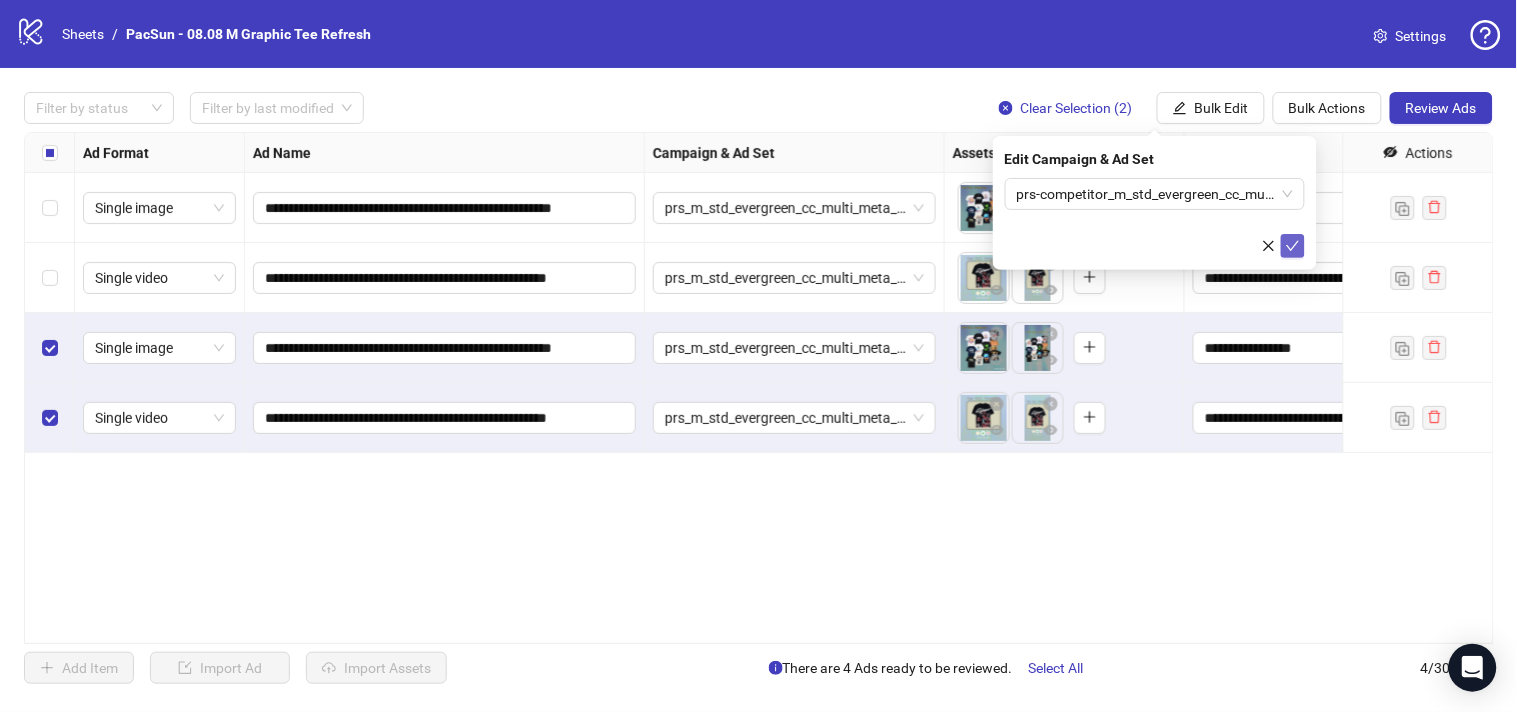 click 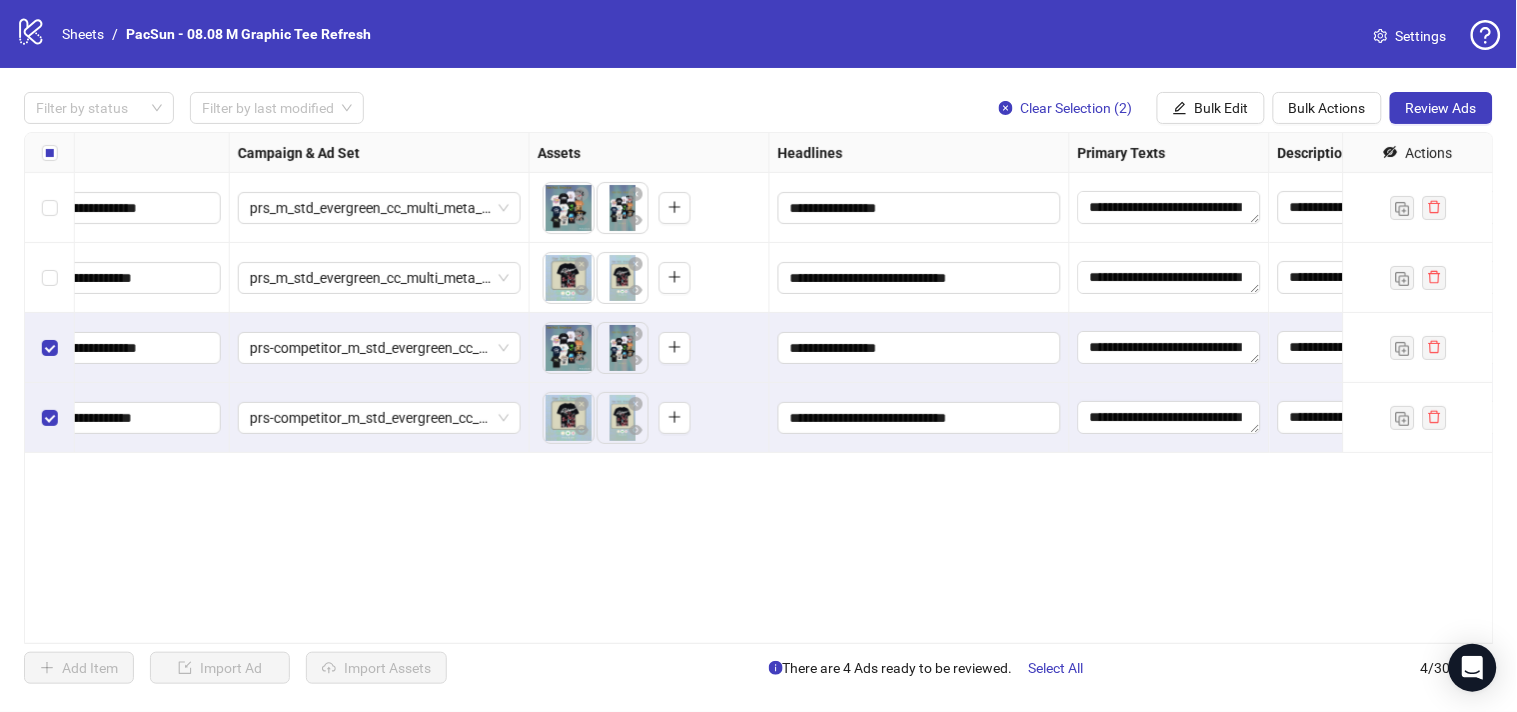 scroll, scrollTop: 0, scrollLeft: 410, axis: horizontal 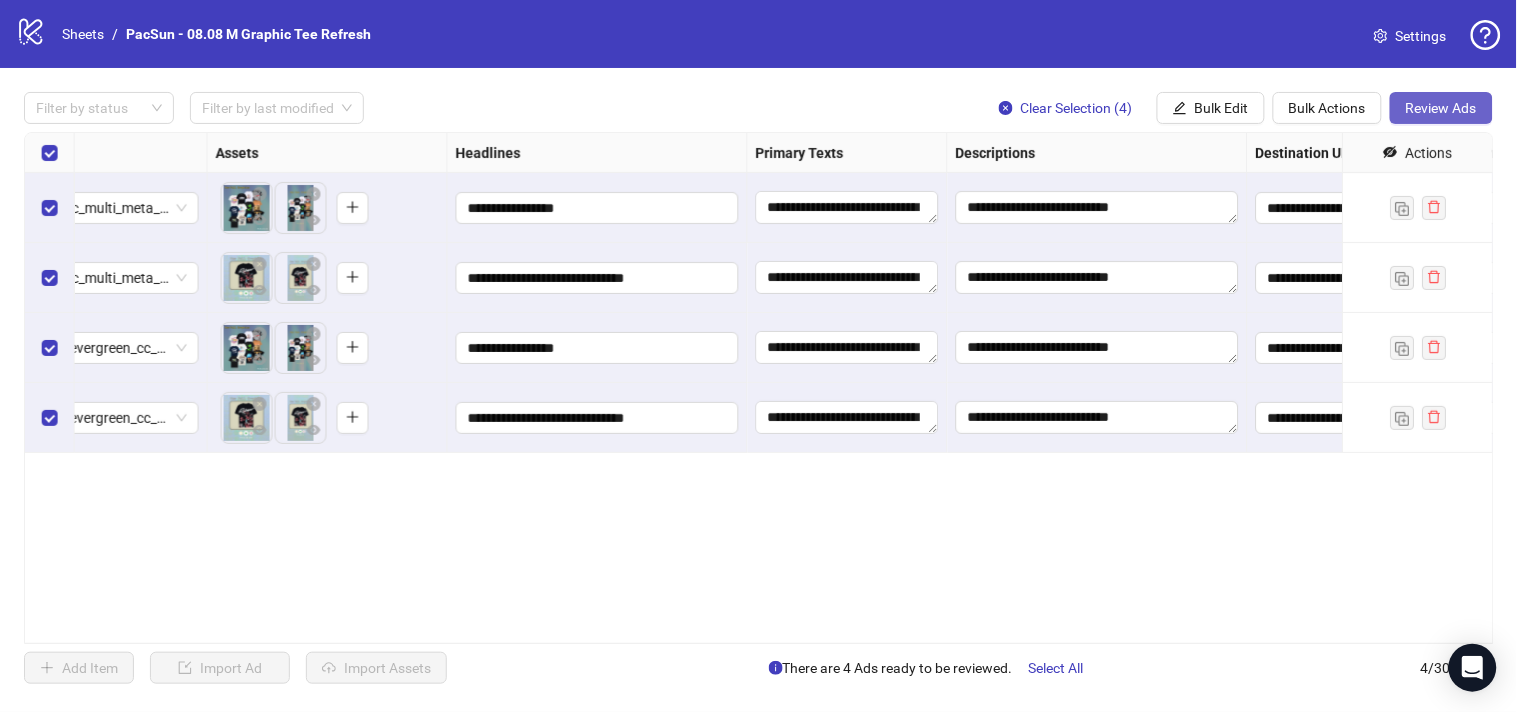 click on "Review Ads" at bounding box center [1441, 108] 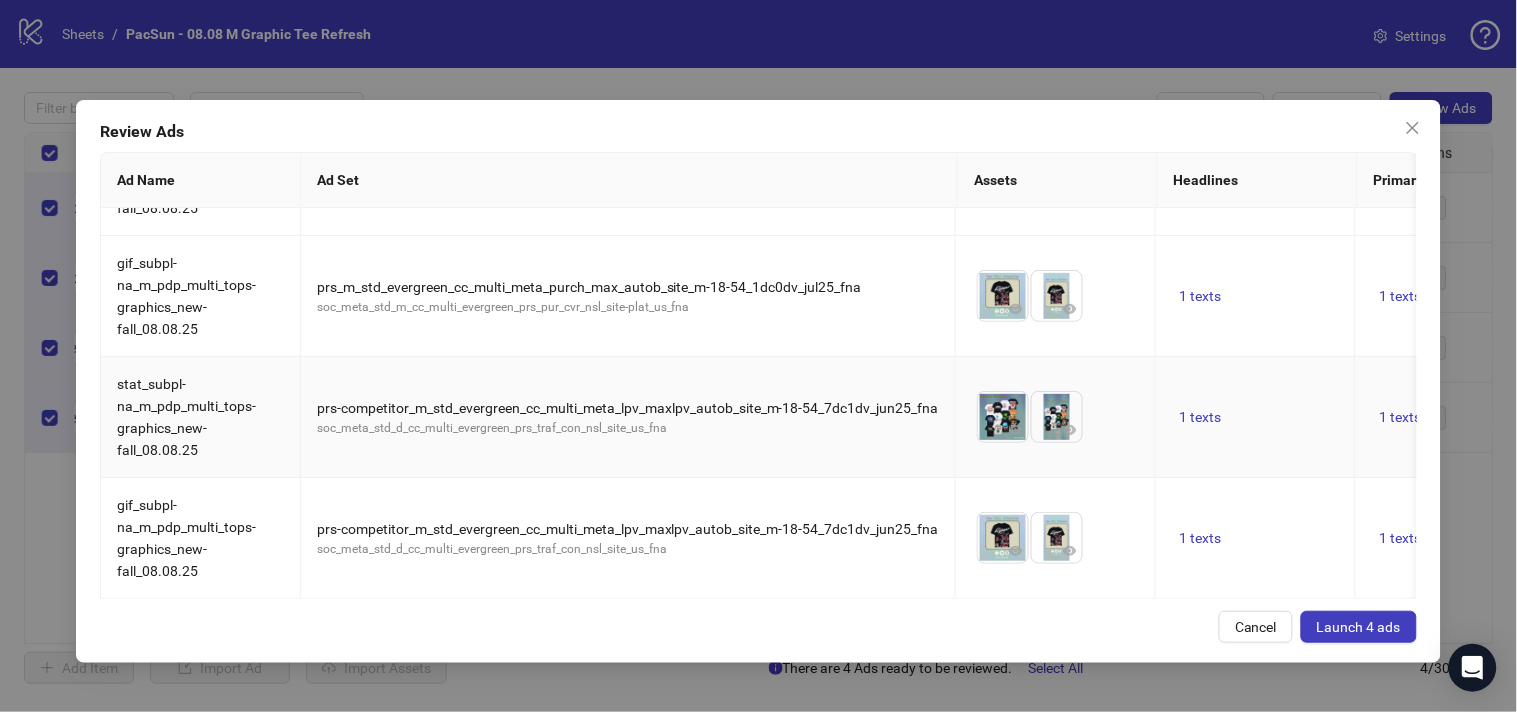 scroll, scrollTop: 110, scrollLeft: 0, axis: vertical 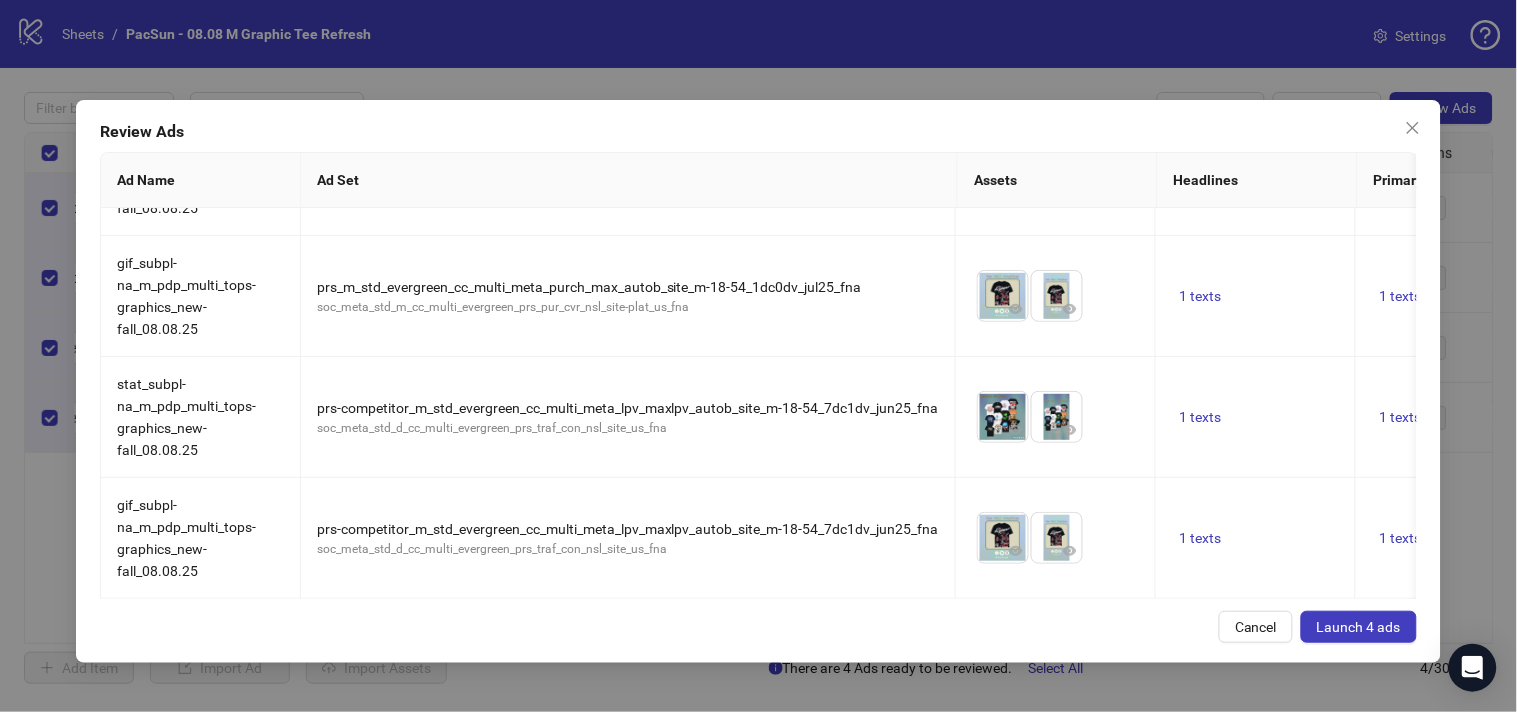 click on "Launch 4 ads" at bounding box center (1359, 627) 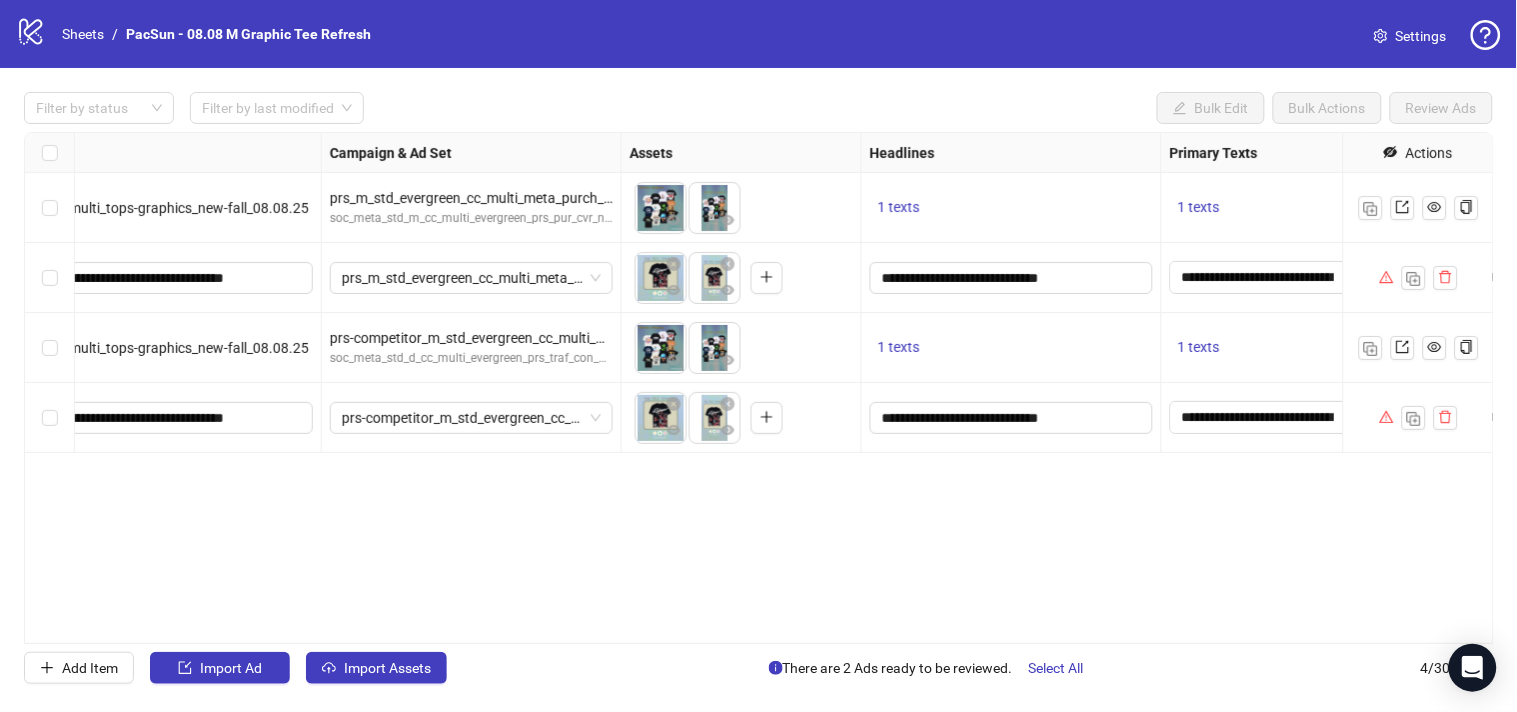 scroll, scrollTop: 0, scrollLeft: 0, axis: both 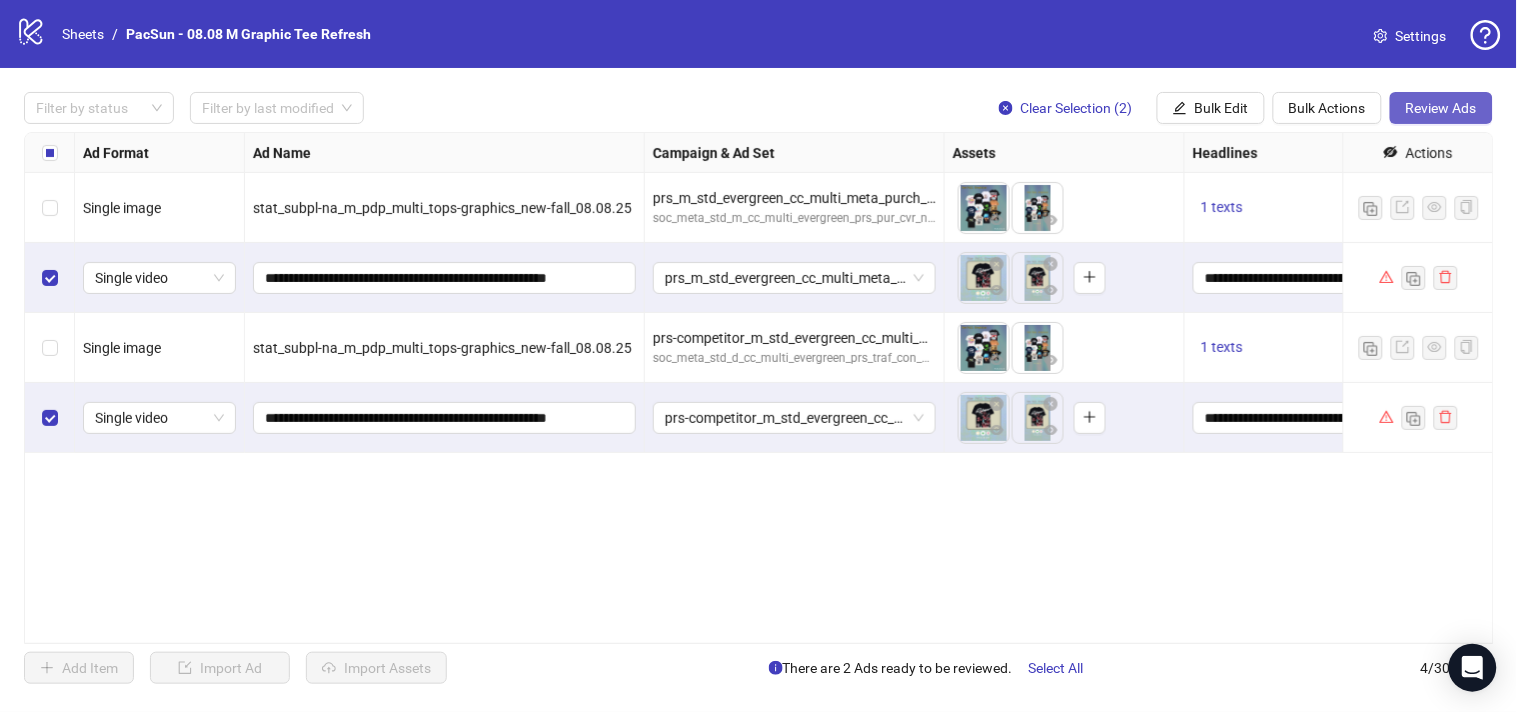 click on "Review Ads" at bounding box center [1441, 108] 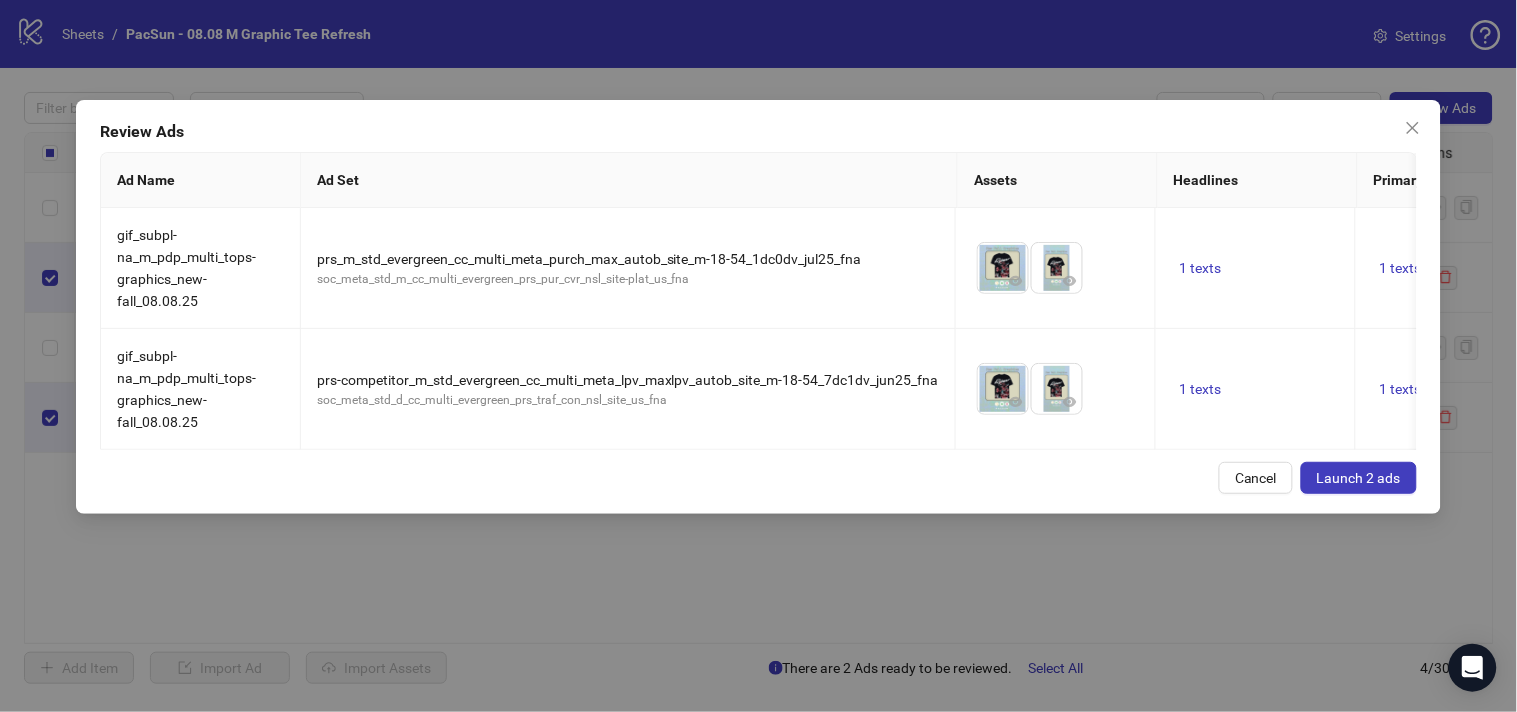 click on "Launch 2 ads" at bounding box center [1359, 478] 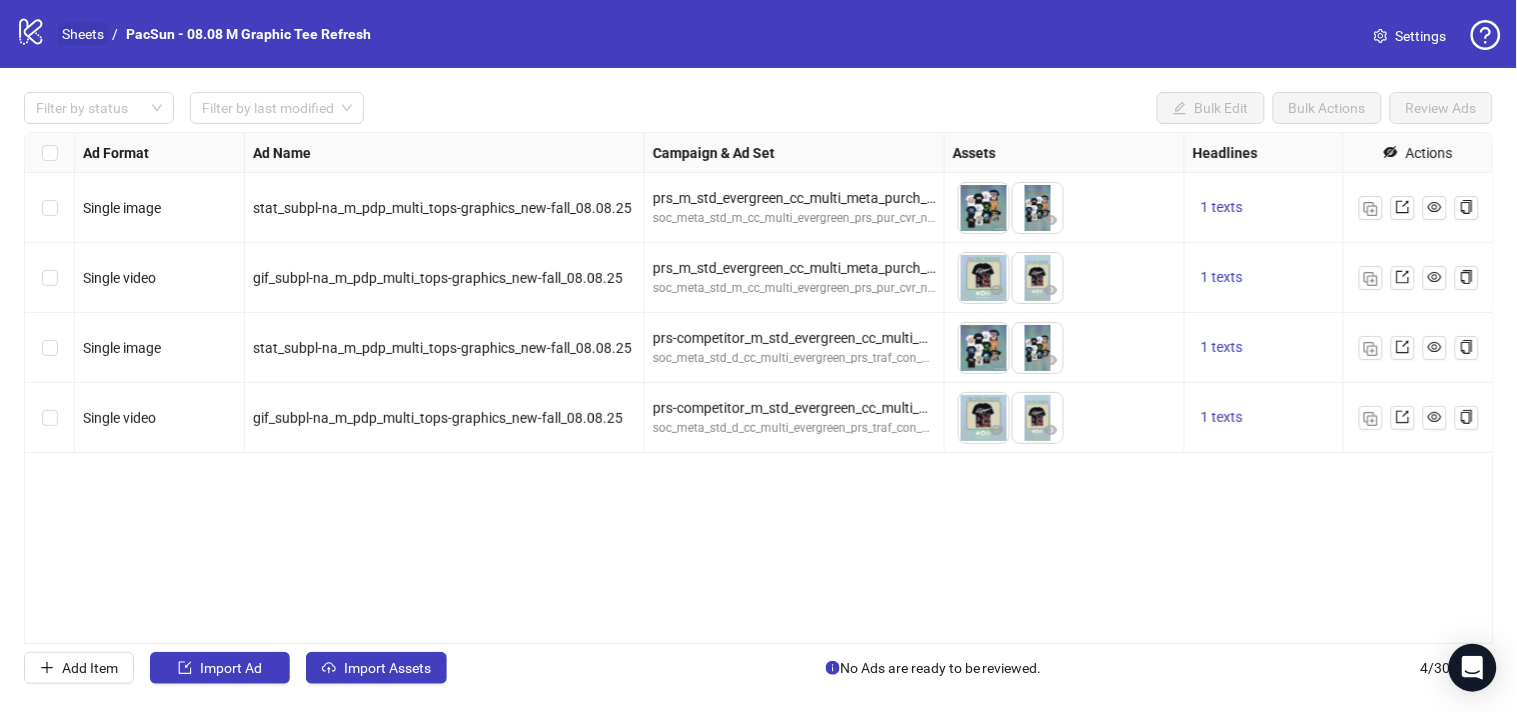 click on "Sheets" at bounding box center [83, 34] 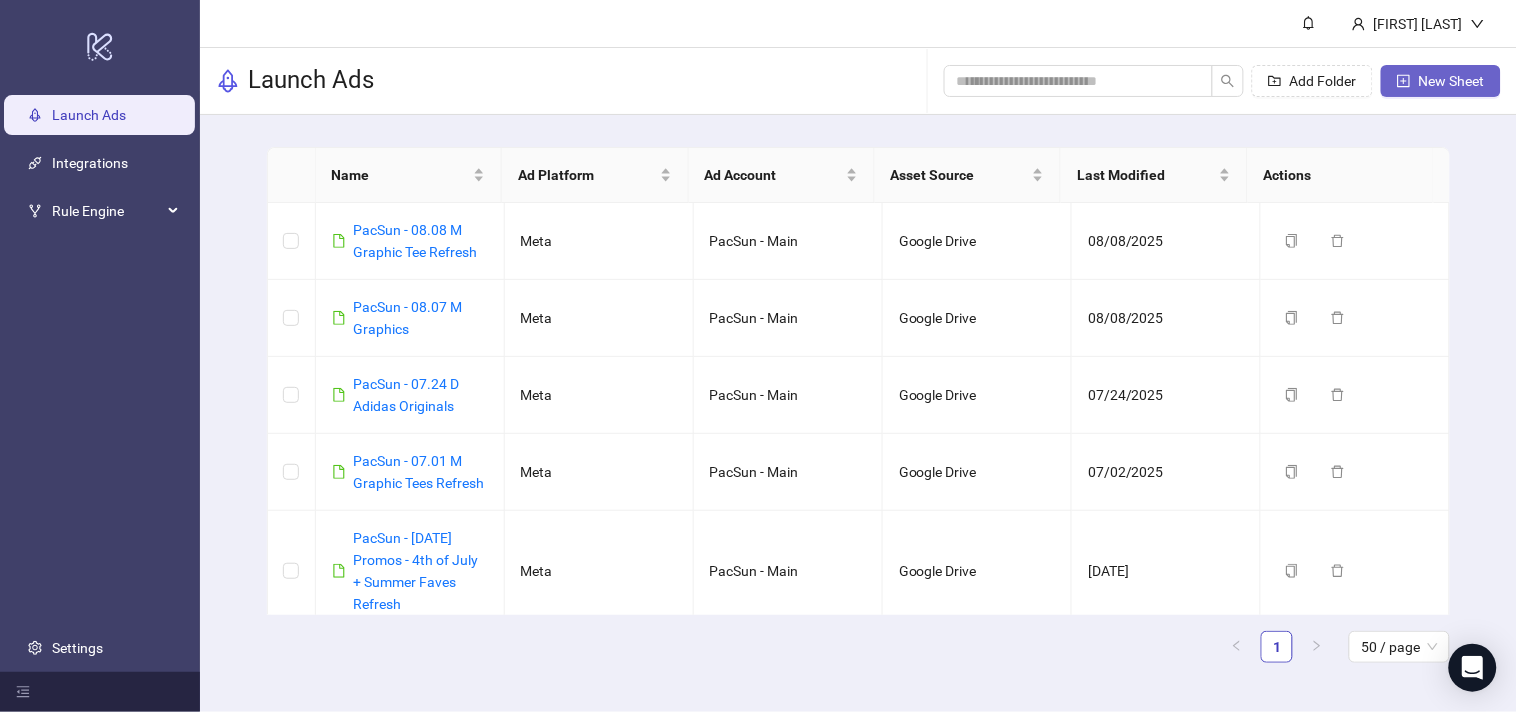 click on "New Sheet" at bounding box center [1452, 81] 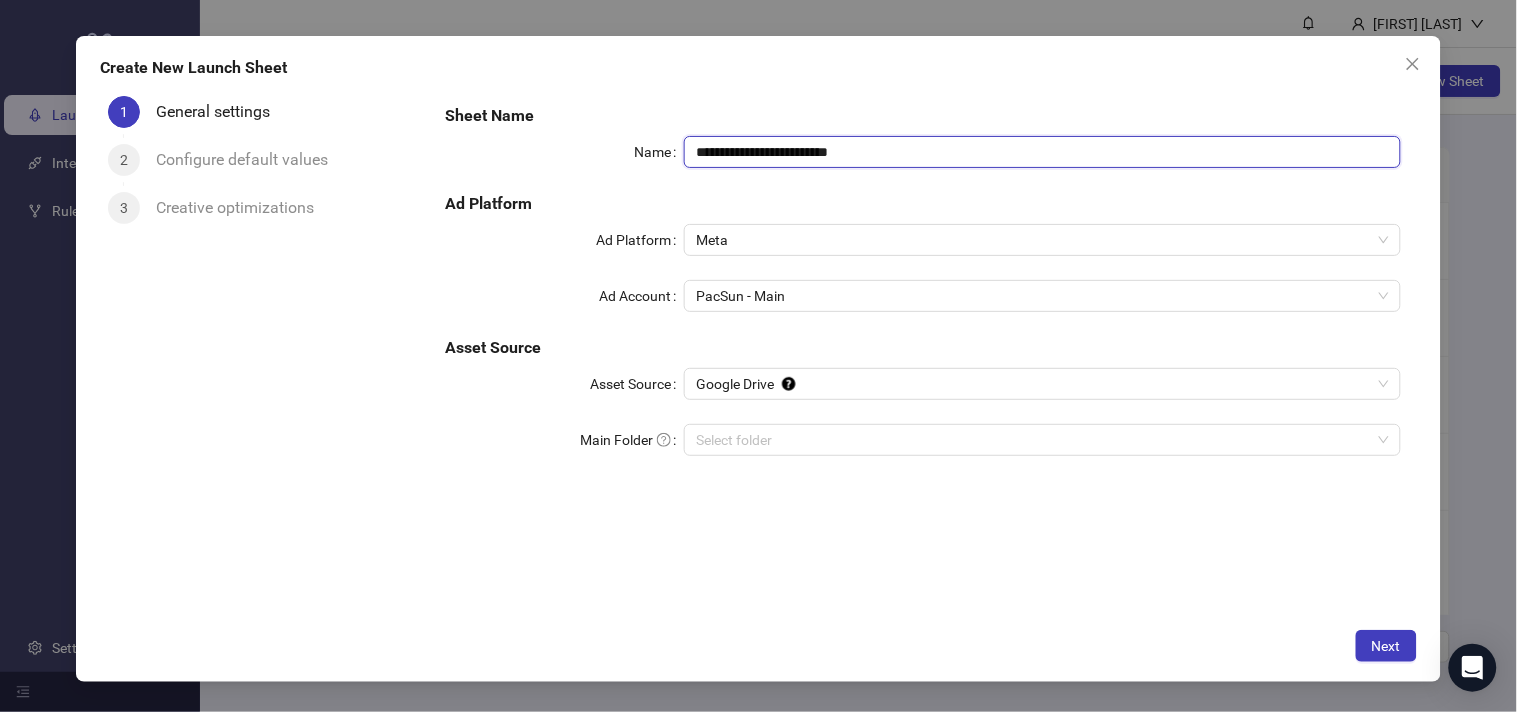 click on "**********" at bounding box center [1042, 152] 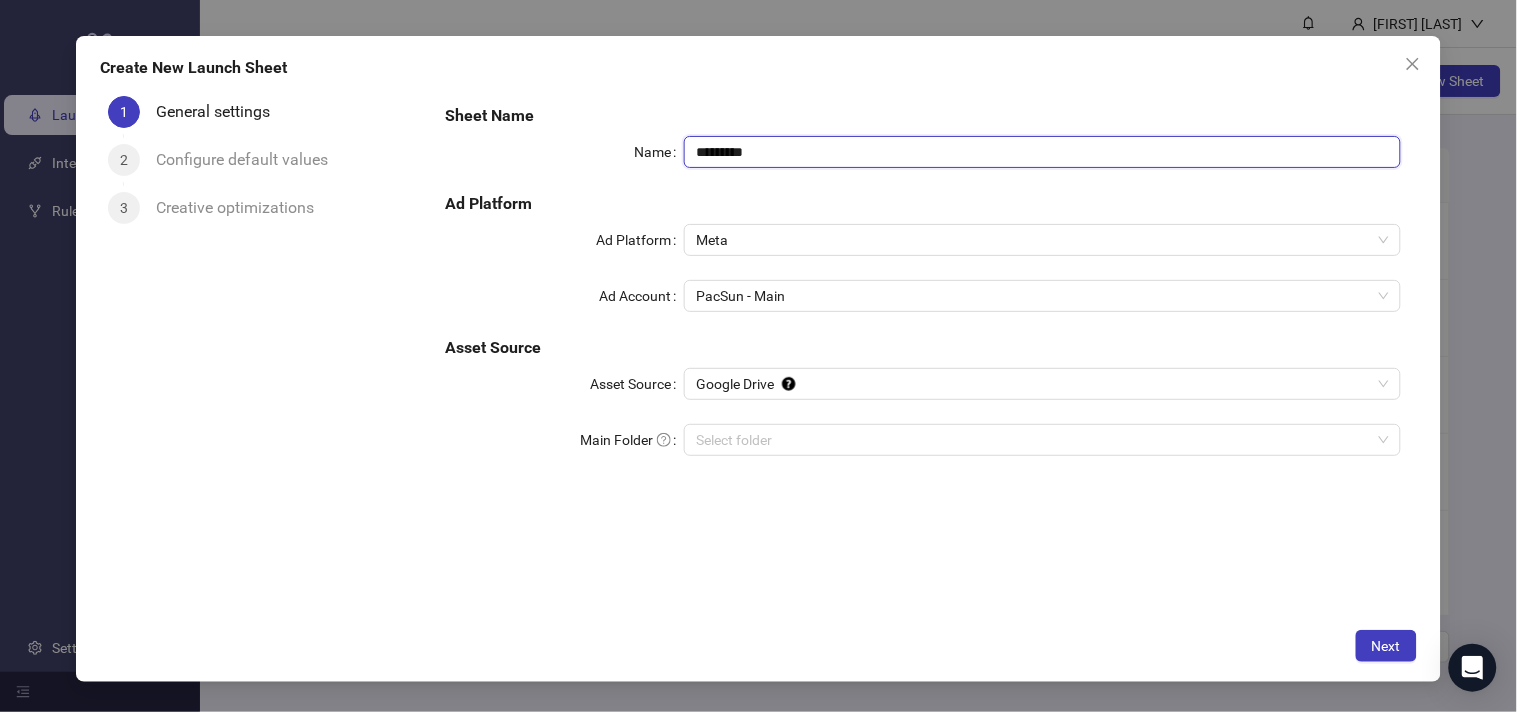 click on "********" at bounding box center [1042, 152] 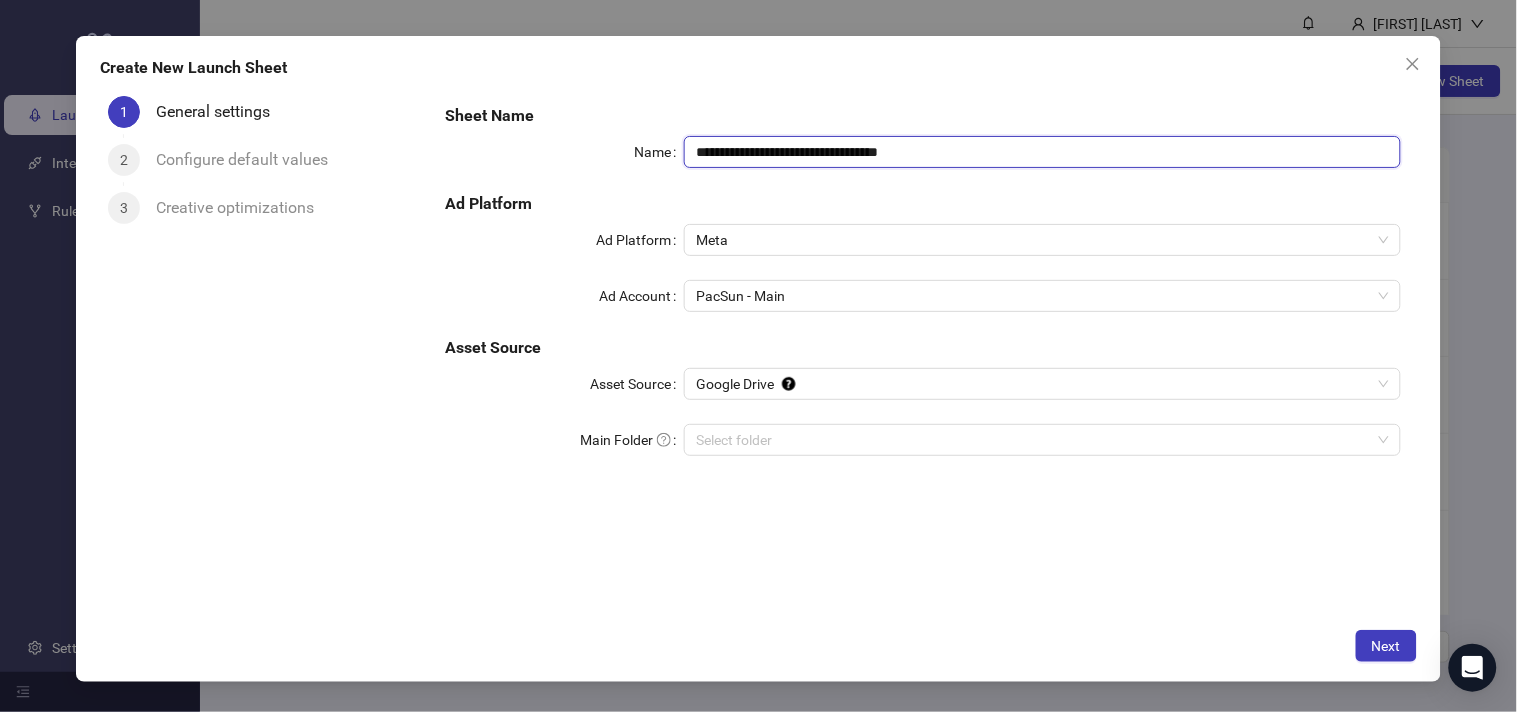 type on "**********" 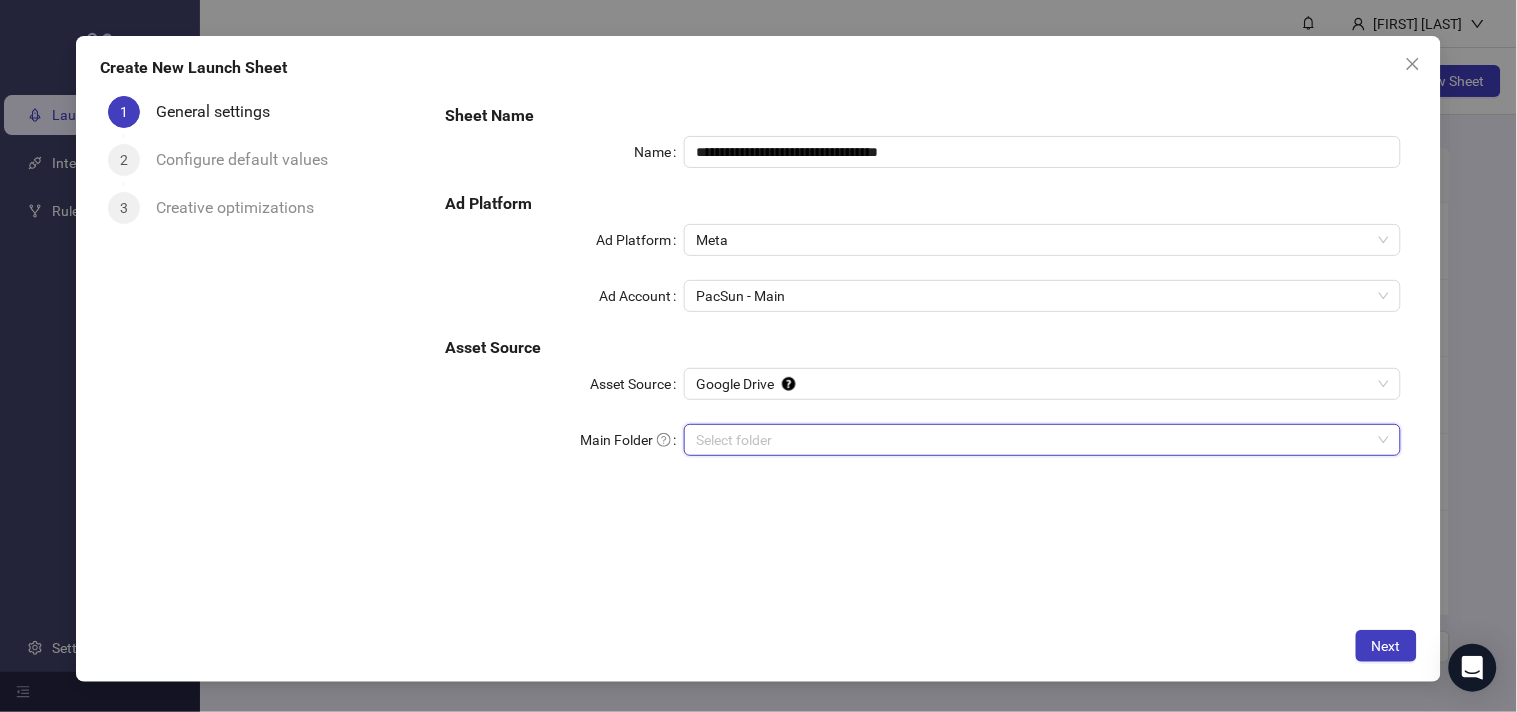 click on "Main Folder" at bounding box center [1033, 440] 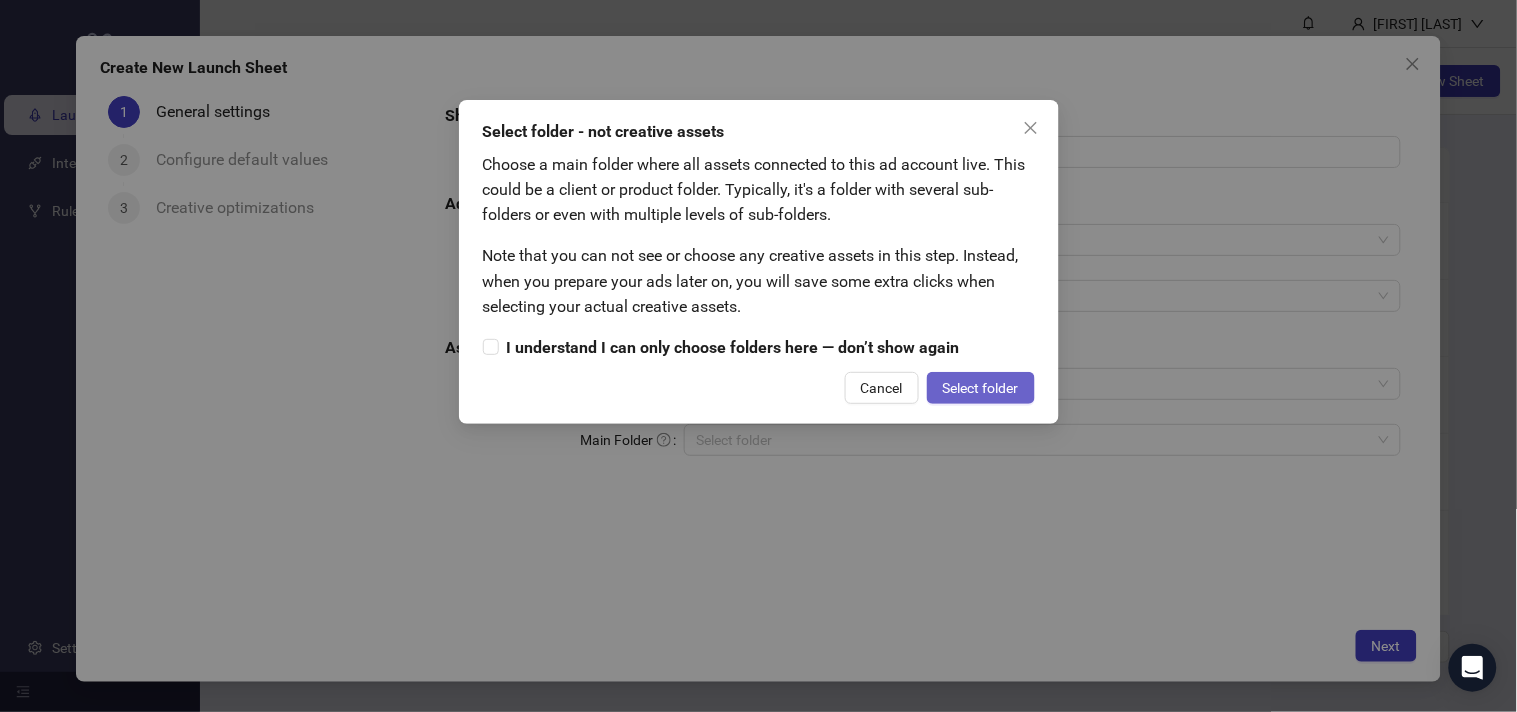 click on "Select folder" at bounding box center (981, 388) 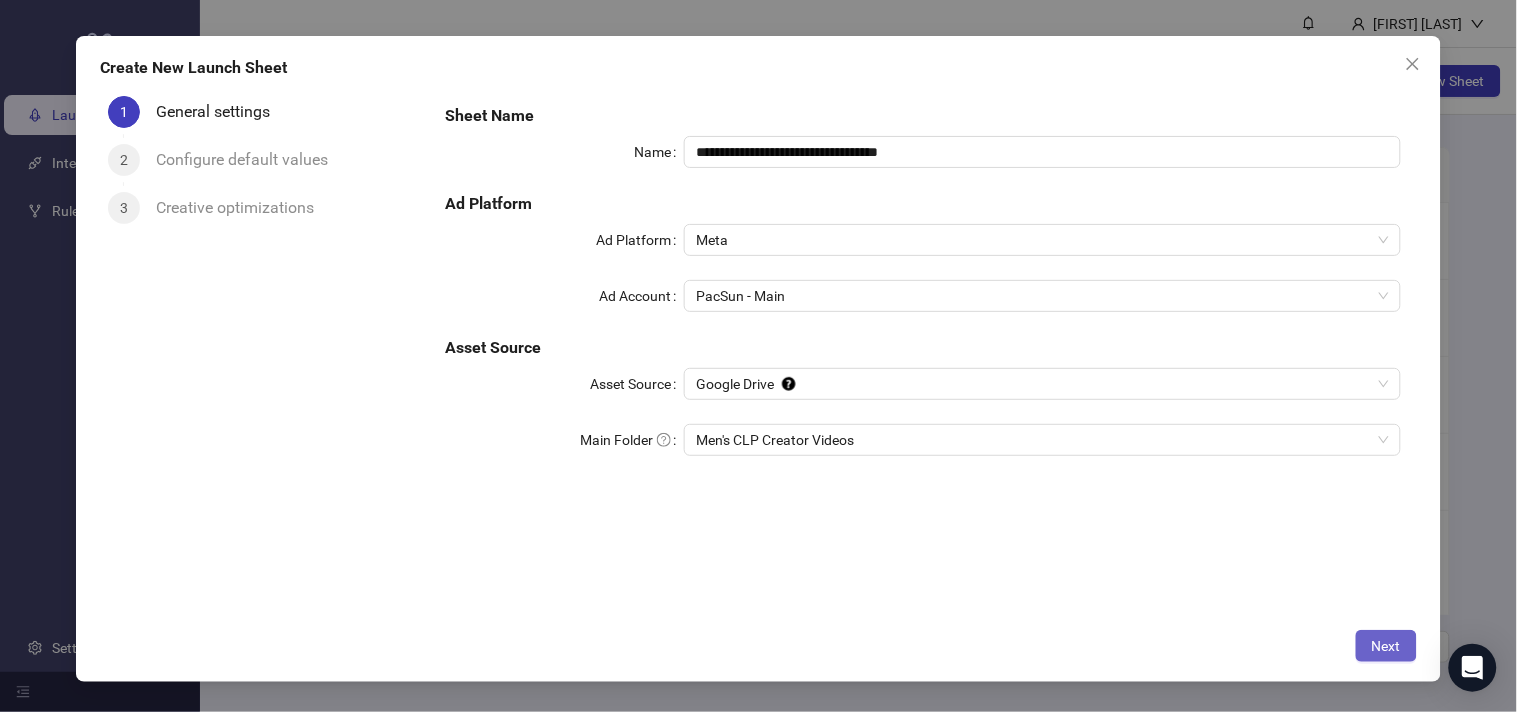 click on "Next" at bounding box center [1386, 646] 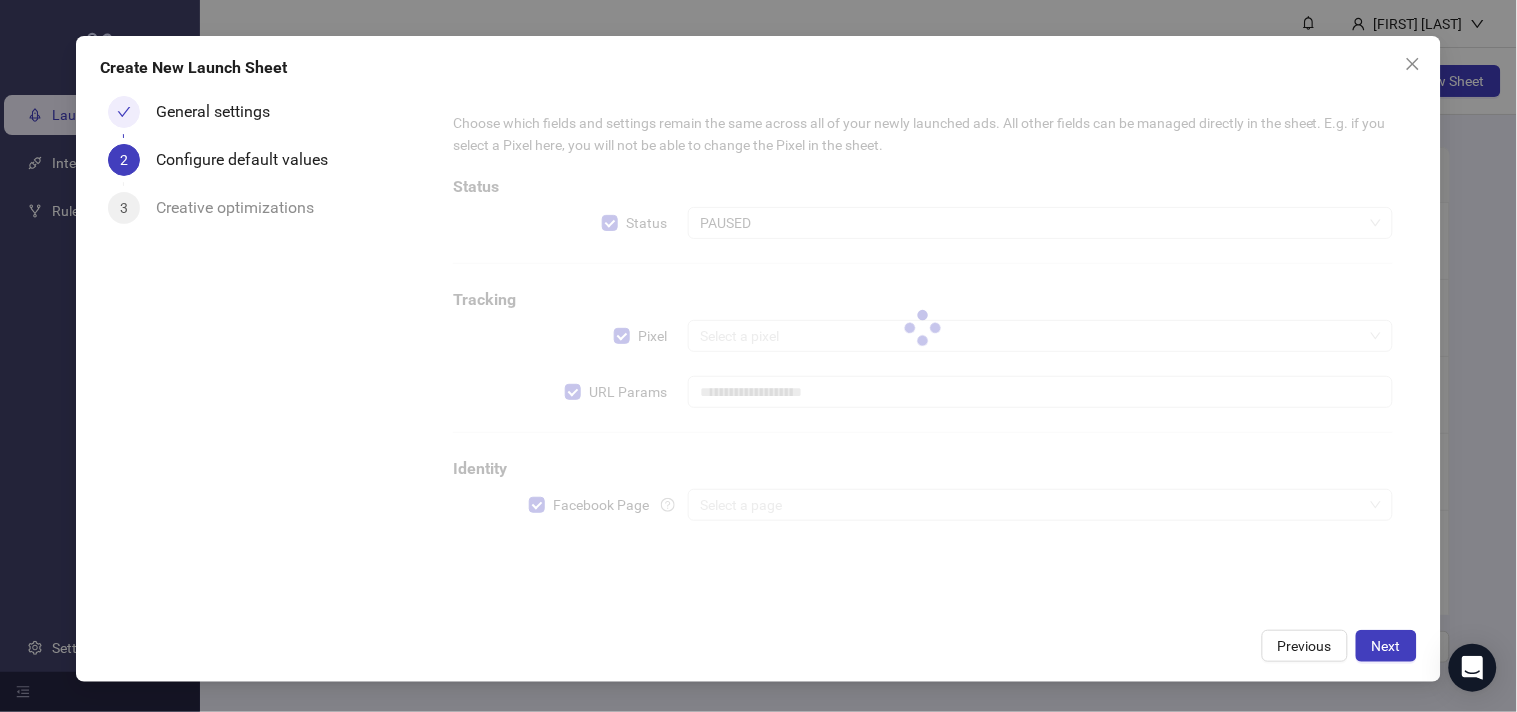 type on "**********" 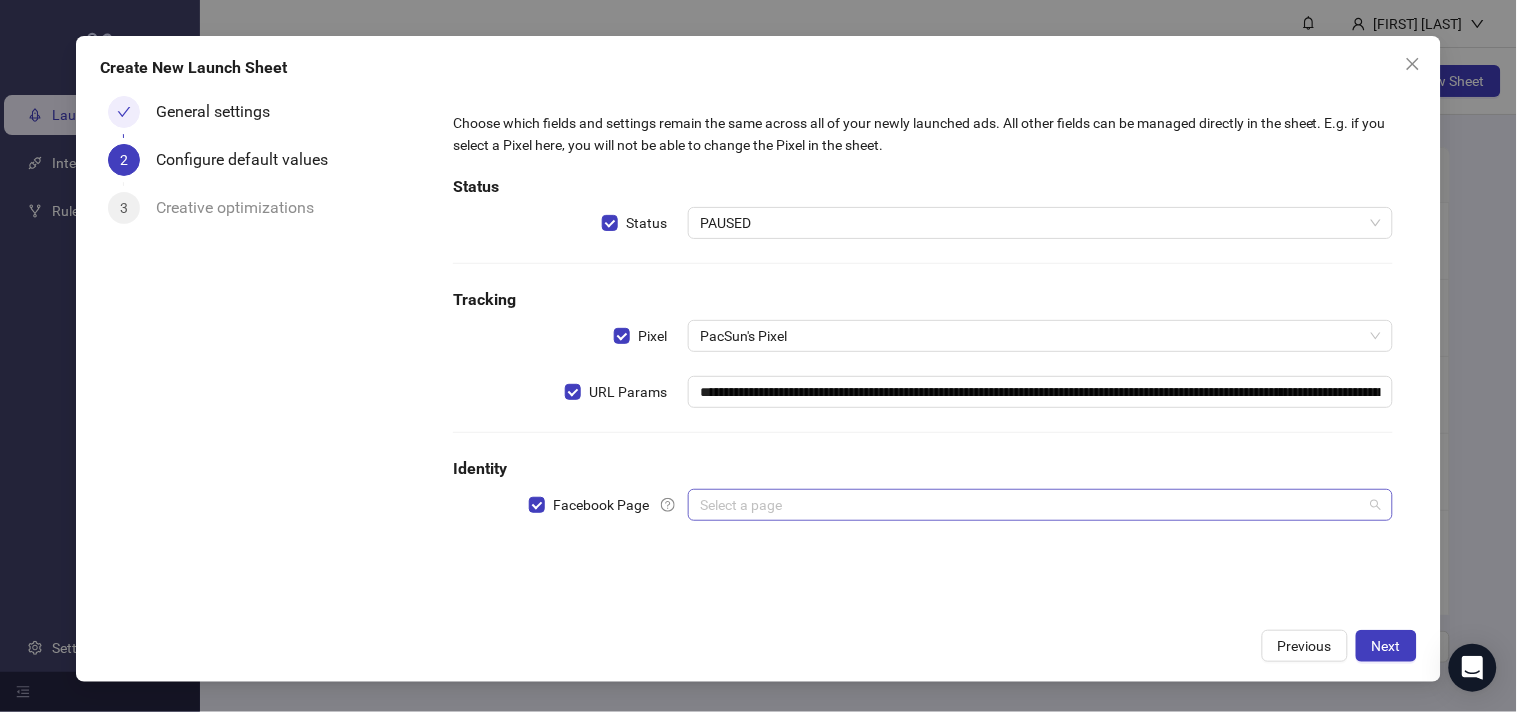 click at bounding box center [1031, 505] 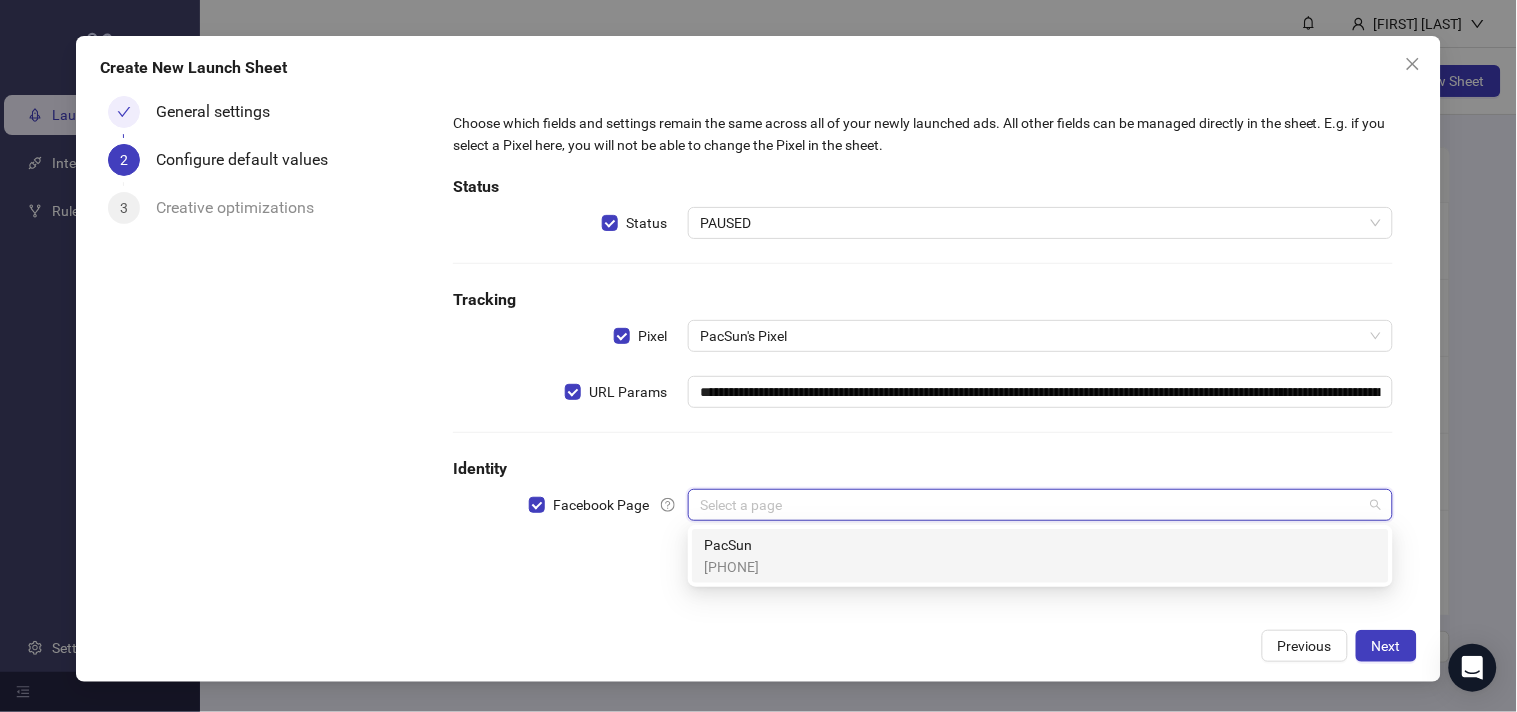 click on "PacSun" at bounding box center (731, 545) 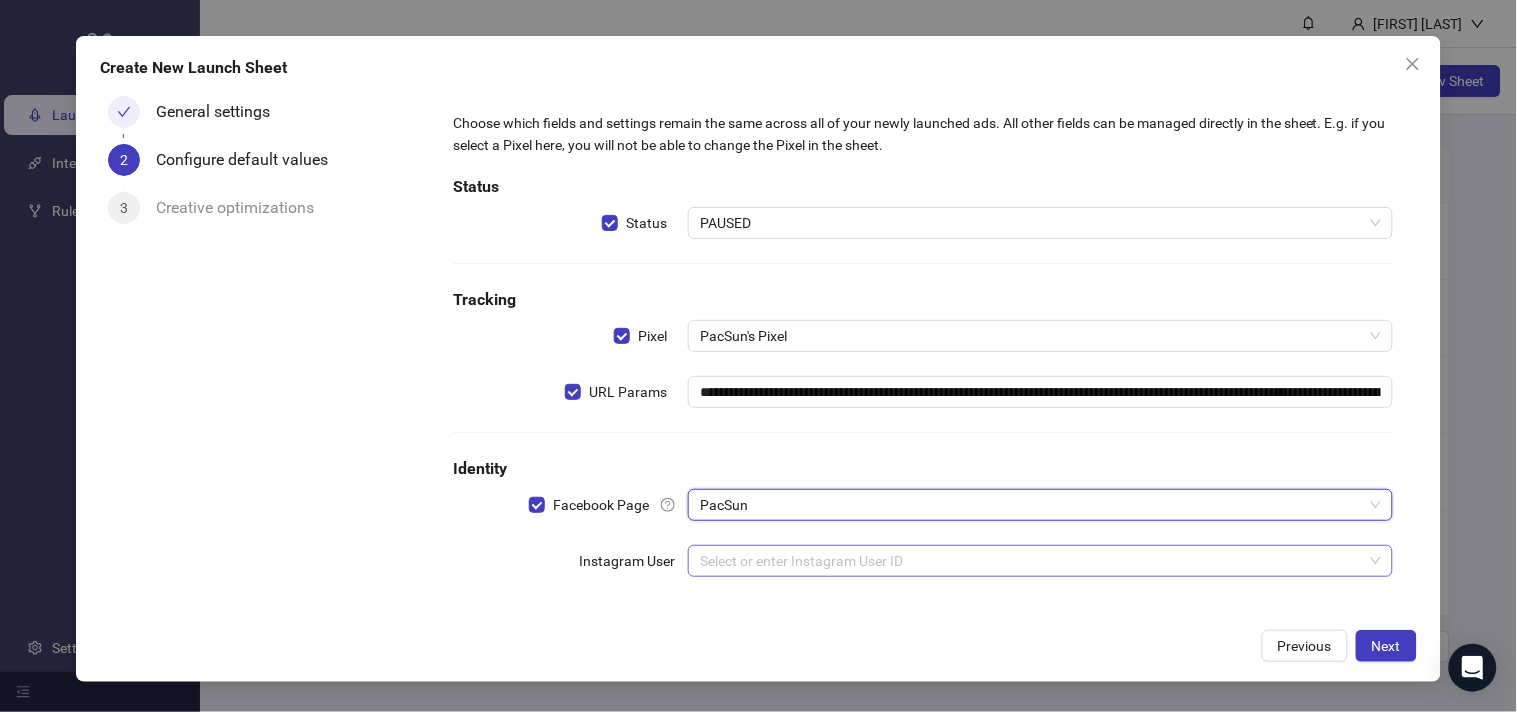click at bounding box center [1031, 561] 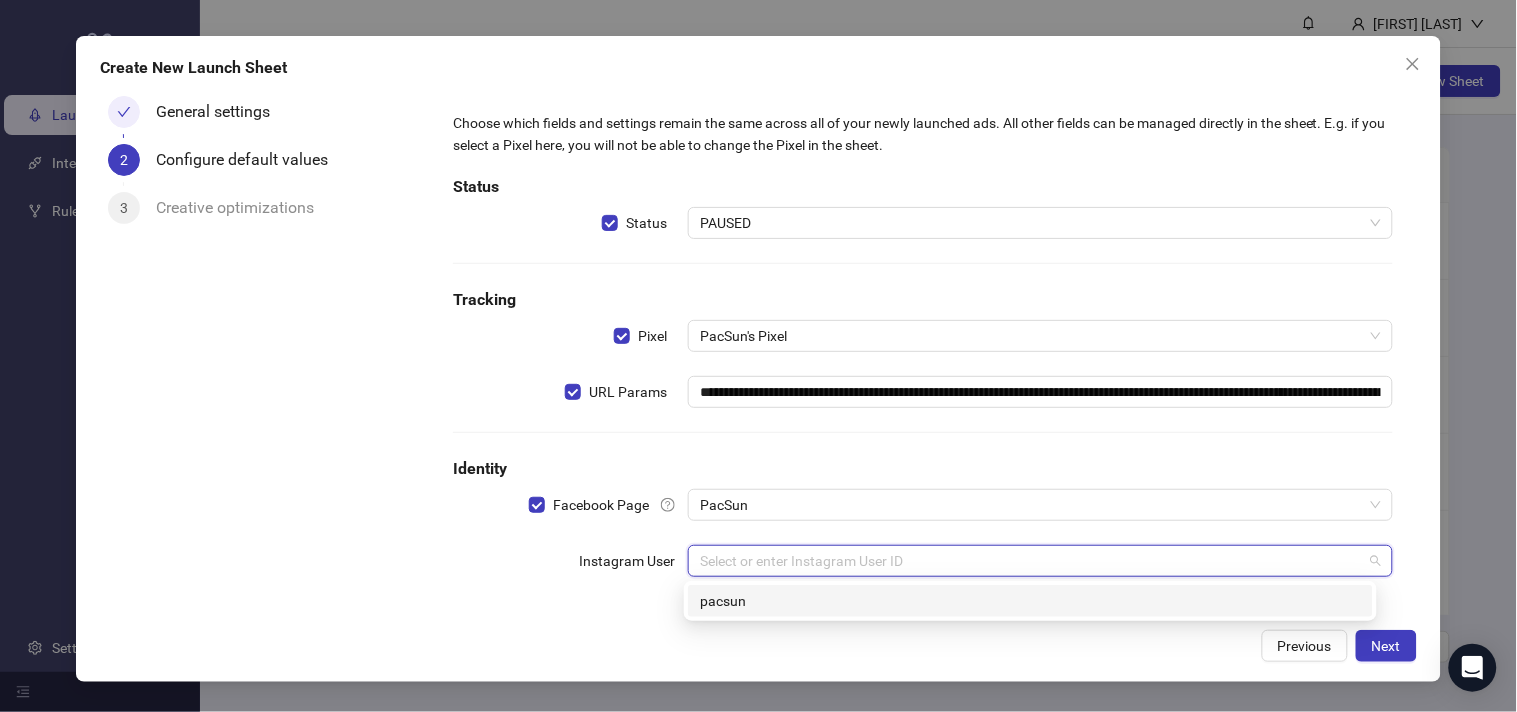 click on "pacsun" at bounding box center [1030, 601] 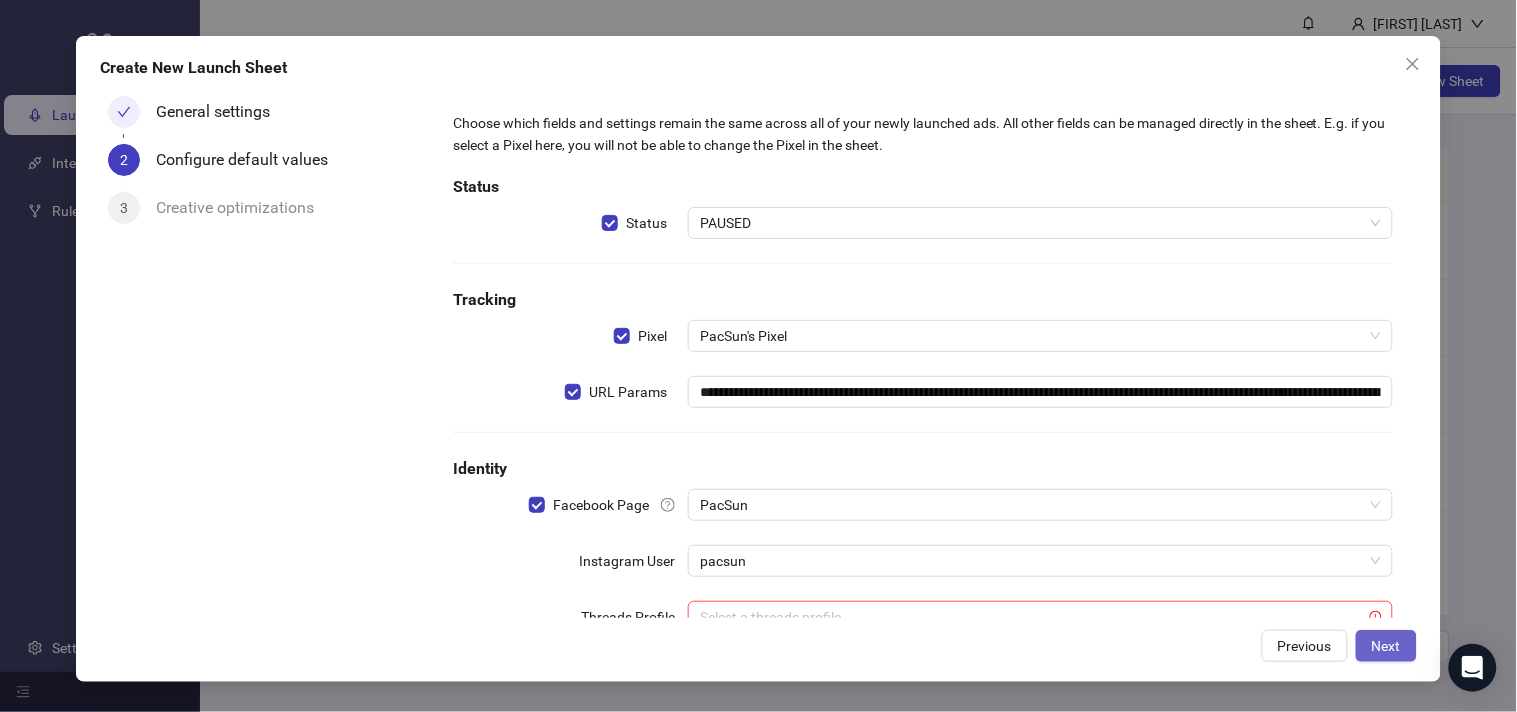 click on "Next" at bounding box center [1386, 646] 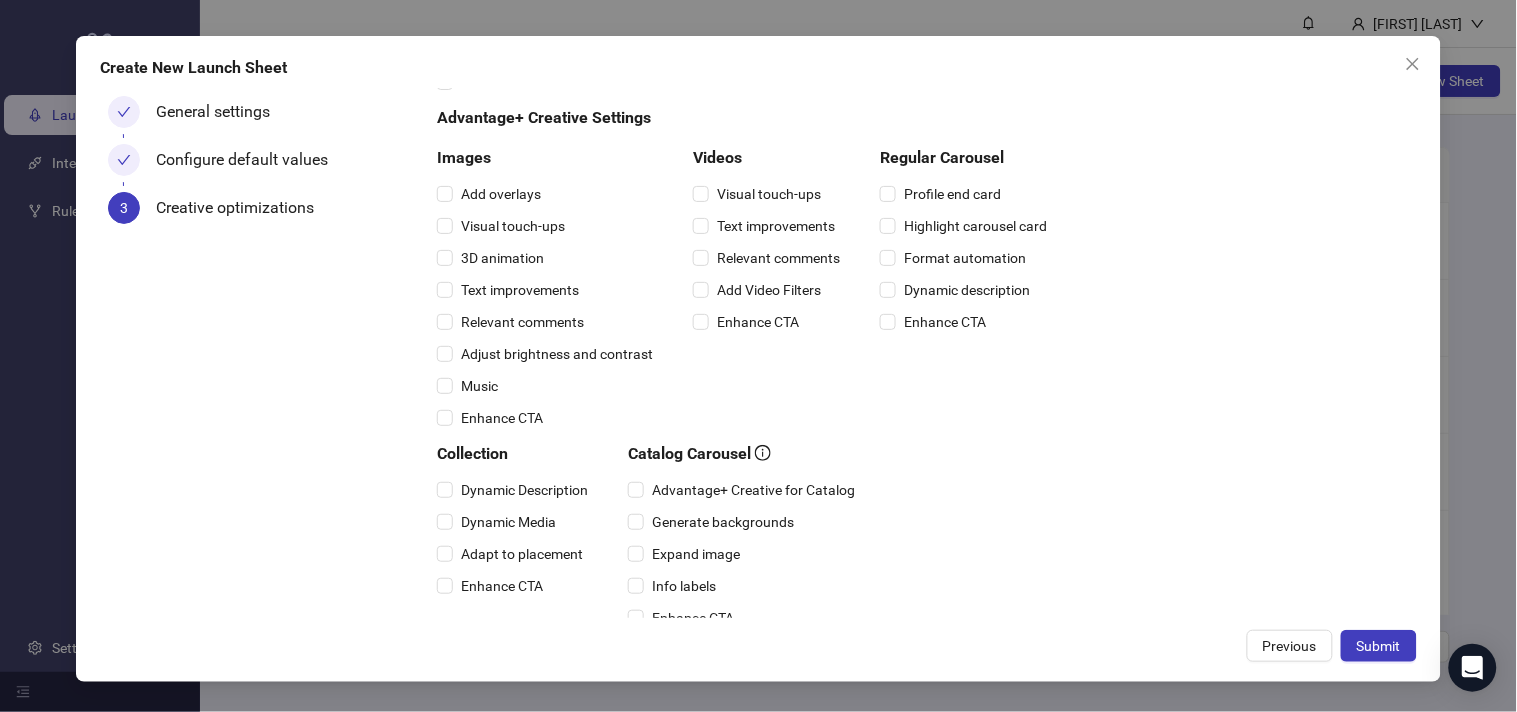 scroll, scrollTop: 296, scrollLeft: 0, axis: vertical 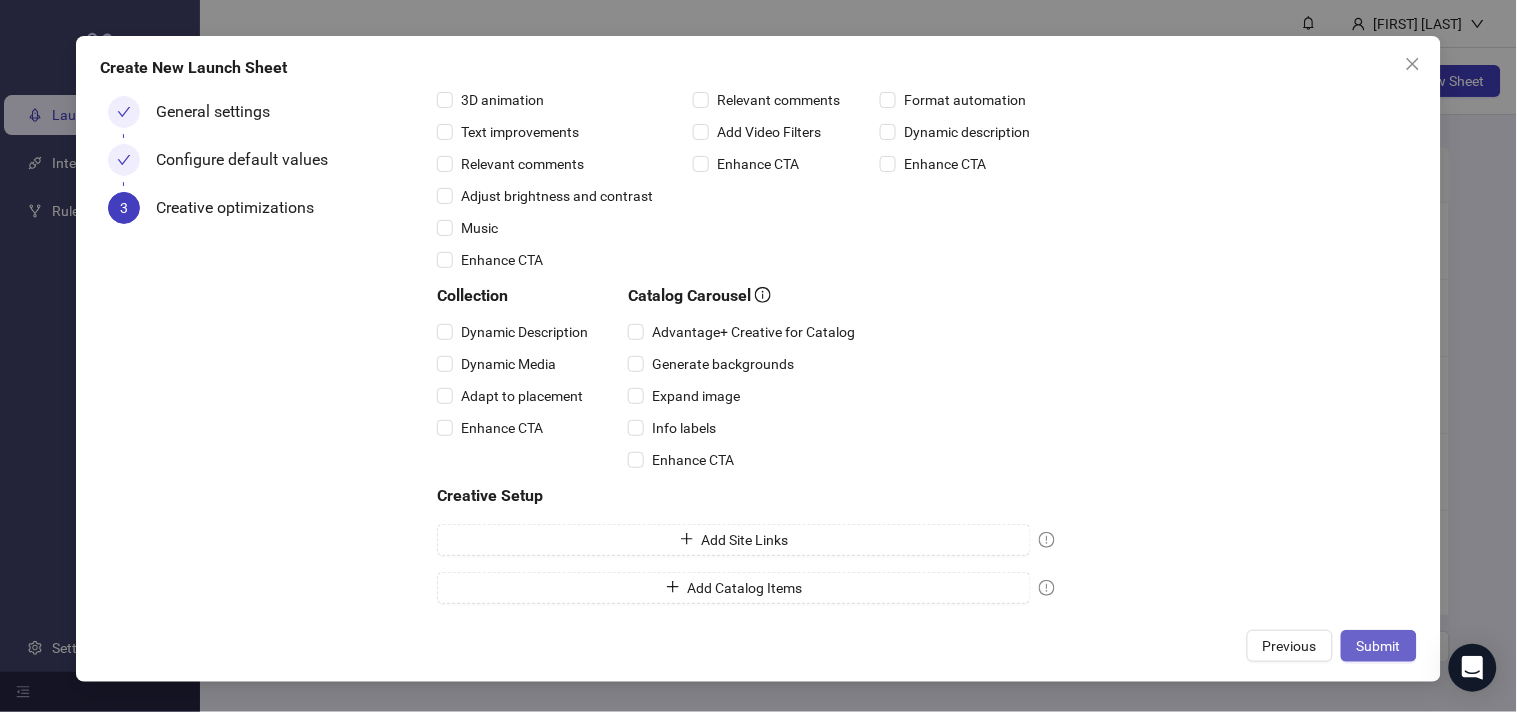 click on "Submit" at bounding box center [1379, 646] 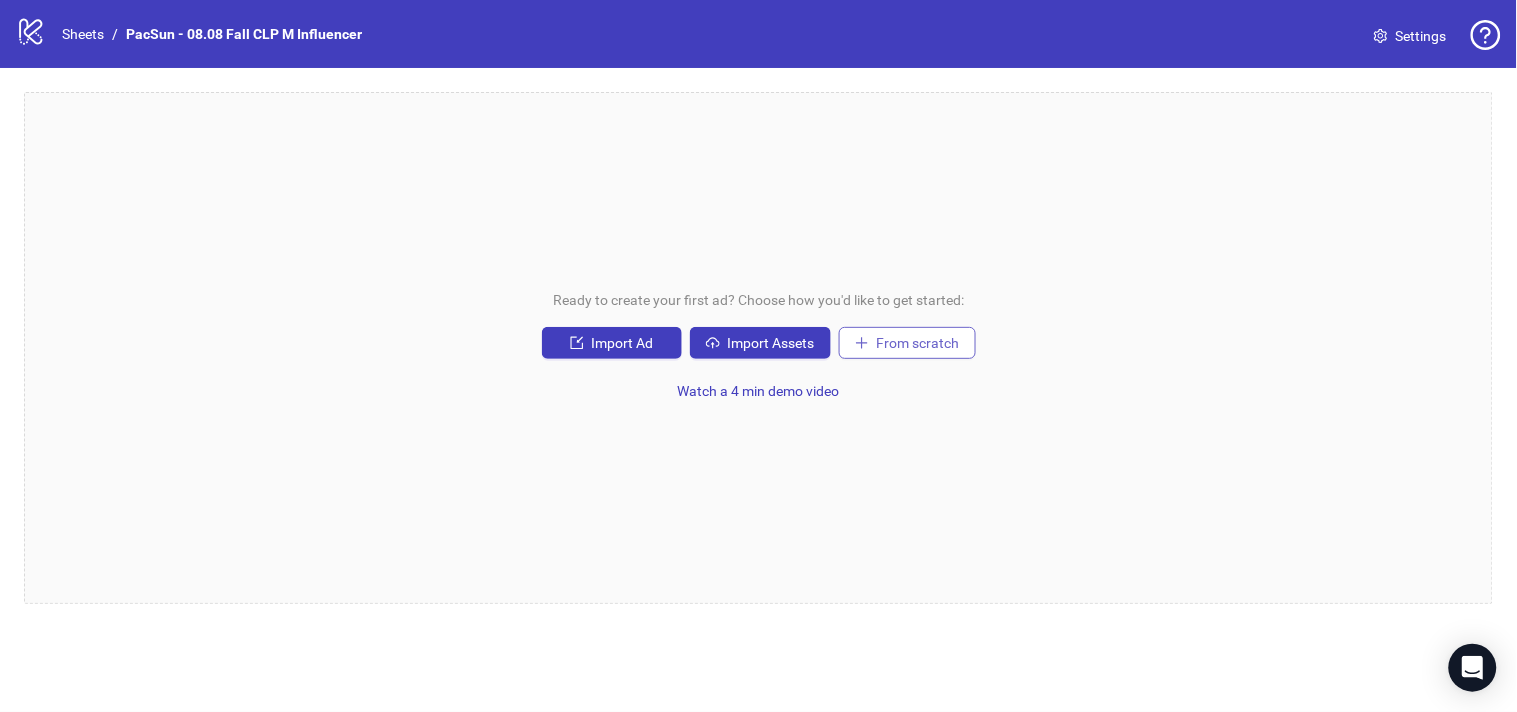 click on "From scratch" at bounding box center [907, 343] 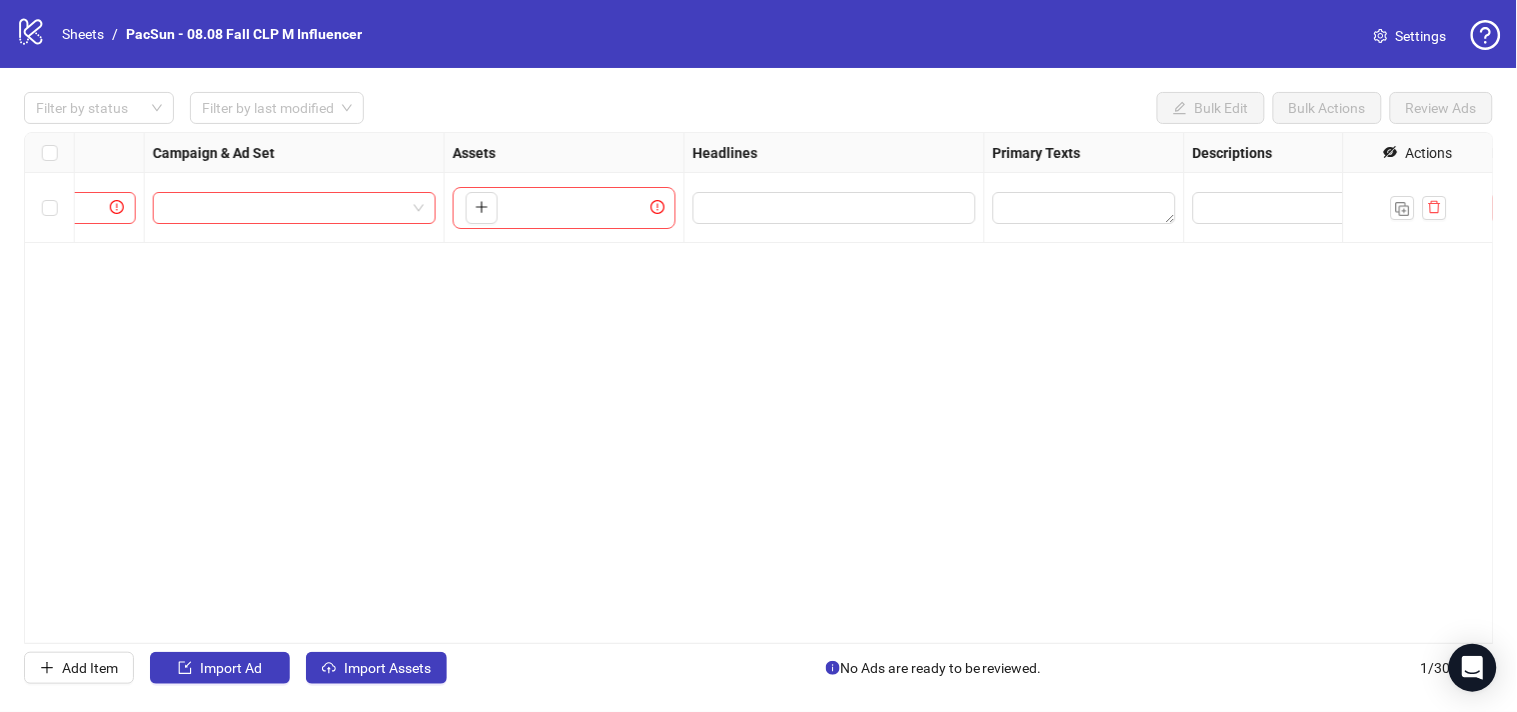 scroll, scrollTop: 0, scrollLeft: 503, axis: horizontal 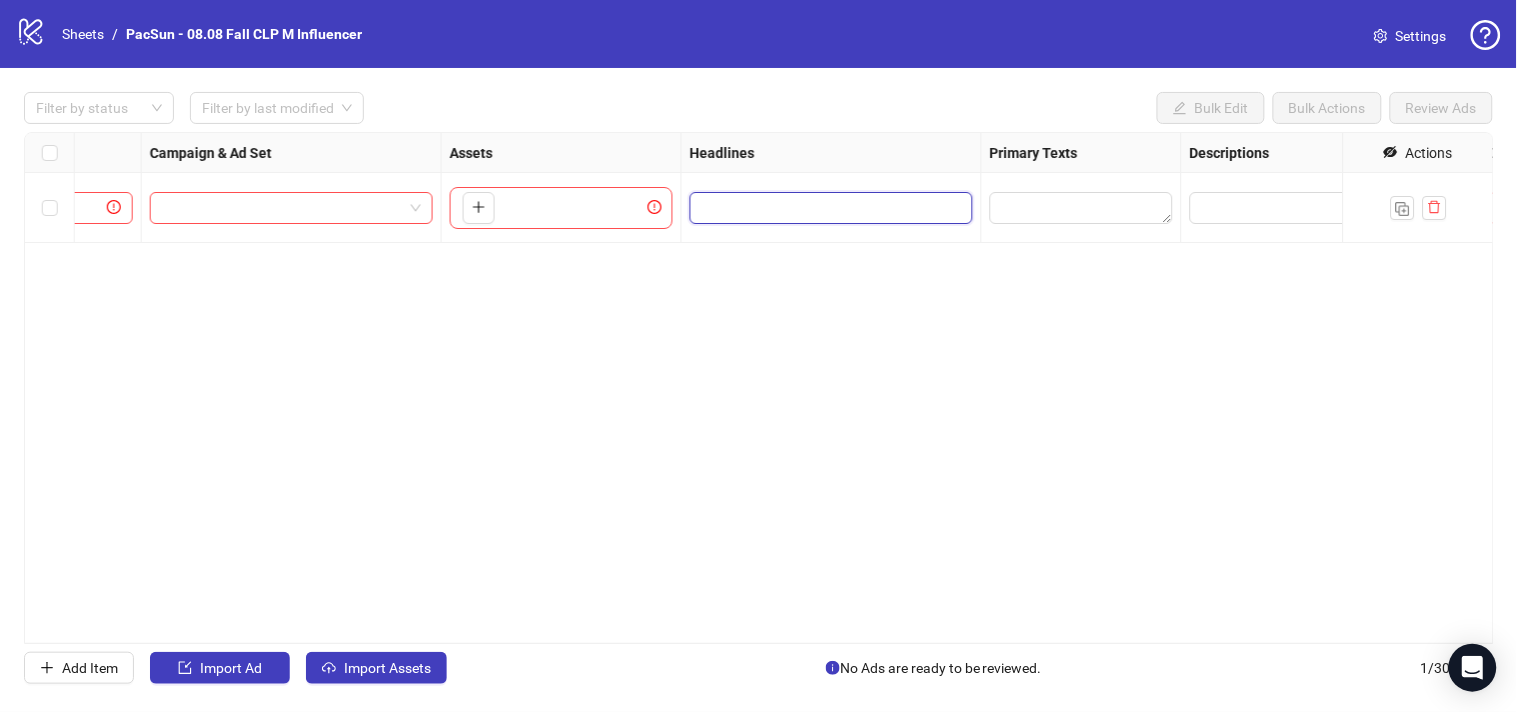 click at bounding box center [829, 208] 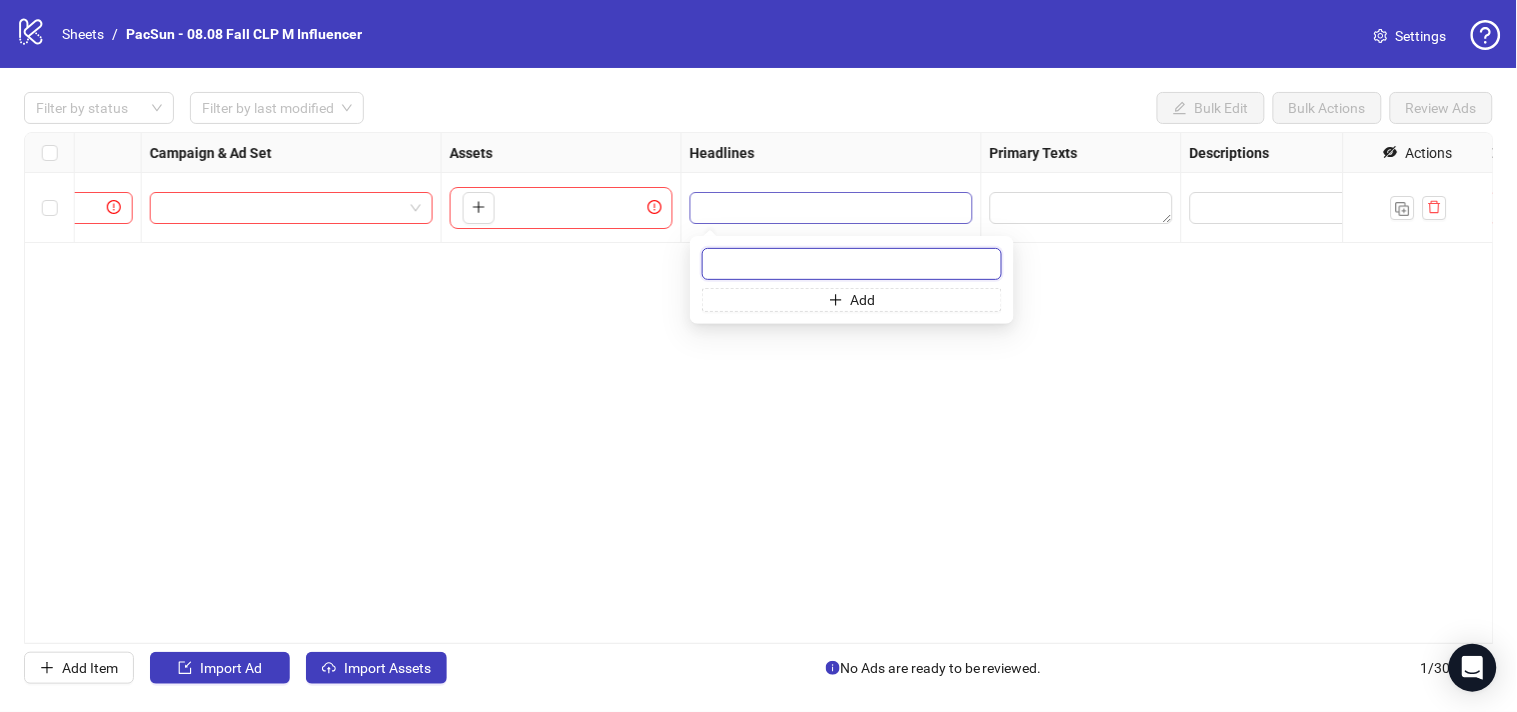 paste on "**********" 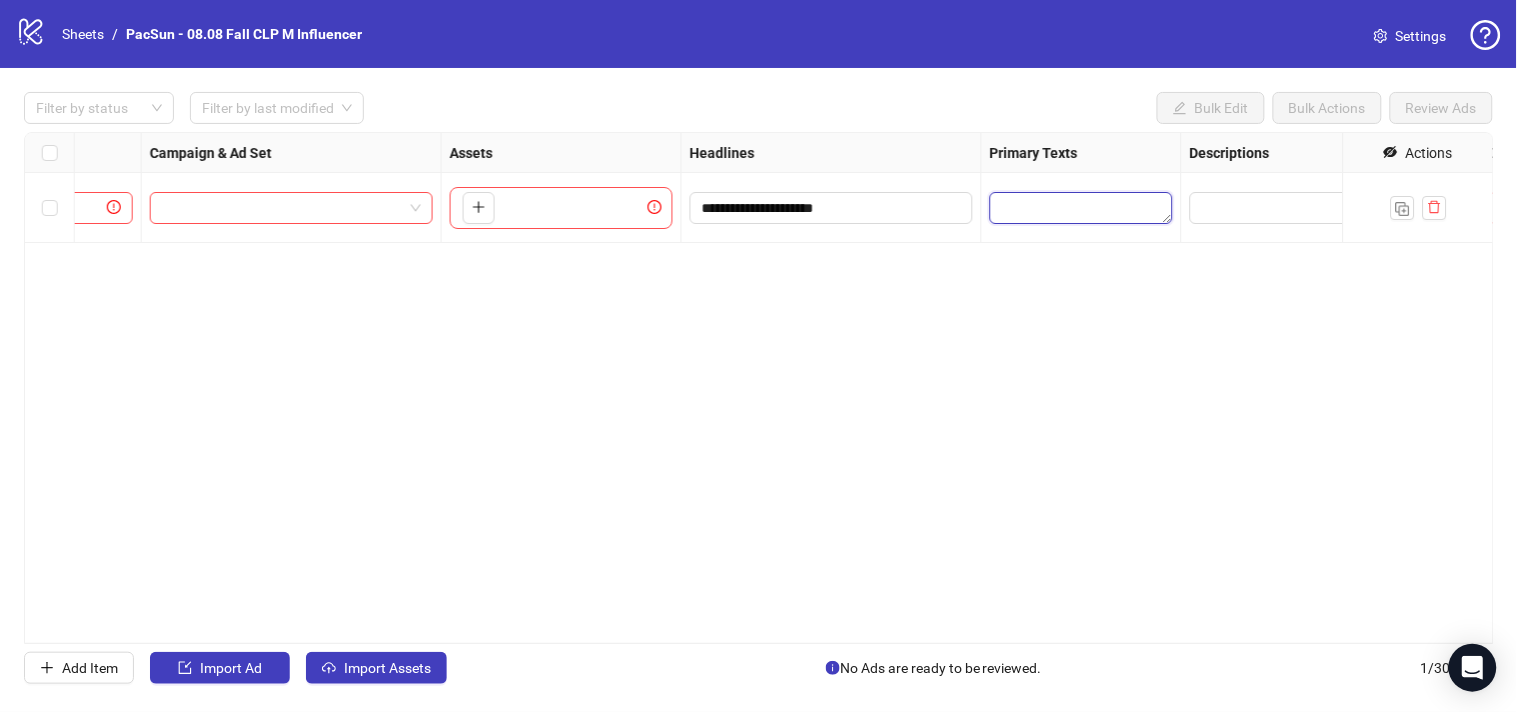 click at bounding box center (1081, 208) 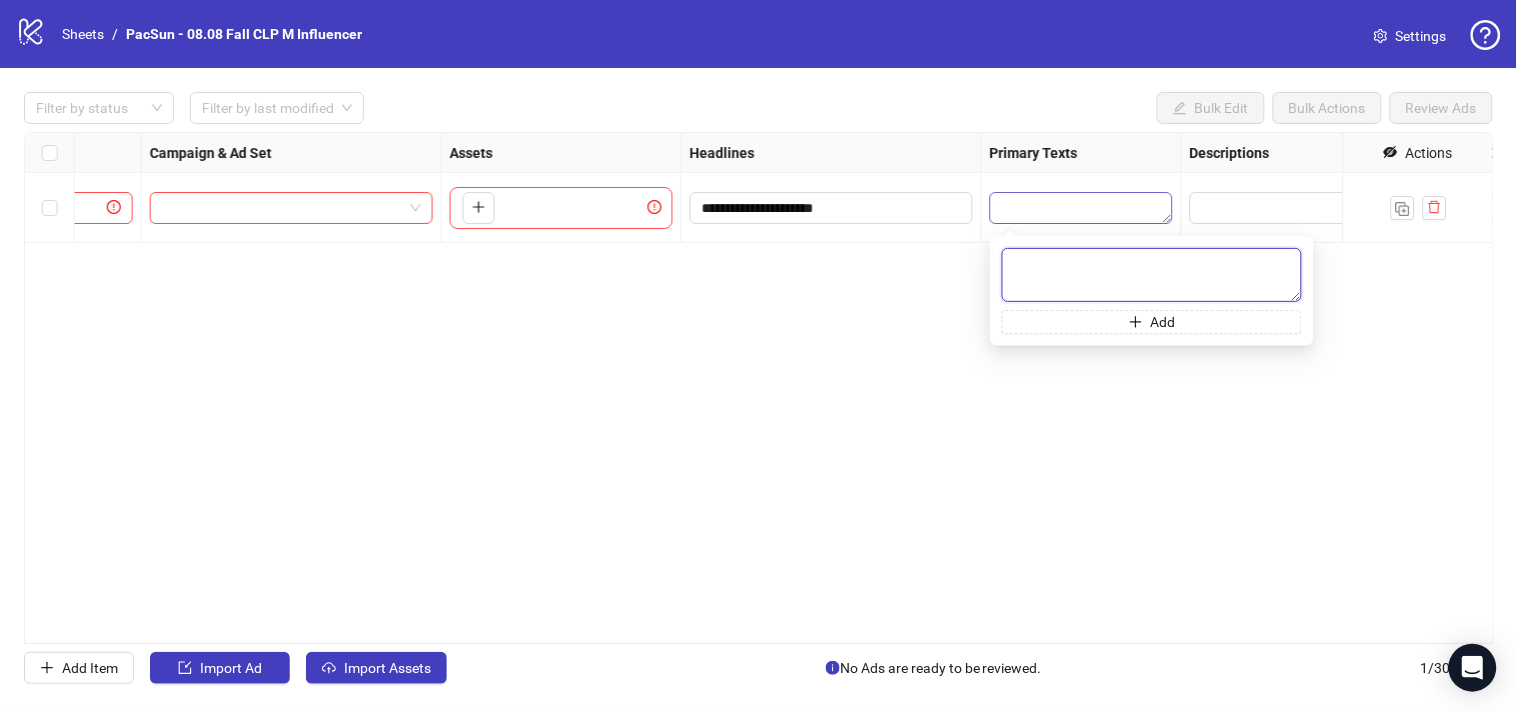 paste on "**********" 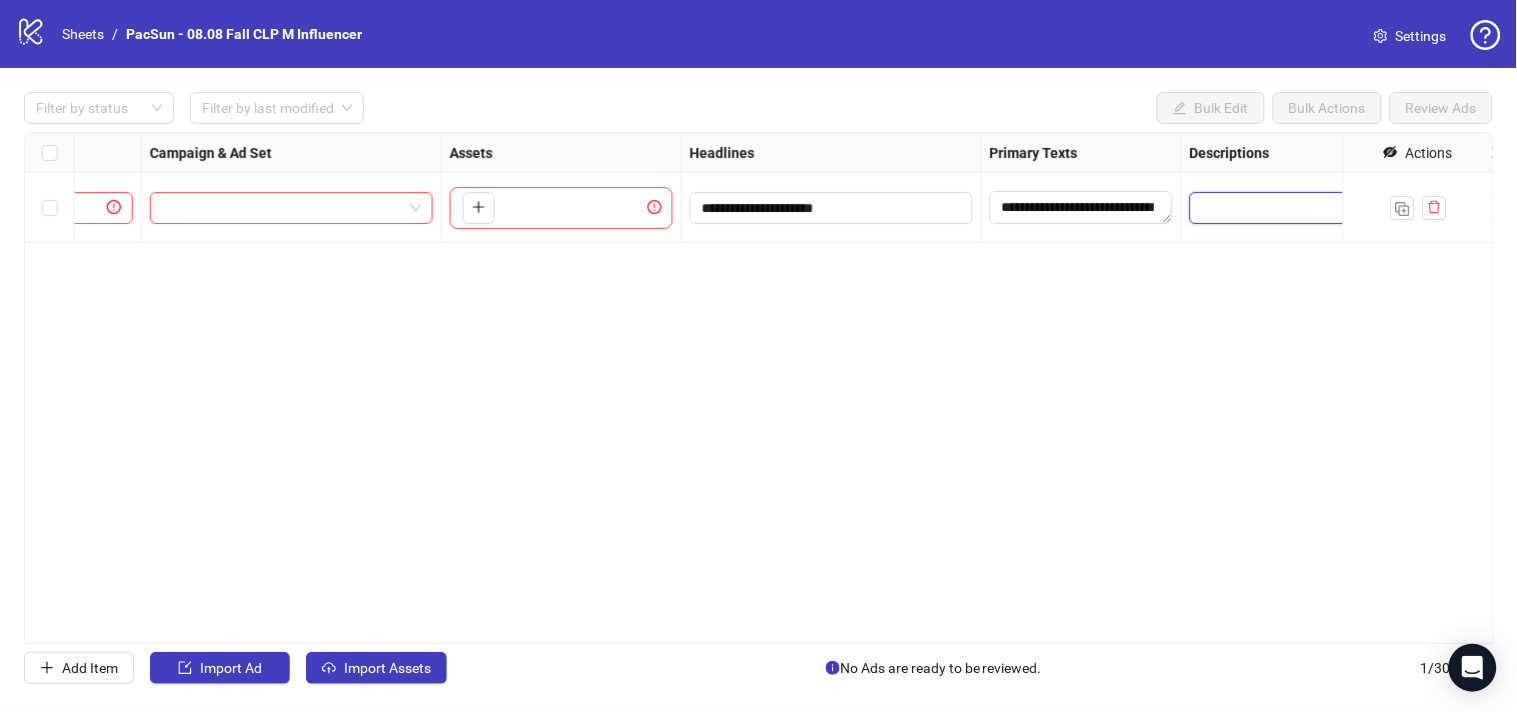 click at bounding box center (1331, 208) 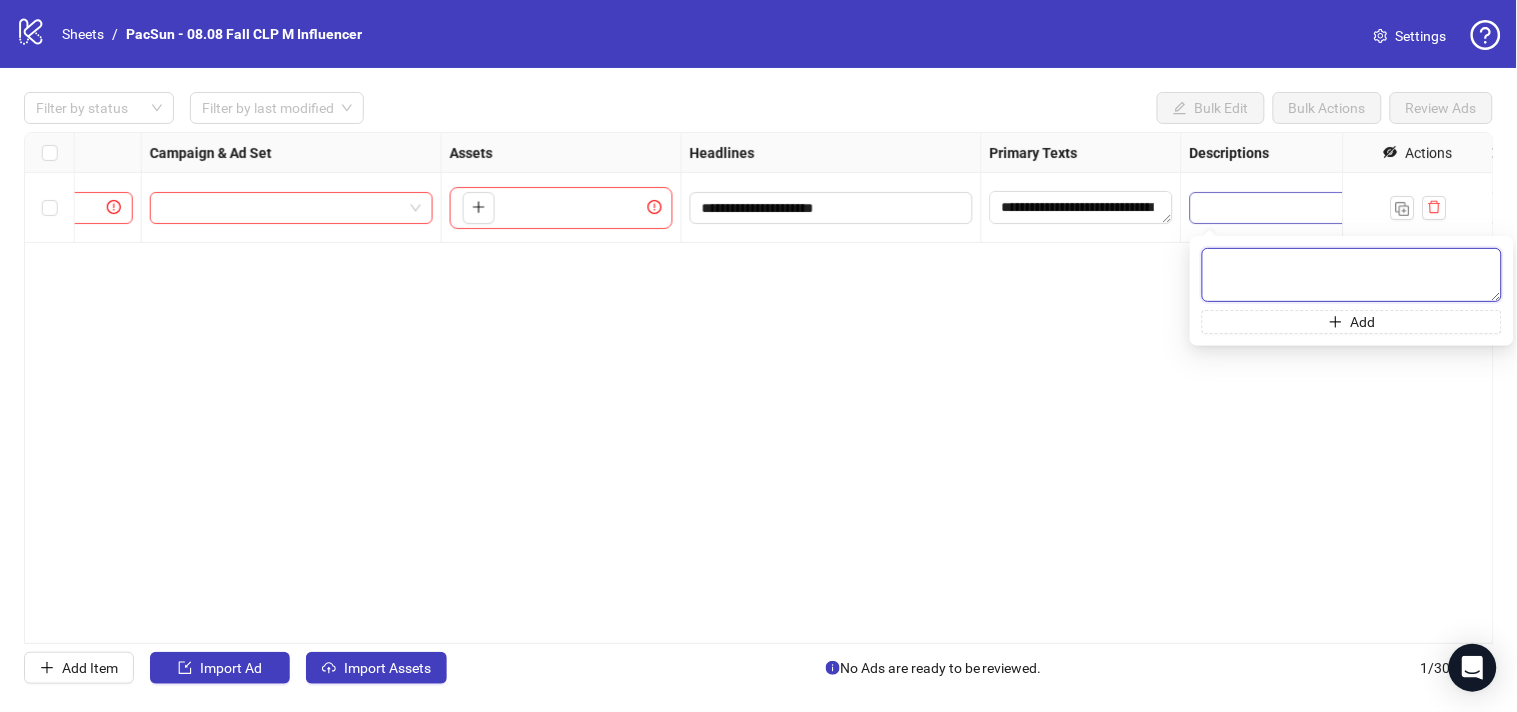 paste on "**********" 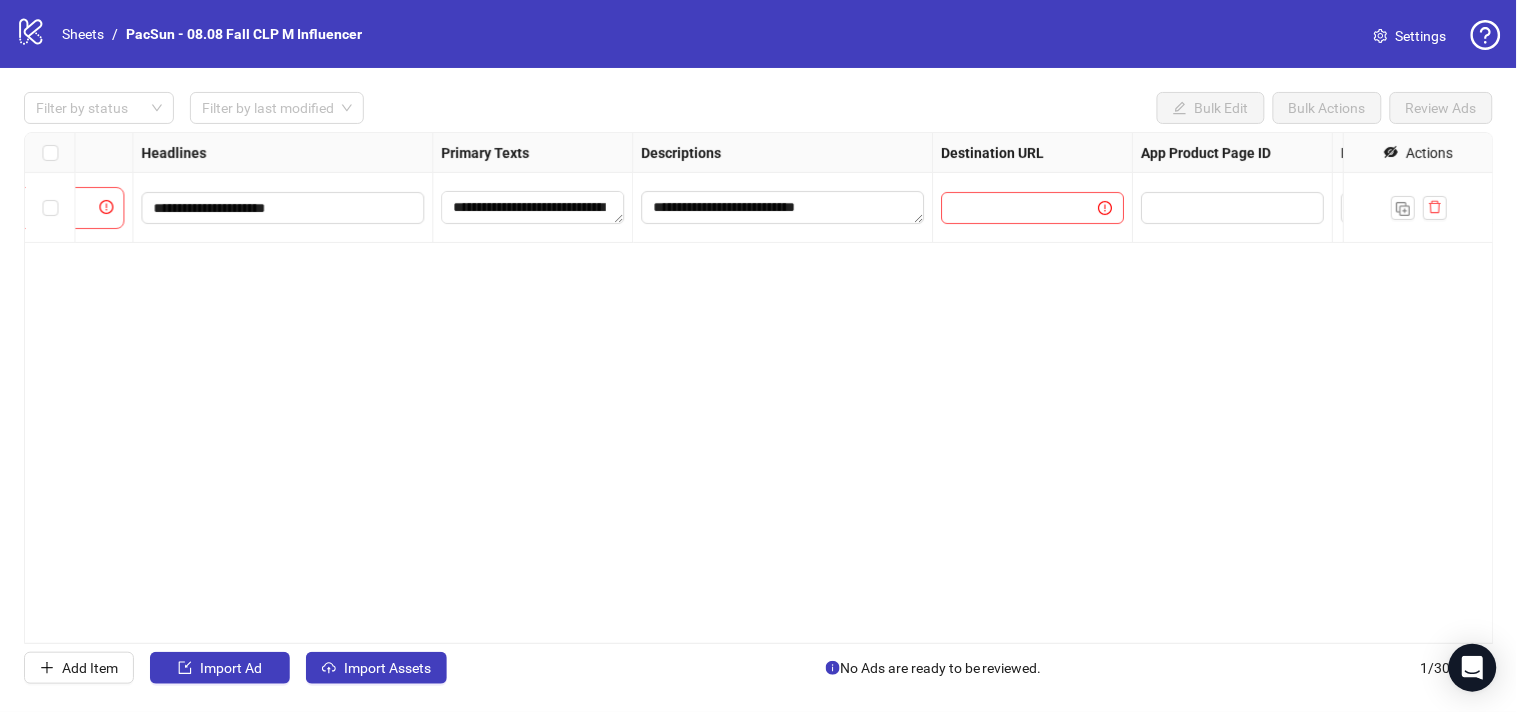 scroll, scrollTop: 0, scrollLeft: 1062, axis: horizontal 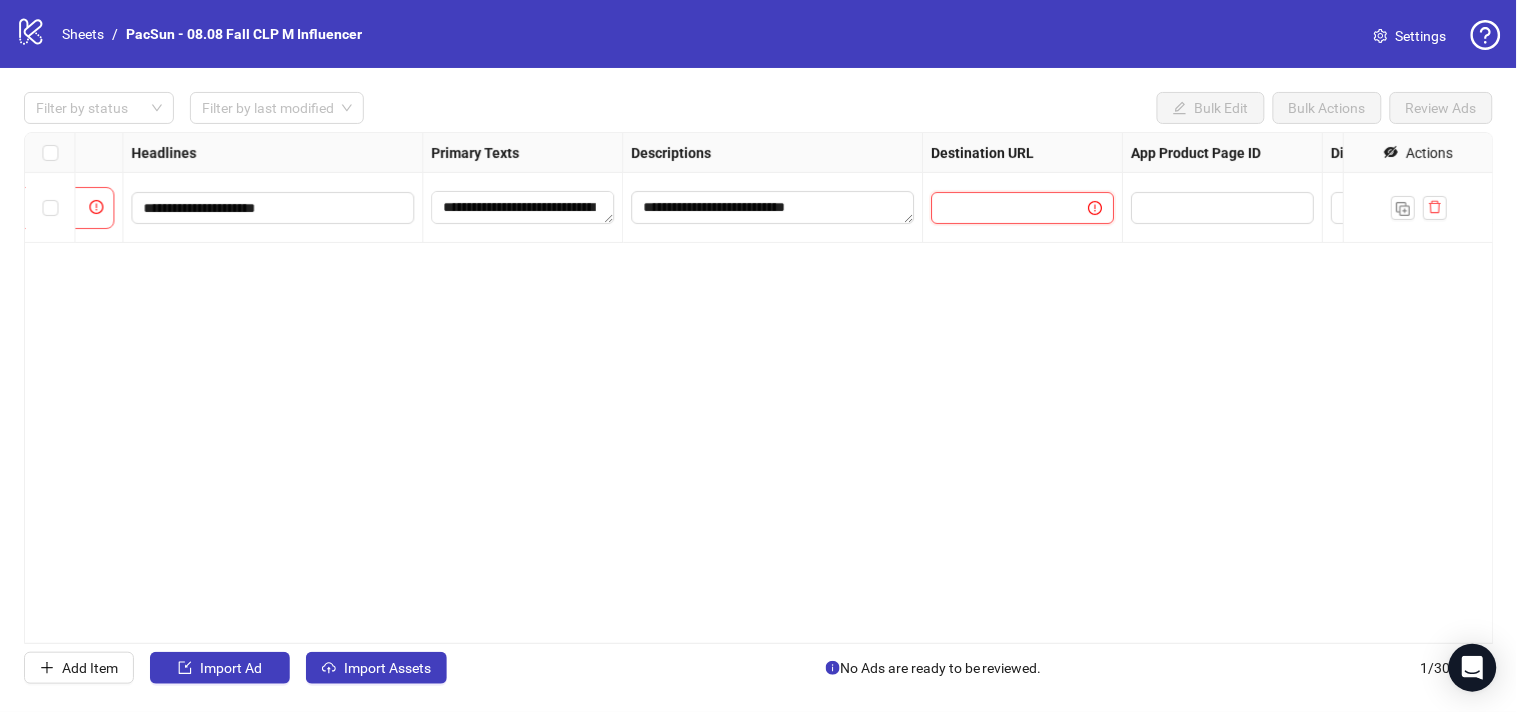 click at bounding box center (1001, 208) 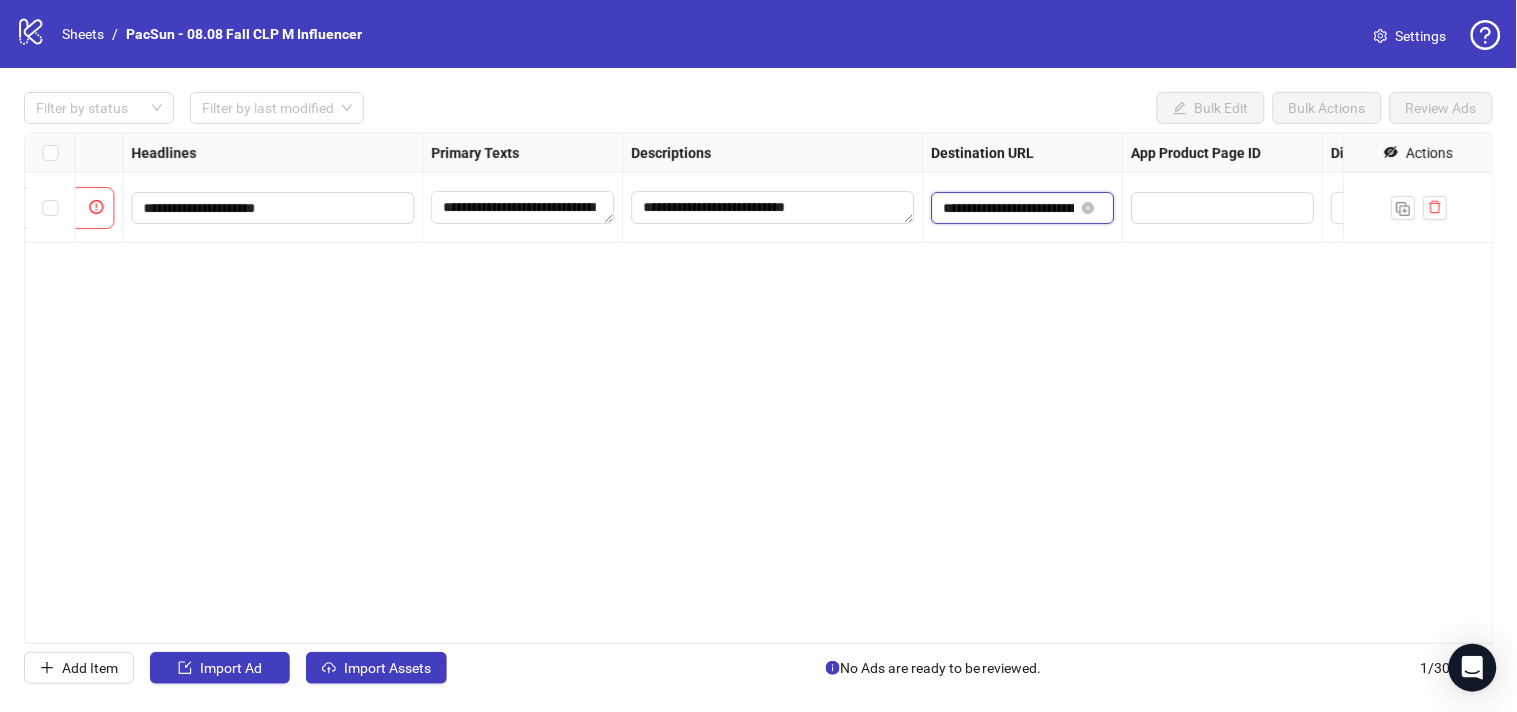 scroll, scrollTop: 0, scrollLeft: 96, axis: horizontal 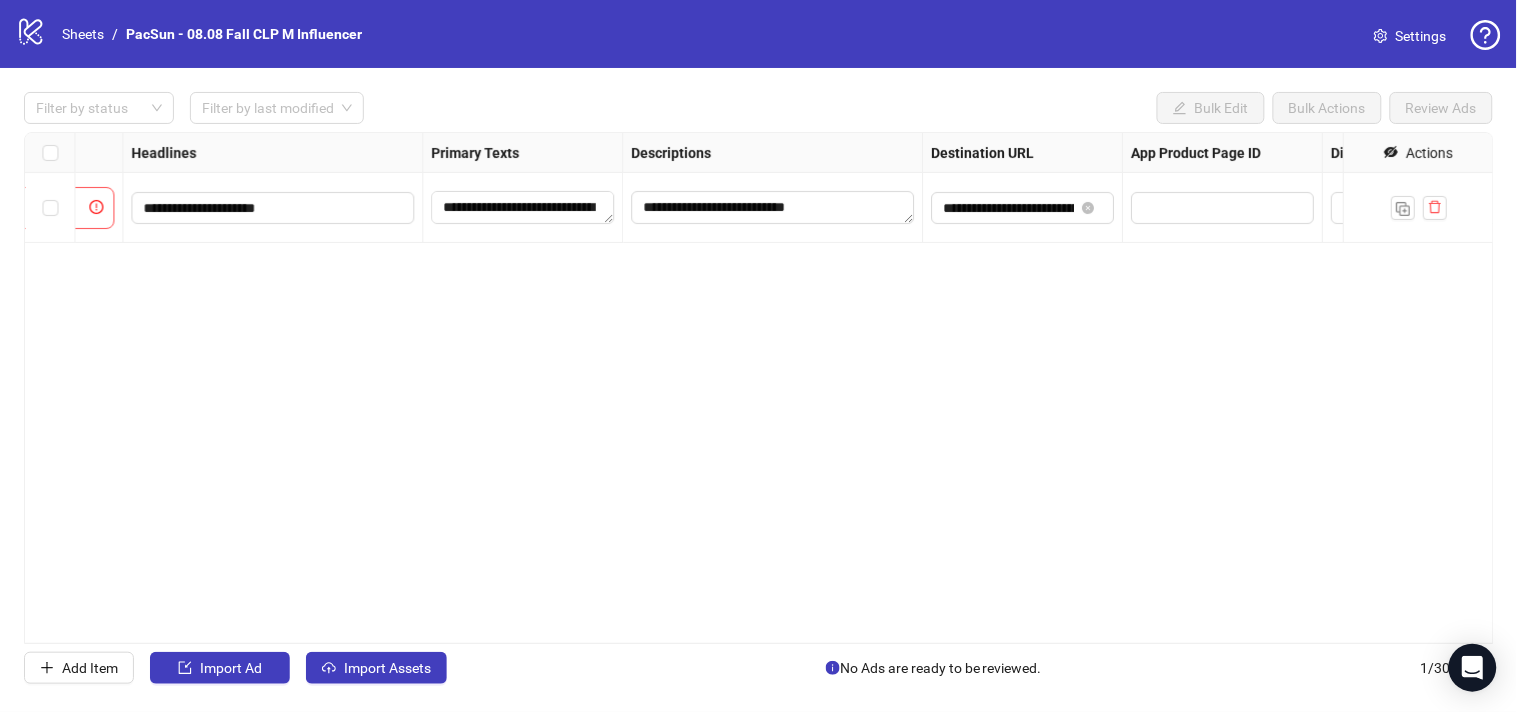 click on "**********" at bounding box center (759, 388) 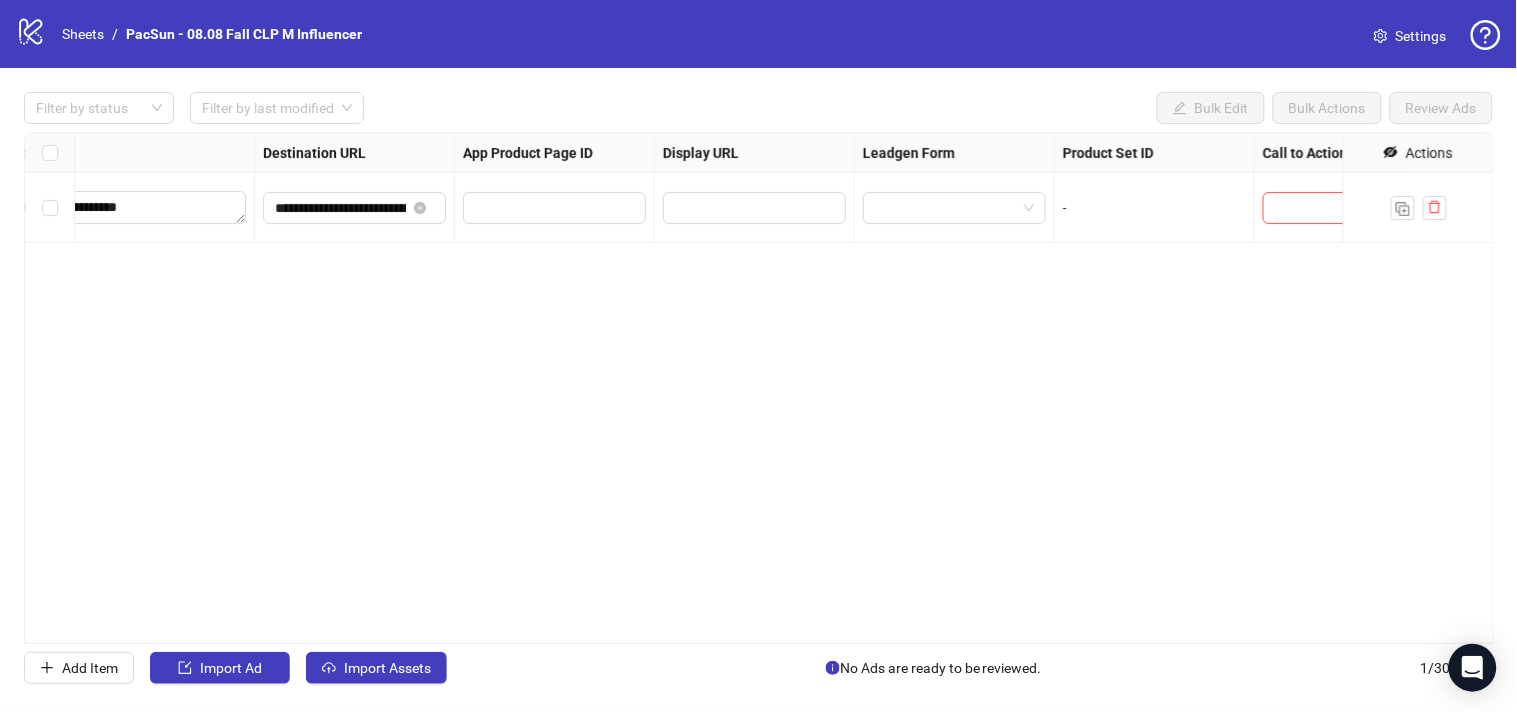 scroll, scrollTop: 0, scrollLeft: 1802, axis: horizontal 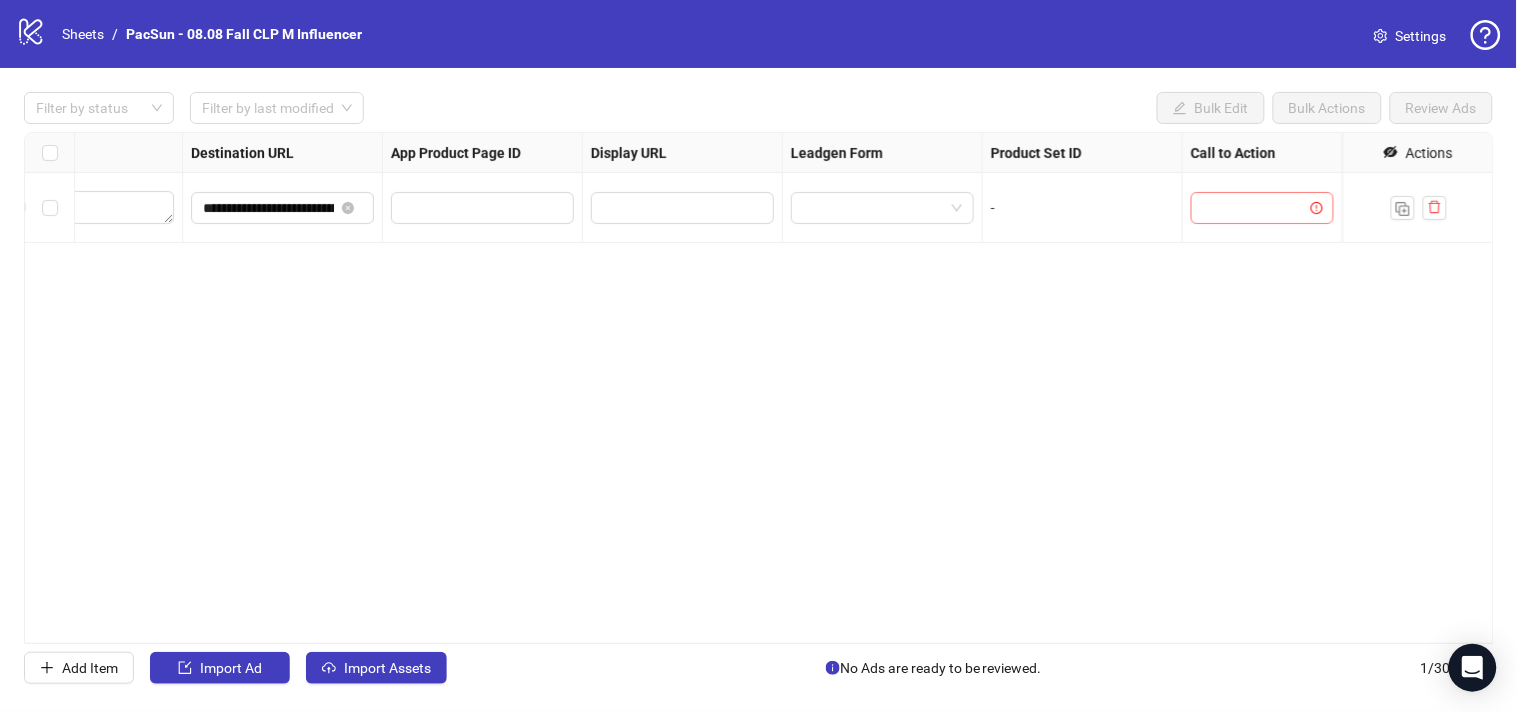 click at bounding box center (1253, 208) 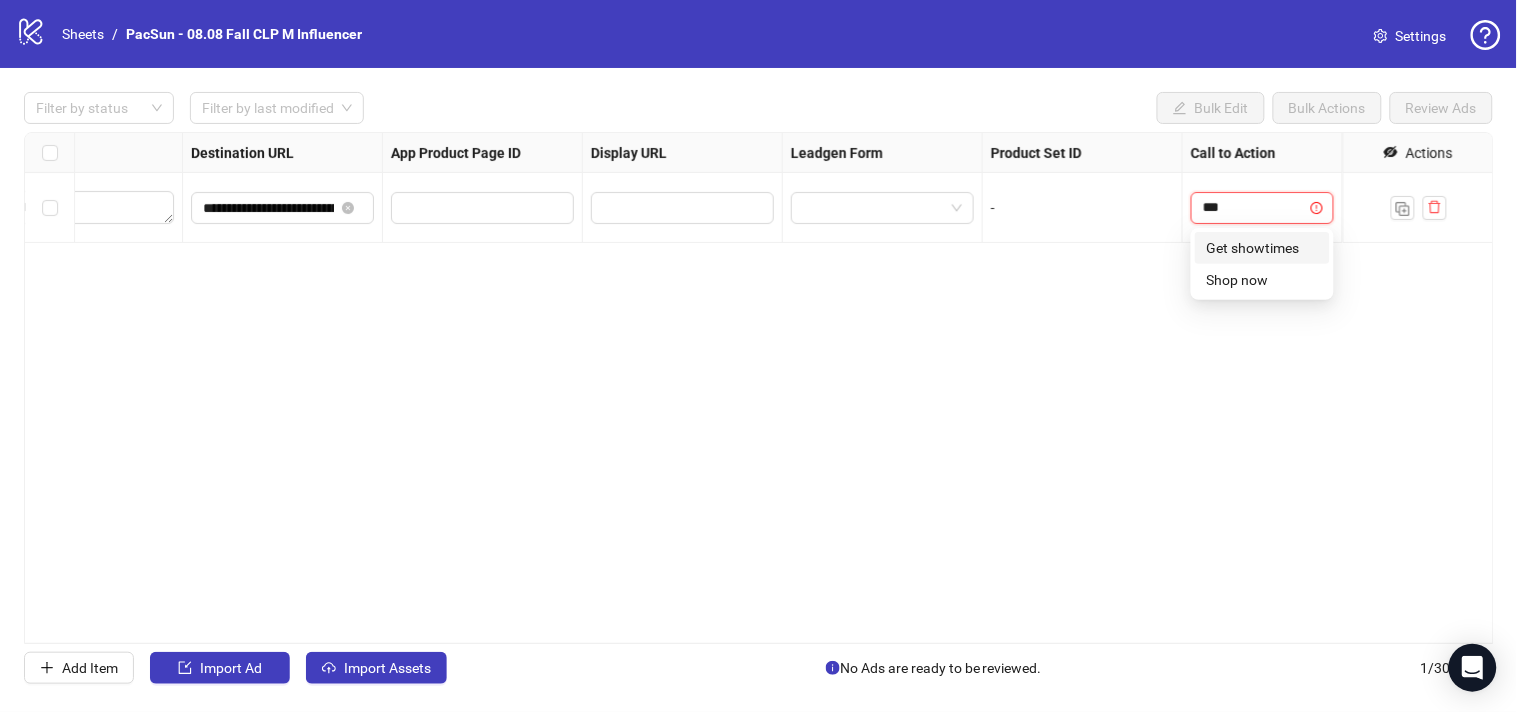 type on "****" 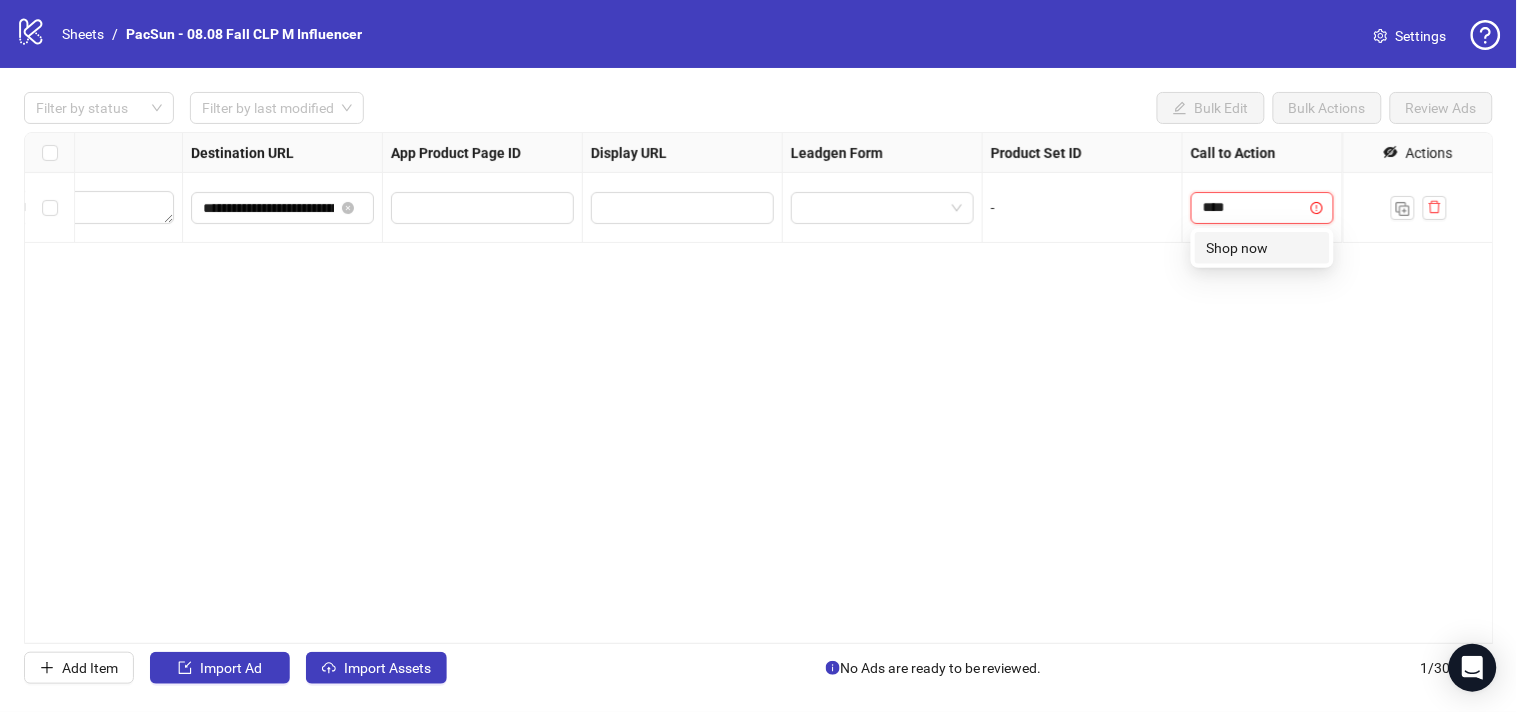 click on "Shop now" at bounding box center [1262, 248] 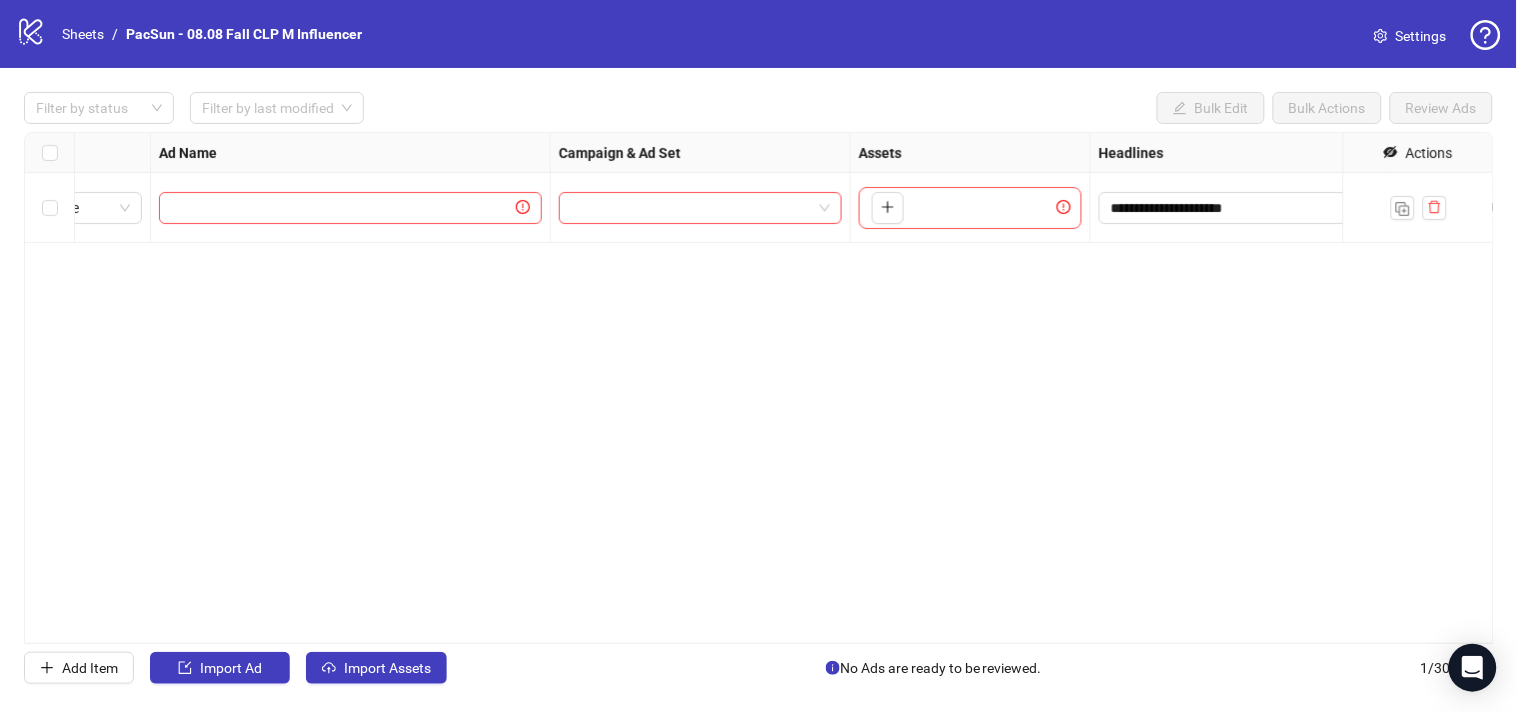 scroll, scrollTop: 0, scrollLeft: 0, axis: both 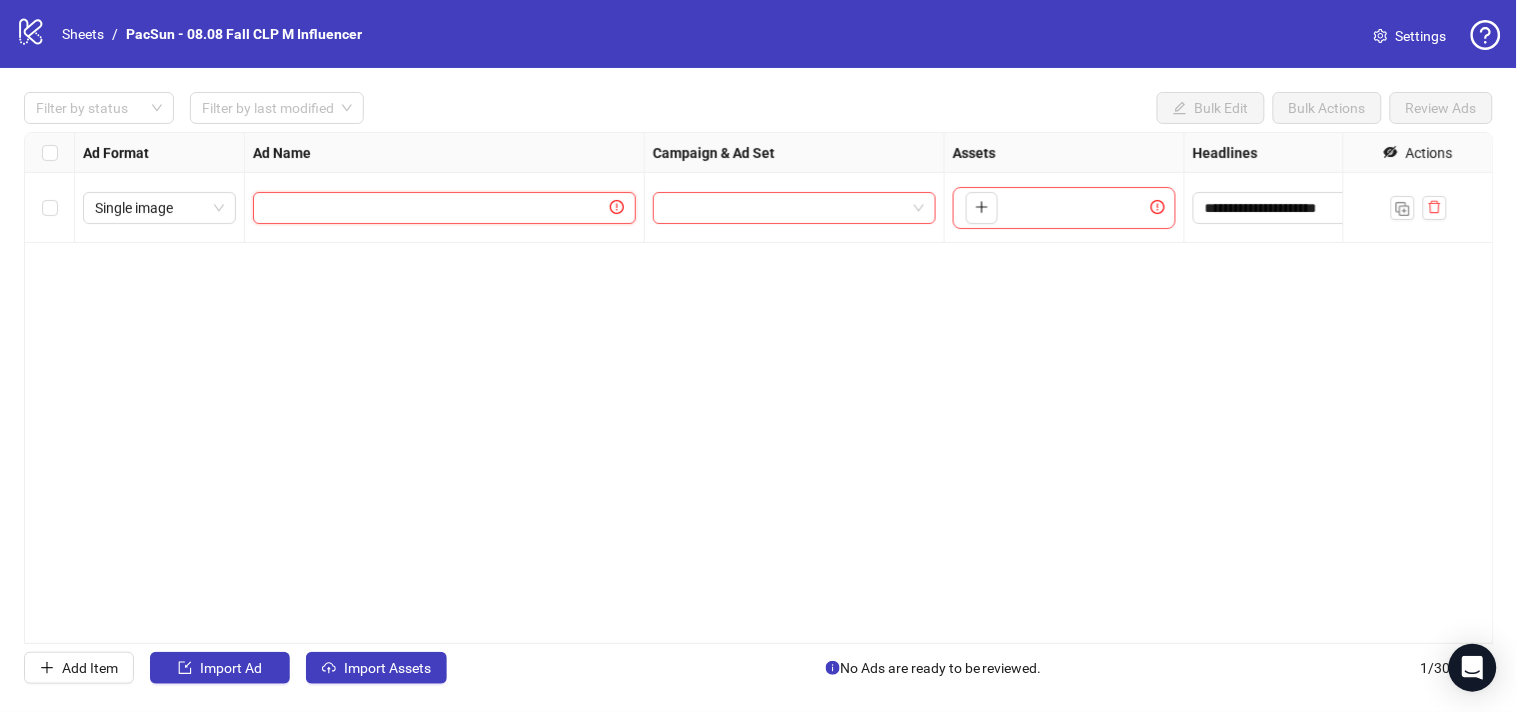 click at bounding box center [435, 208] 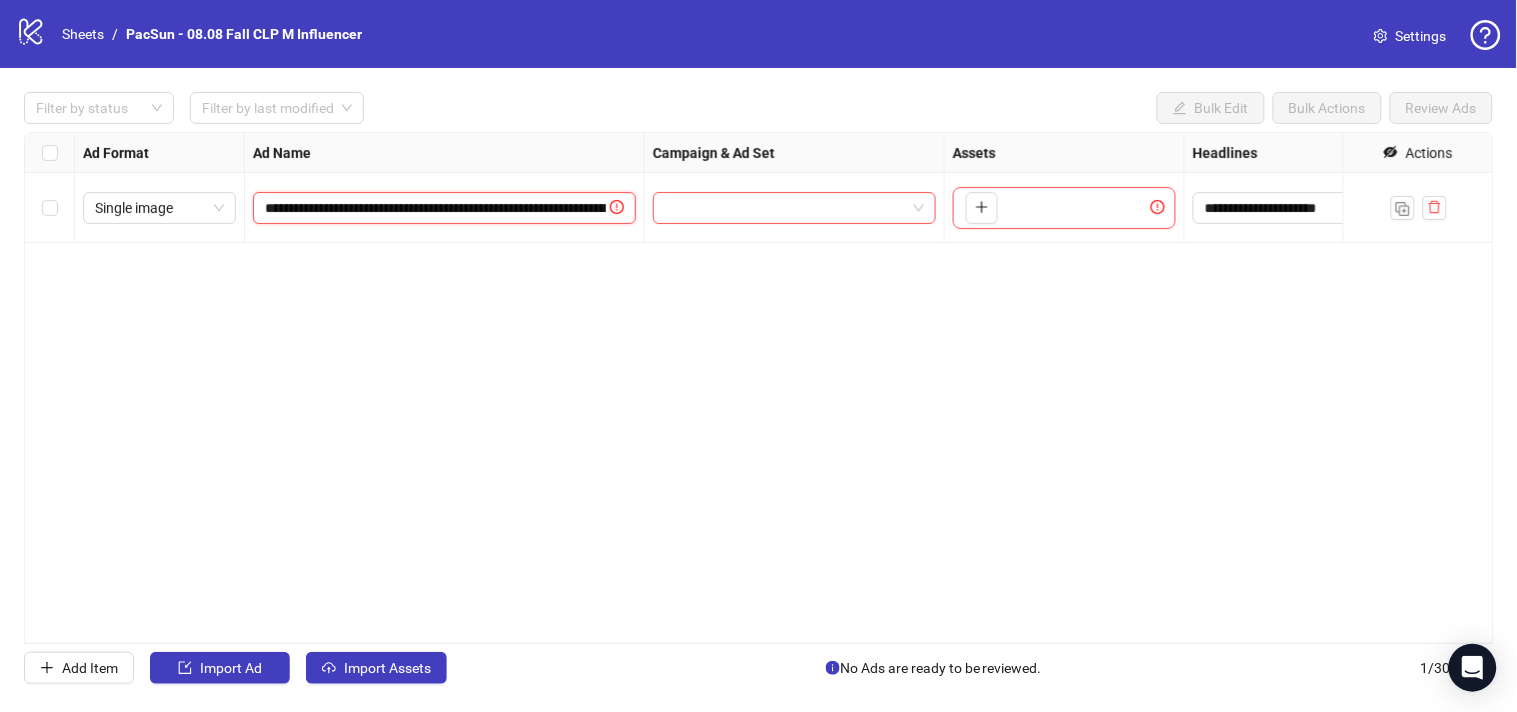 scroll, scrollTop: 0, scrollLeft: 177, axis: horizontal 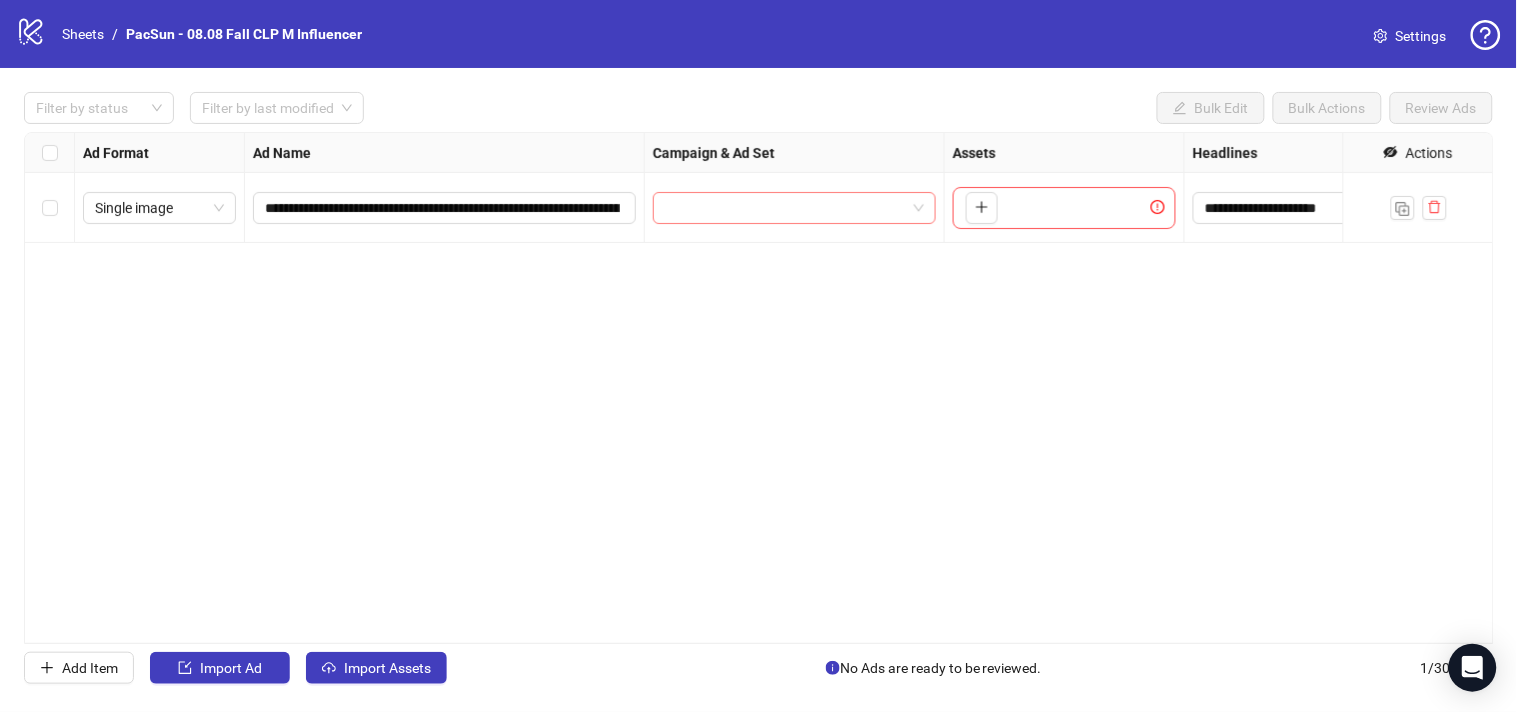 click at bounding box center [785, 208] 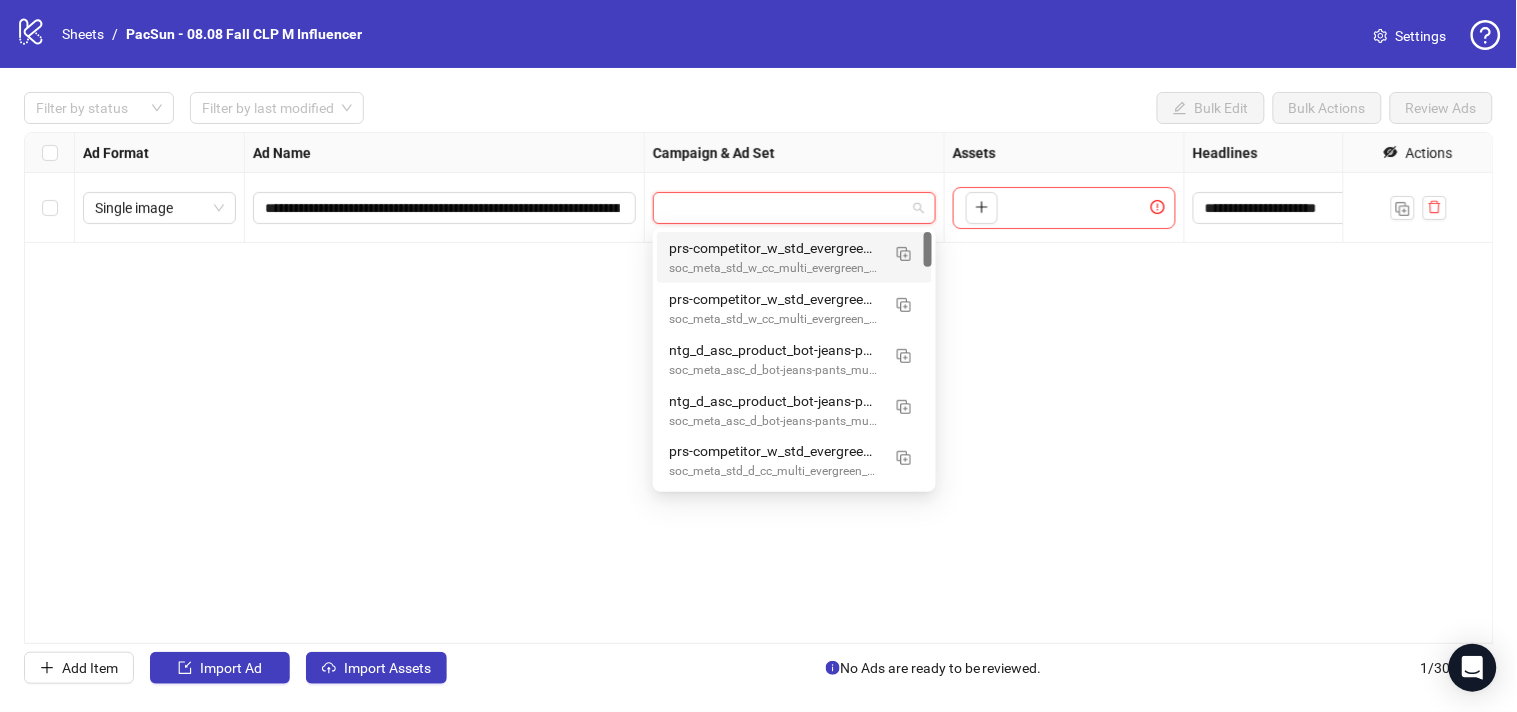 paste on "**********" 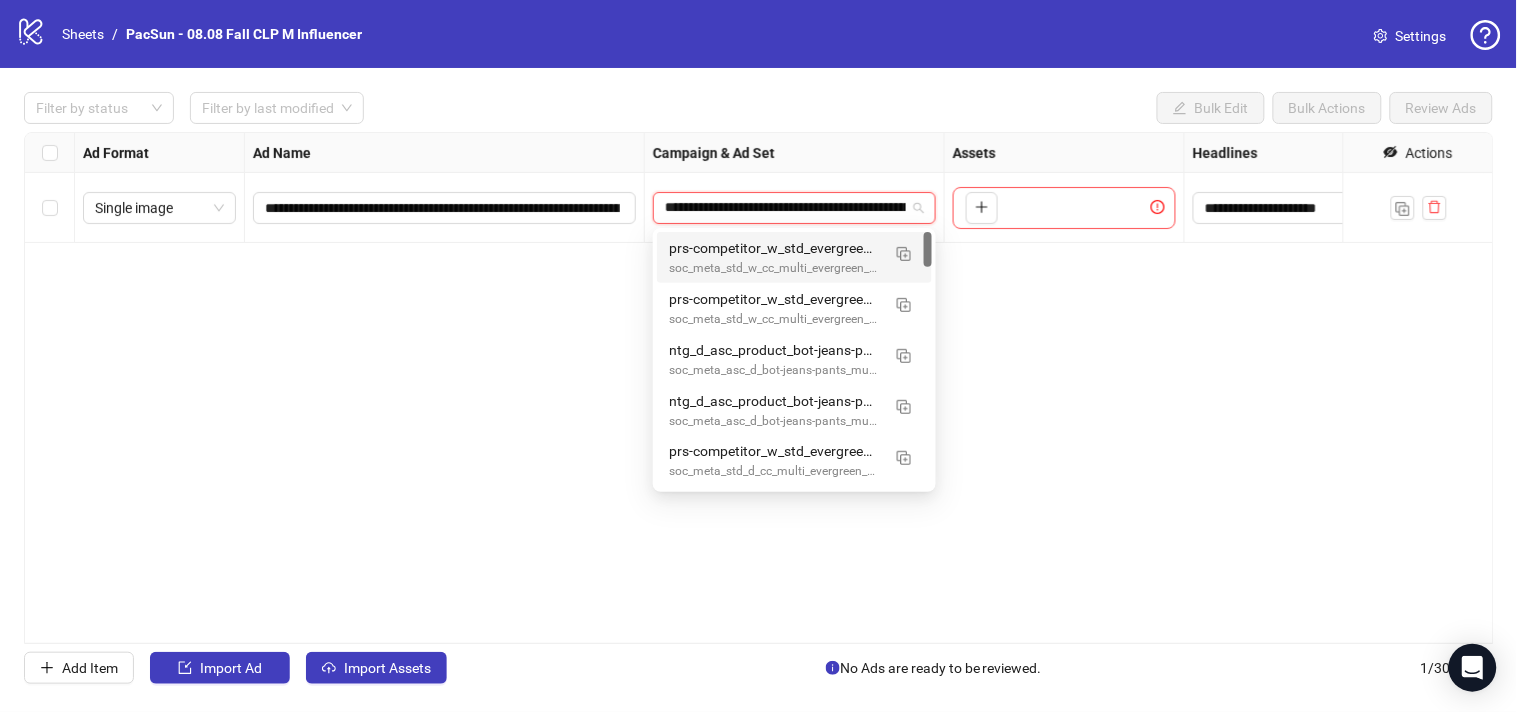 scroll, scrollTop: 0, scrollLeft: 305, axis: horizontal 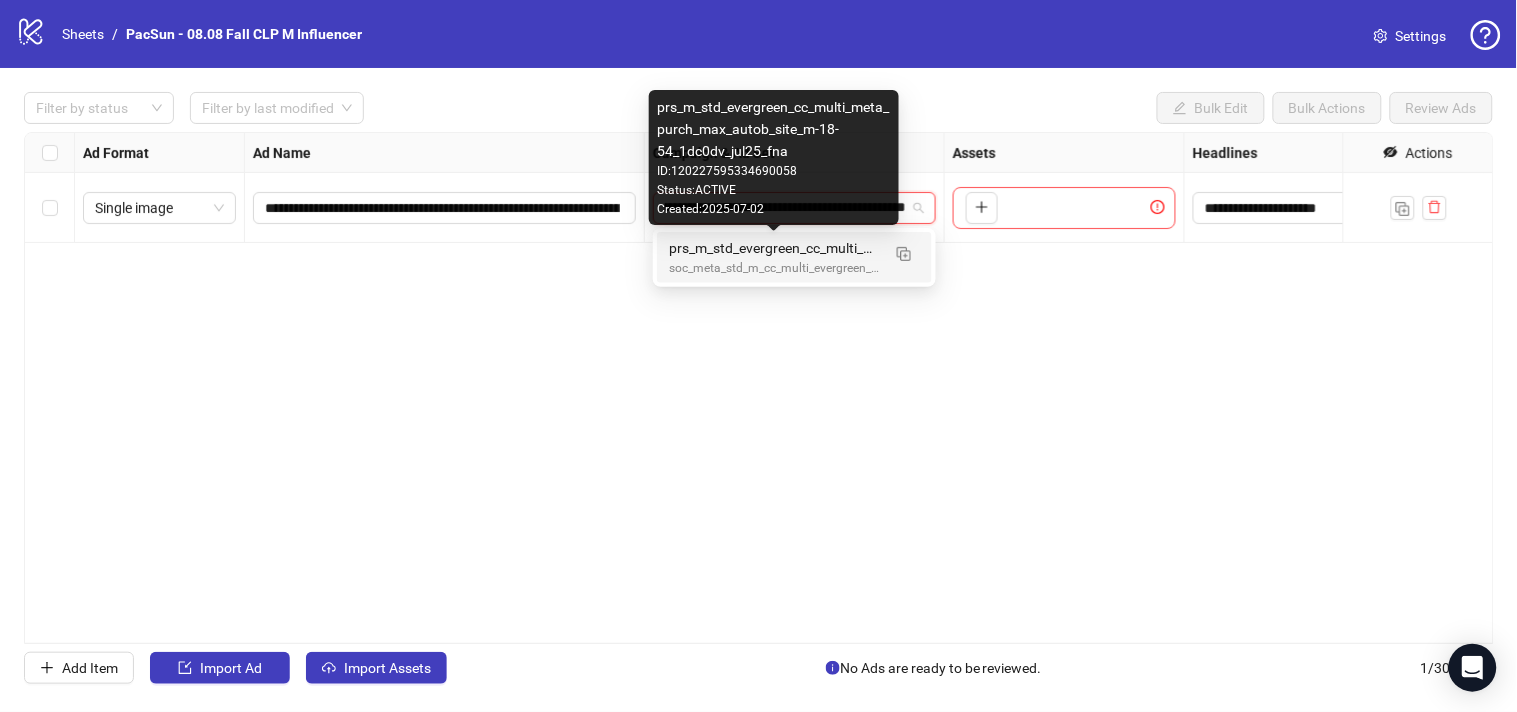 click on "prs_m_std_evergreen_cc_multi_meta_purch_max_autob_site_m-18-54_1dc0dv_jul25_fna" at bounding box center (774, 248) 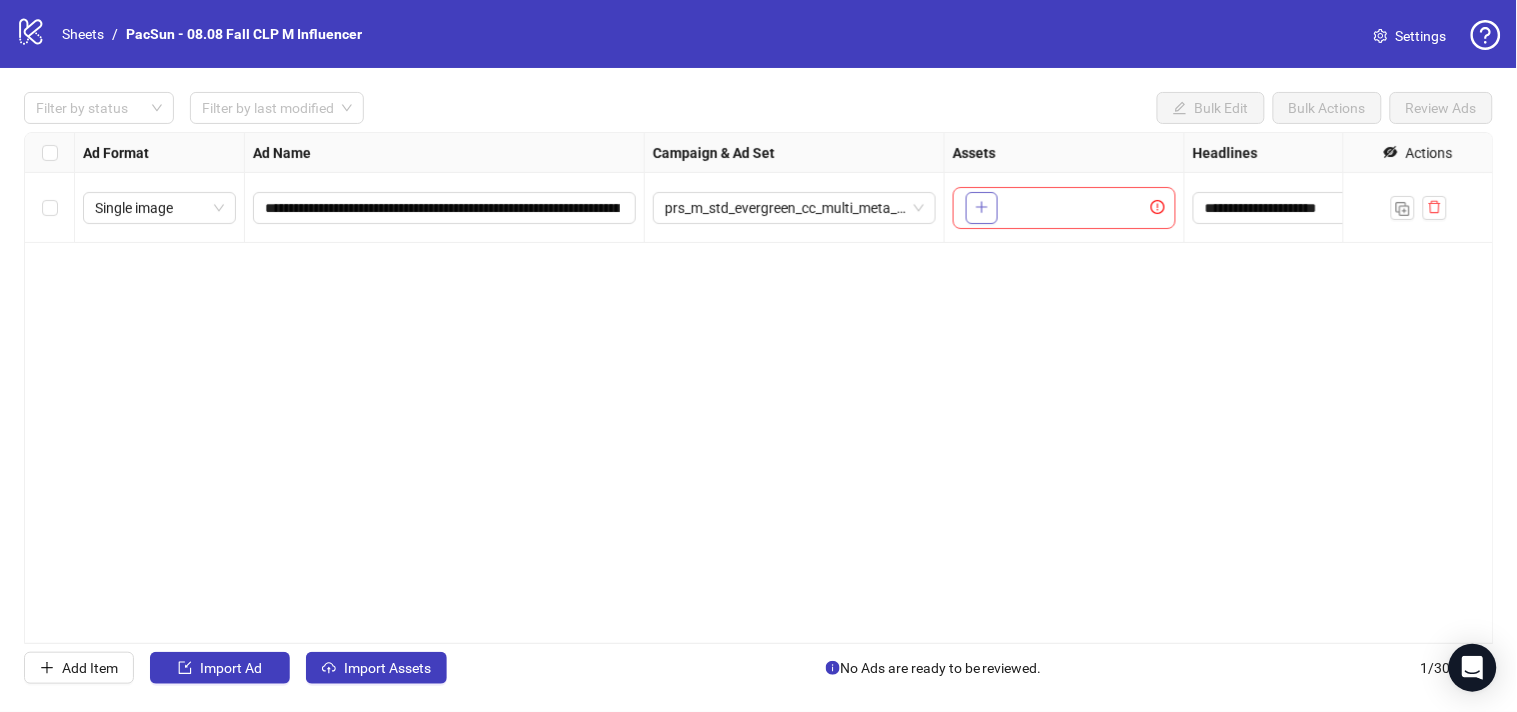 click 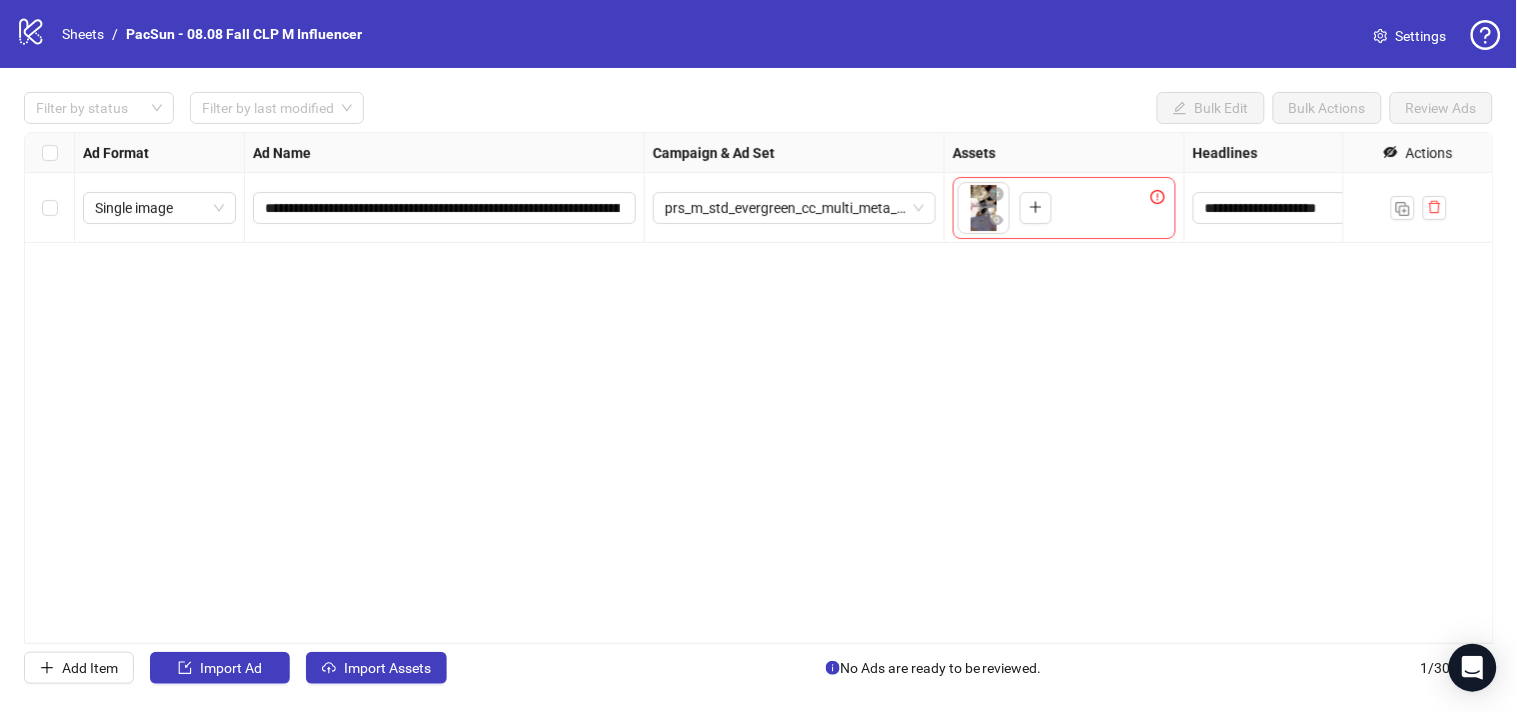 click on "Single image" at bounding box center (160, 208) 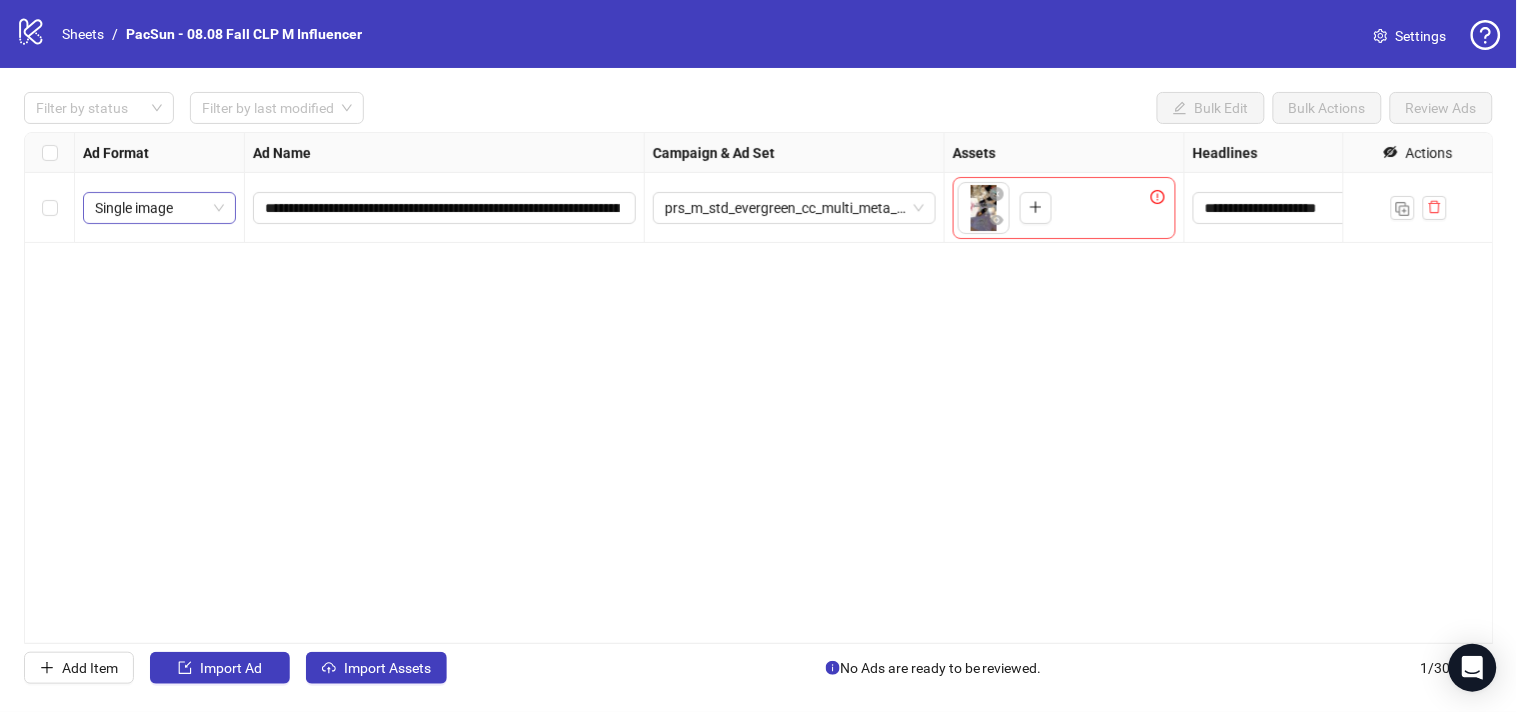 click on "Single image" at bounding box center [159, 208] 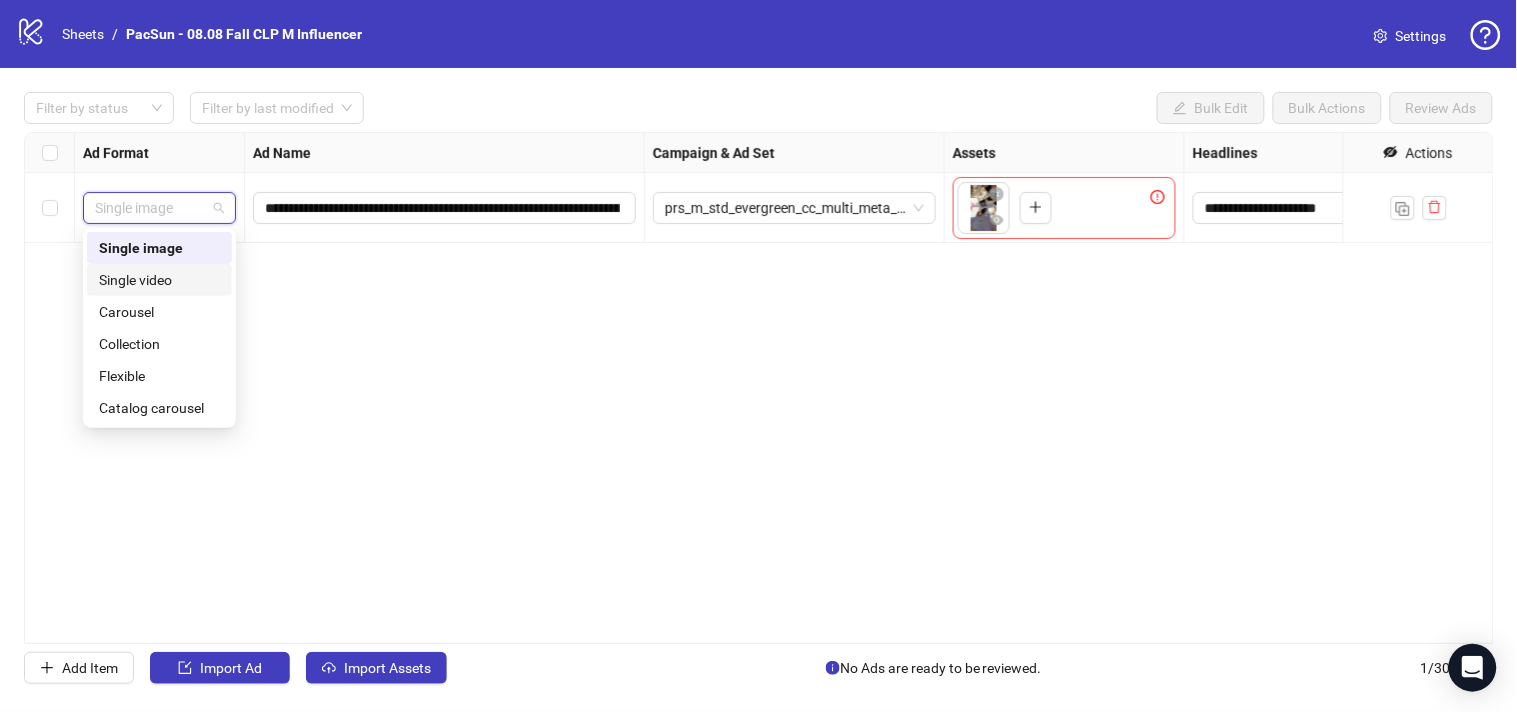 click on "Single video" at bounding box center (159, 280) 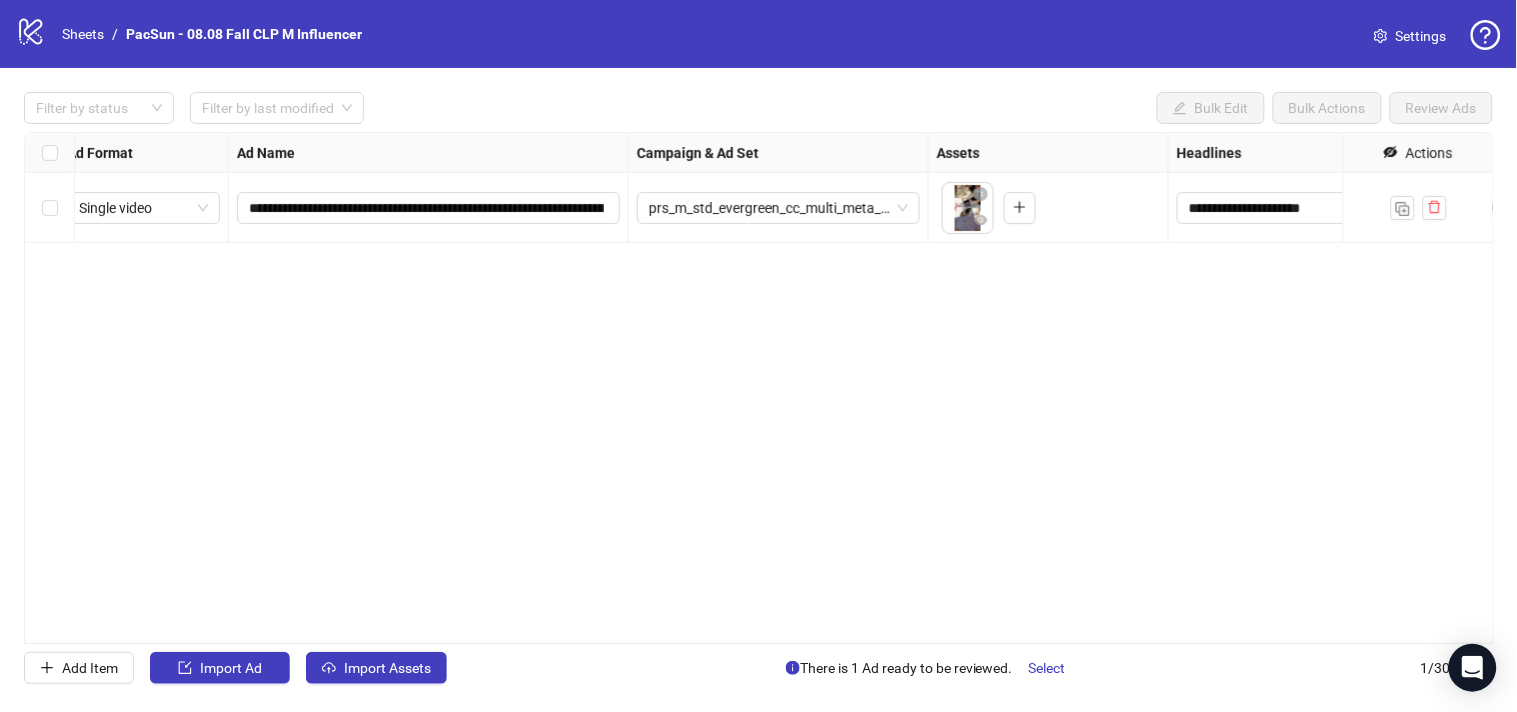 scroll, scrollTop: 0, scrollLeft: 0, axis: both 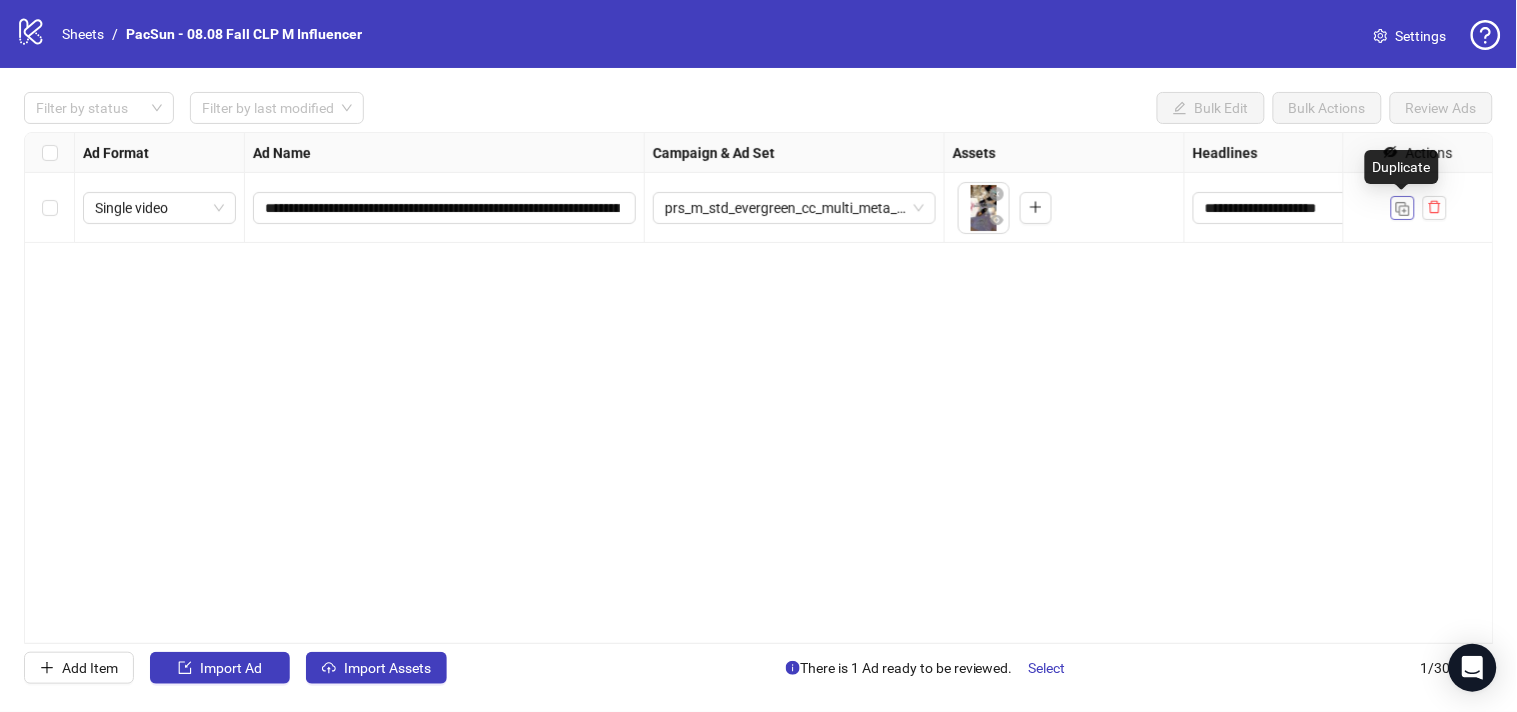 click at bounding box center (1403, 209) 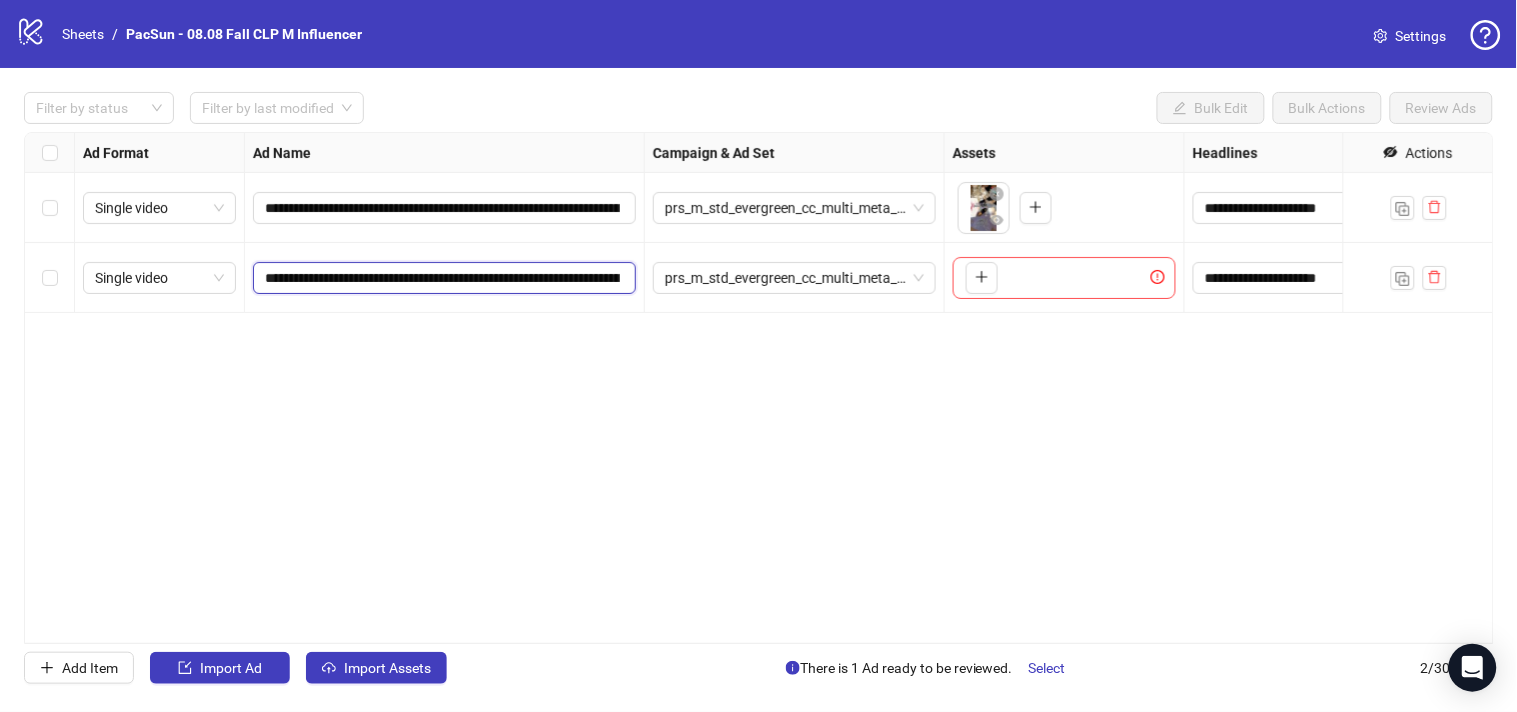 click on "**********" at bounding box center [442, 278] 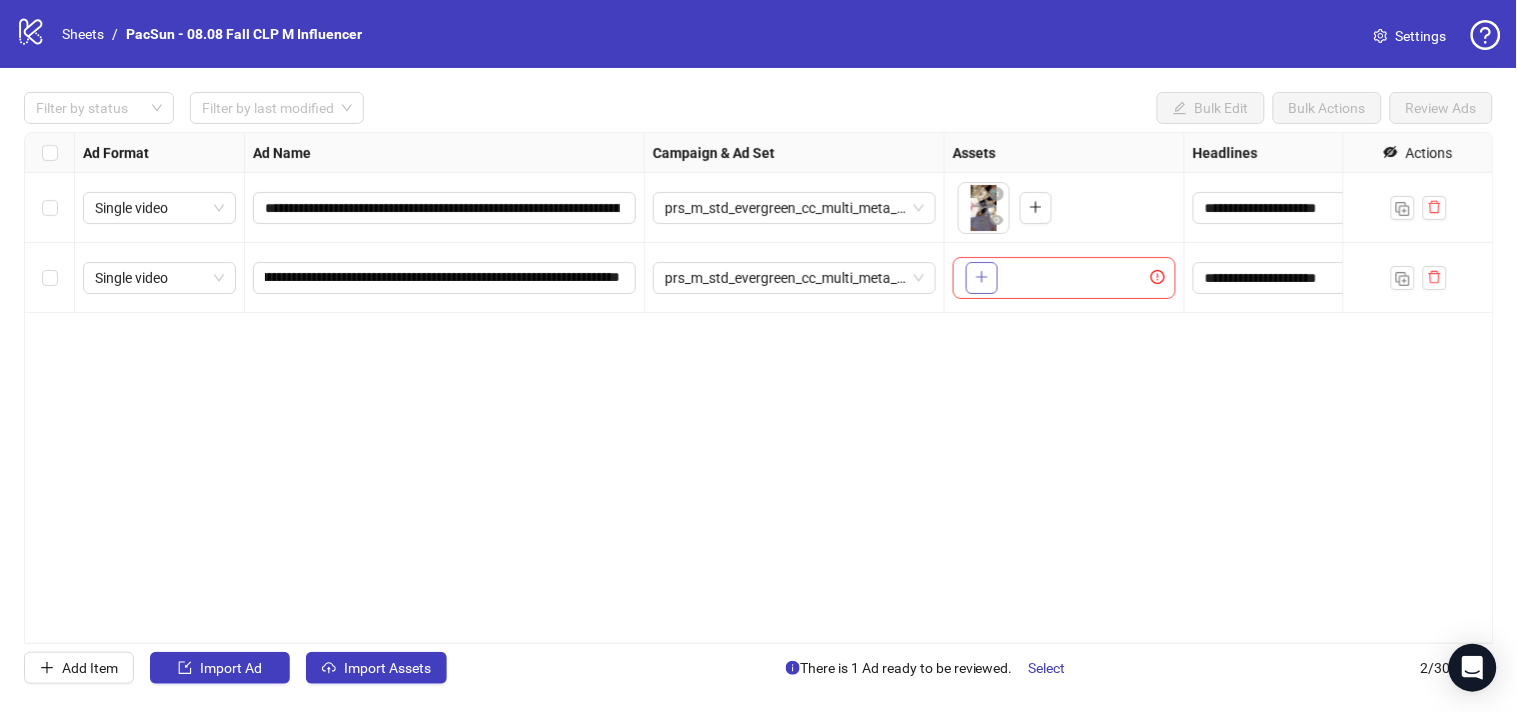click 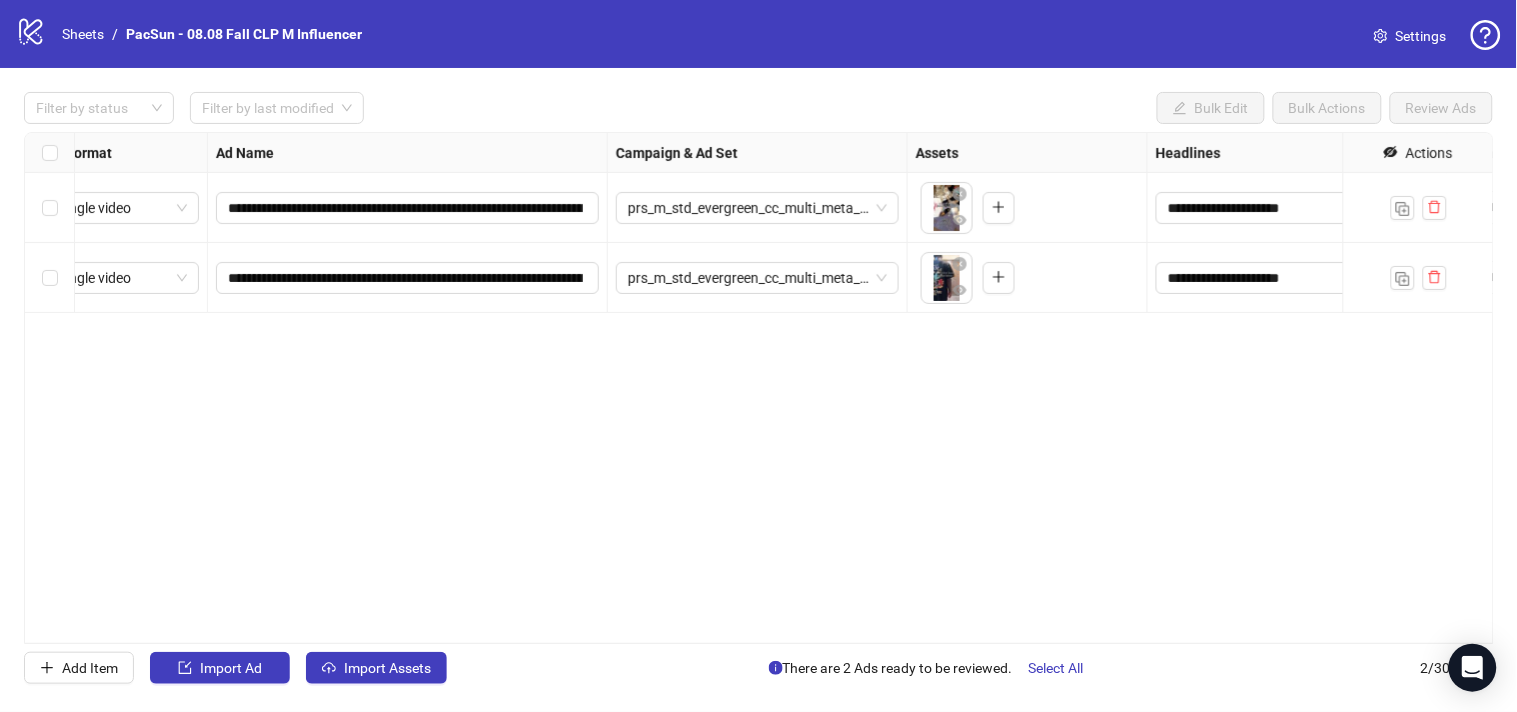 scroll, scrollTop: 0, scrollLeft: 32, axis: horizontal 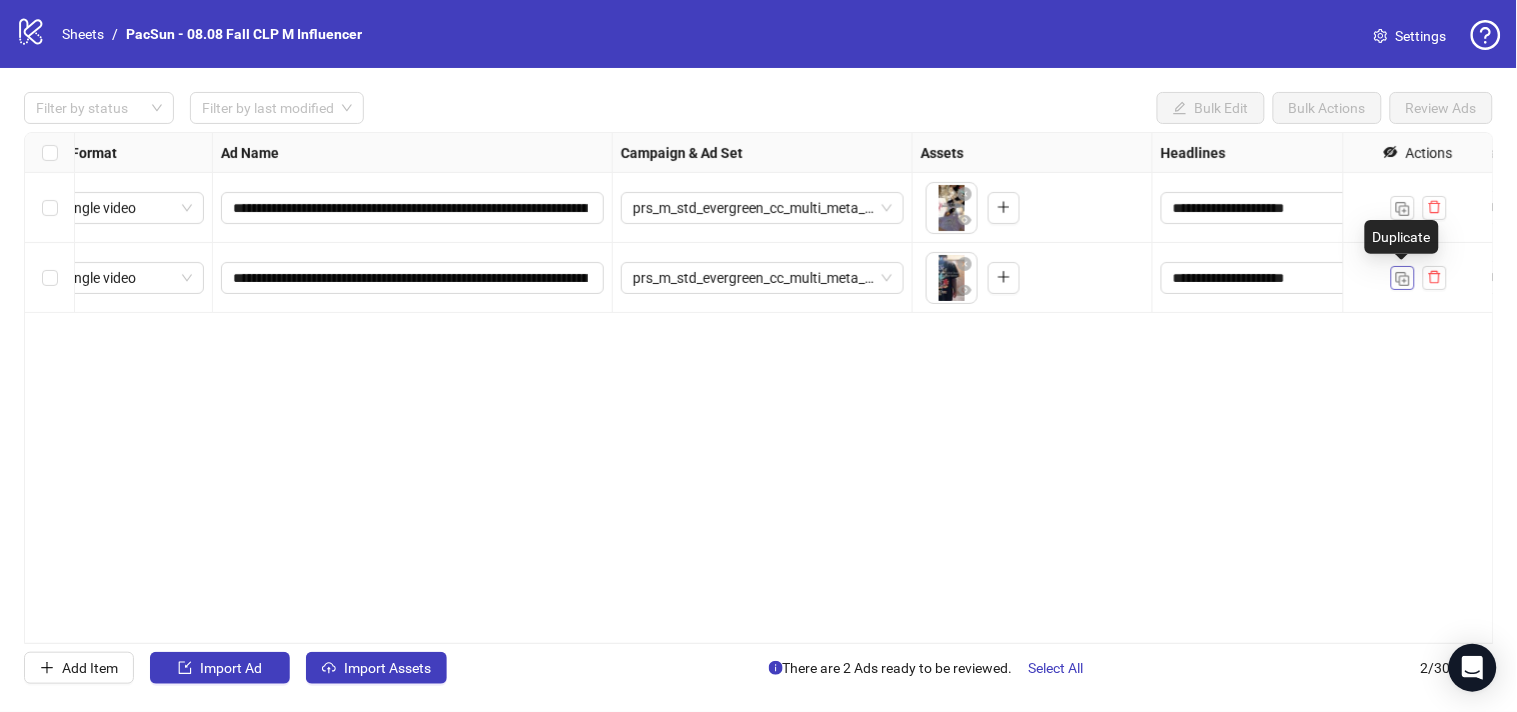 click at bounding box center [1403, 279] 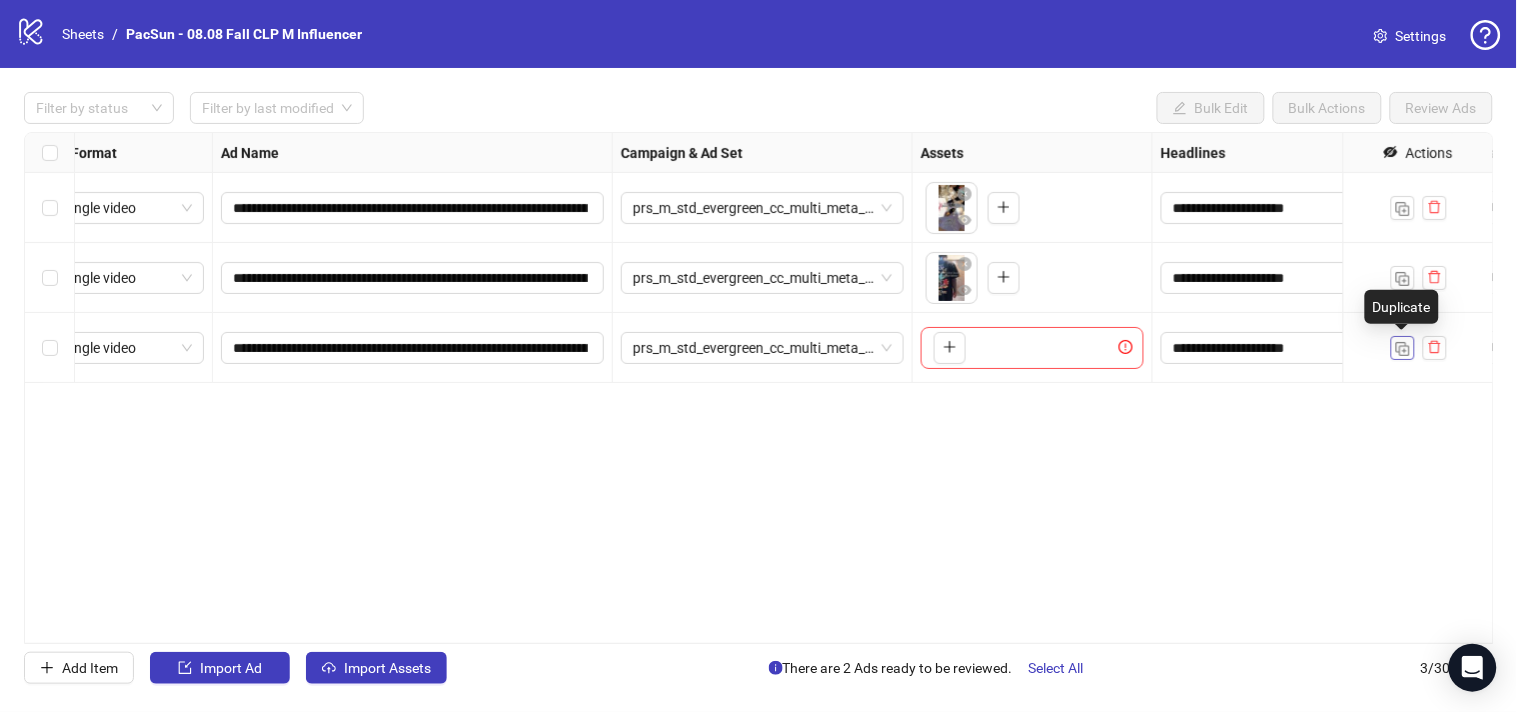 click at bounding box center [1403, 349] 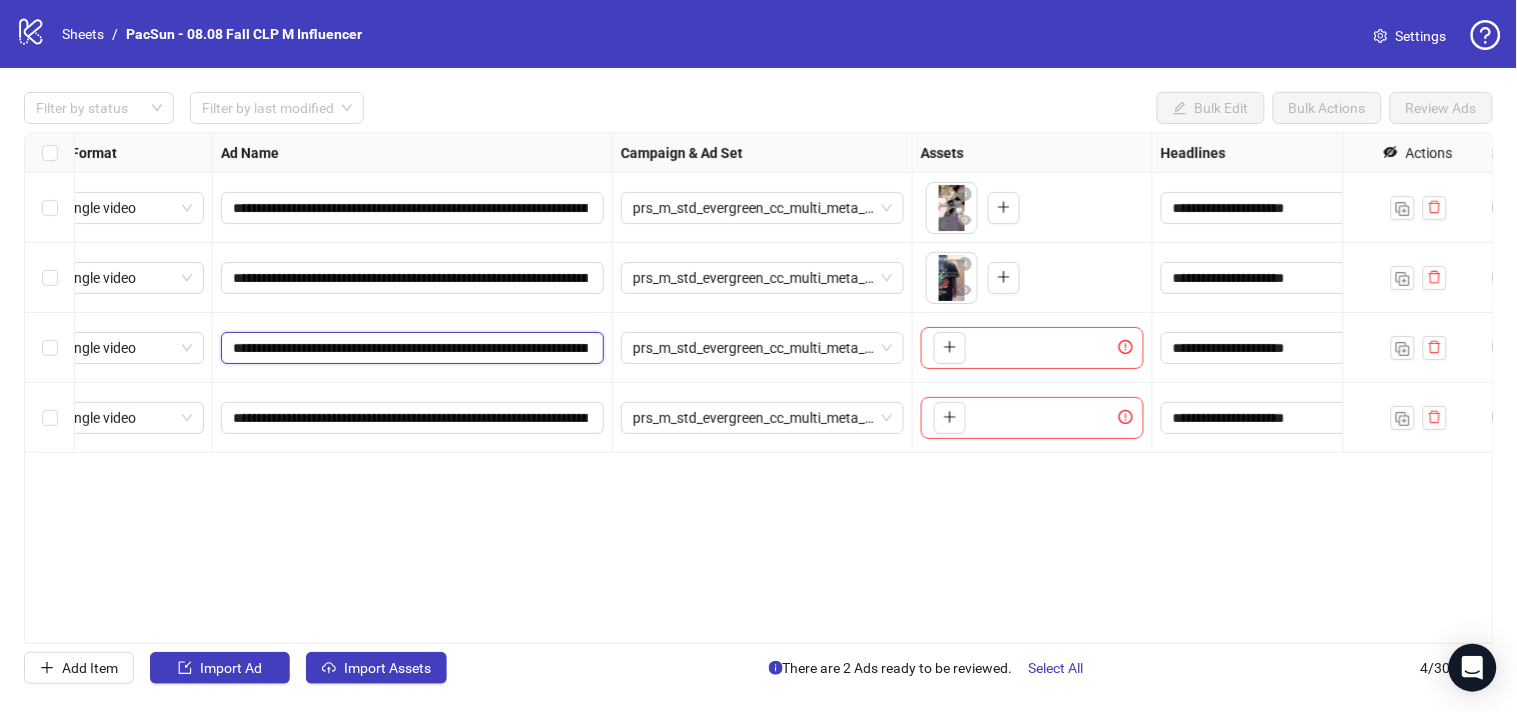 click on "**********" at bounding box center (410, 348) 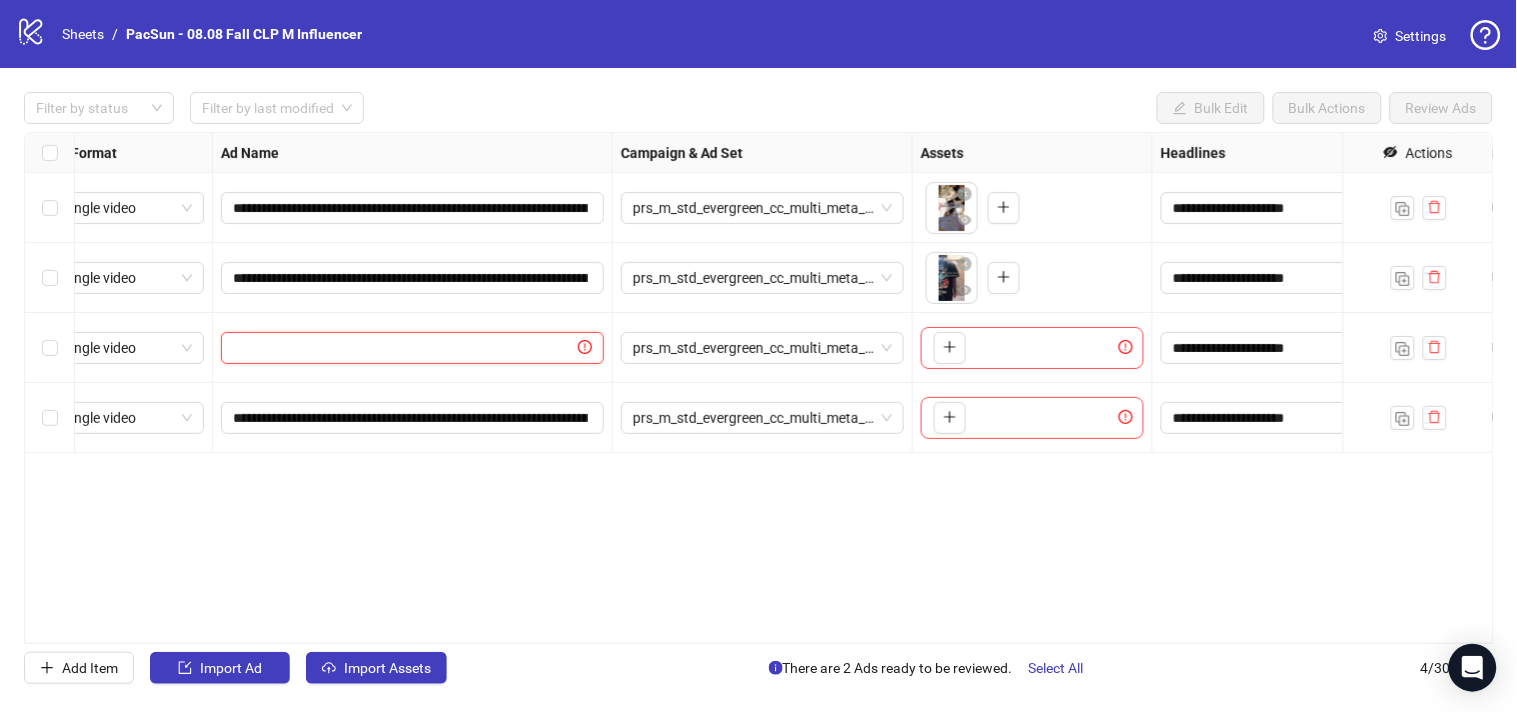 click at bounding box center [403, 348] 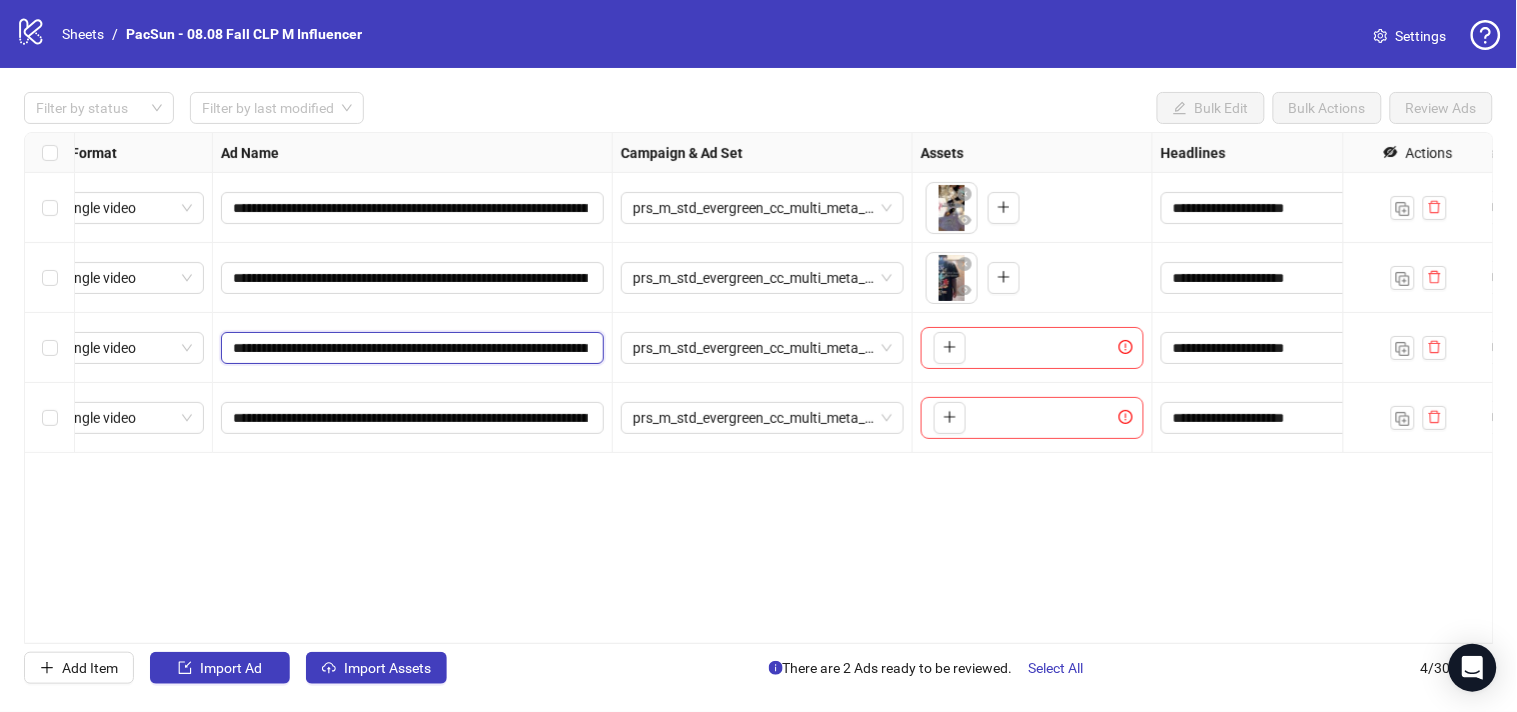 scroll, scrollTop: 0, scrollLeft: 94, axis: horizontal 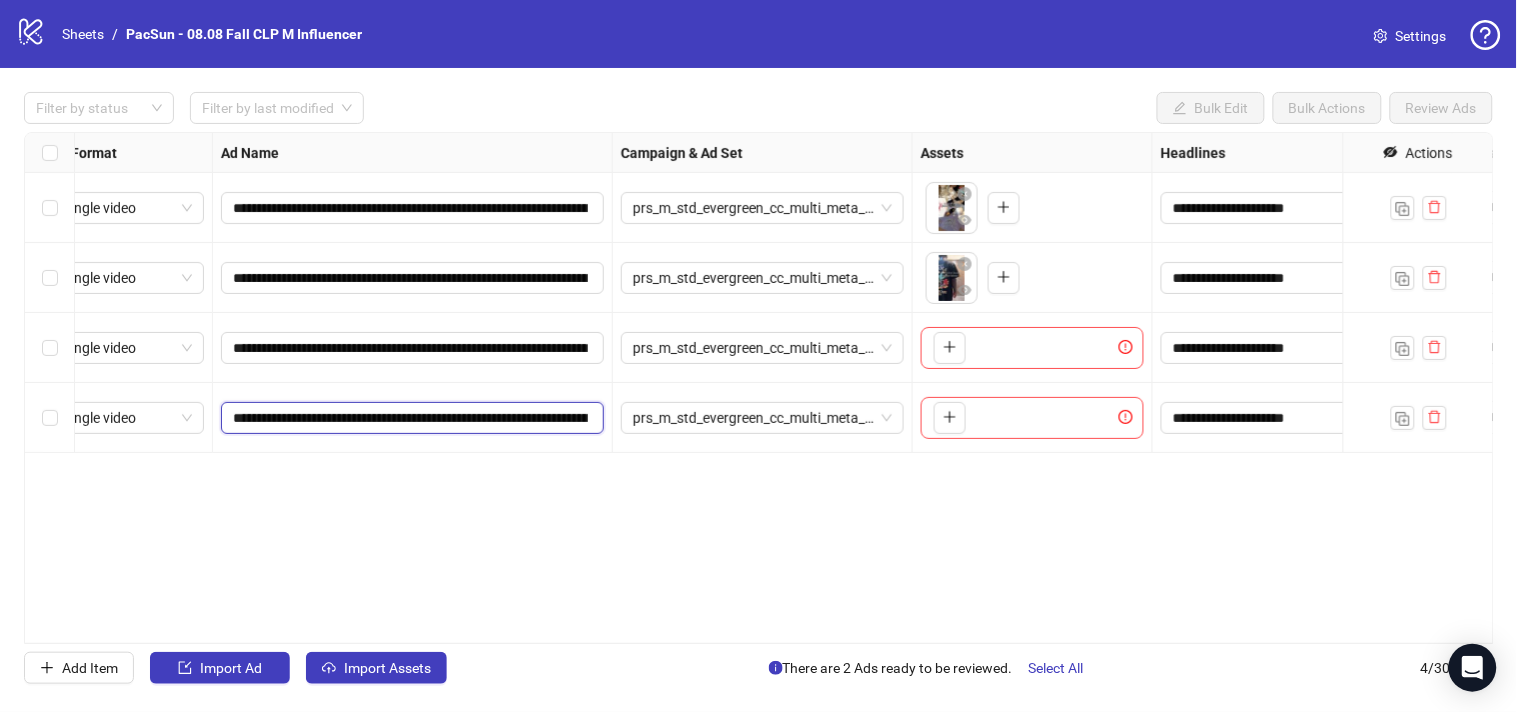 click on "**********" at bounding box center (410, 418) 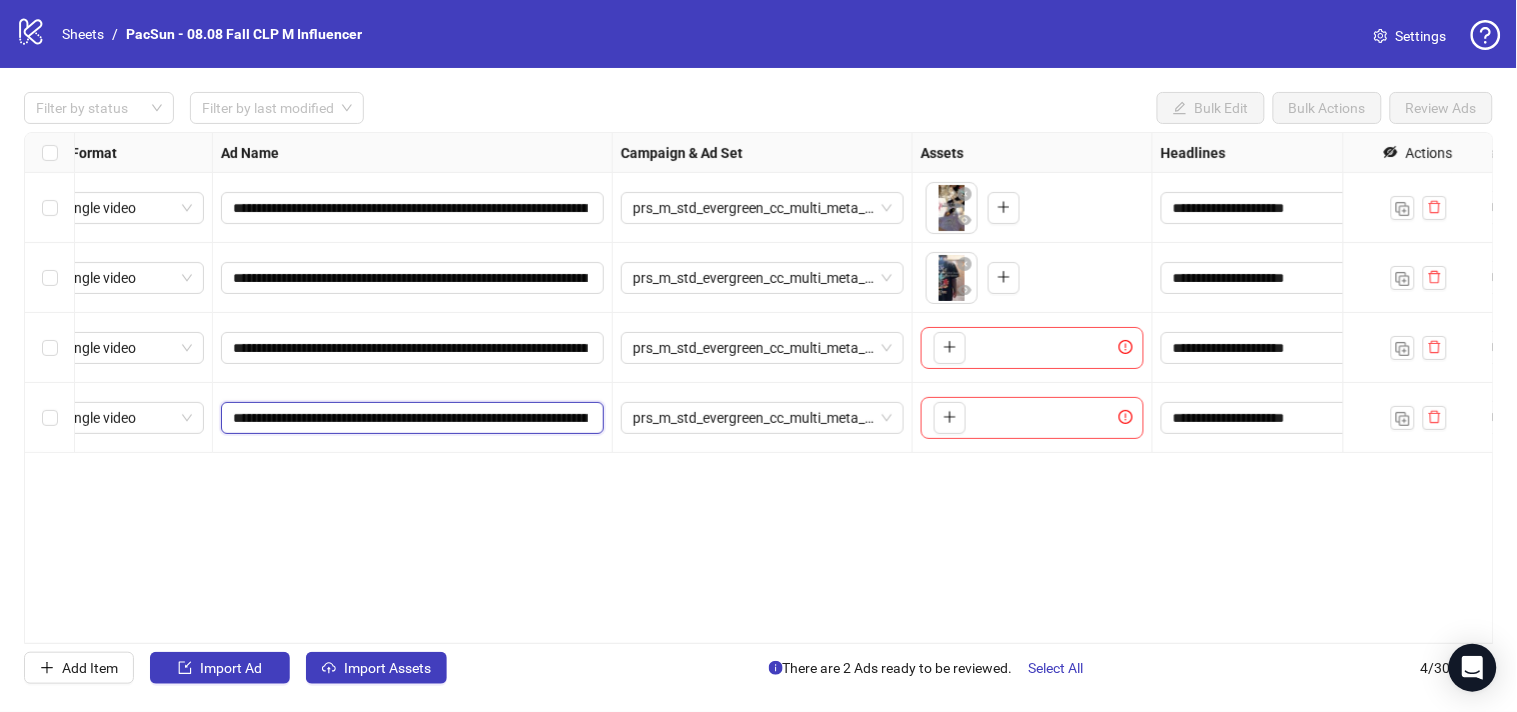 scroll, scrollTop: 0, scrollLeft: 115, axis: horizontal 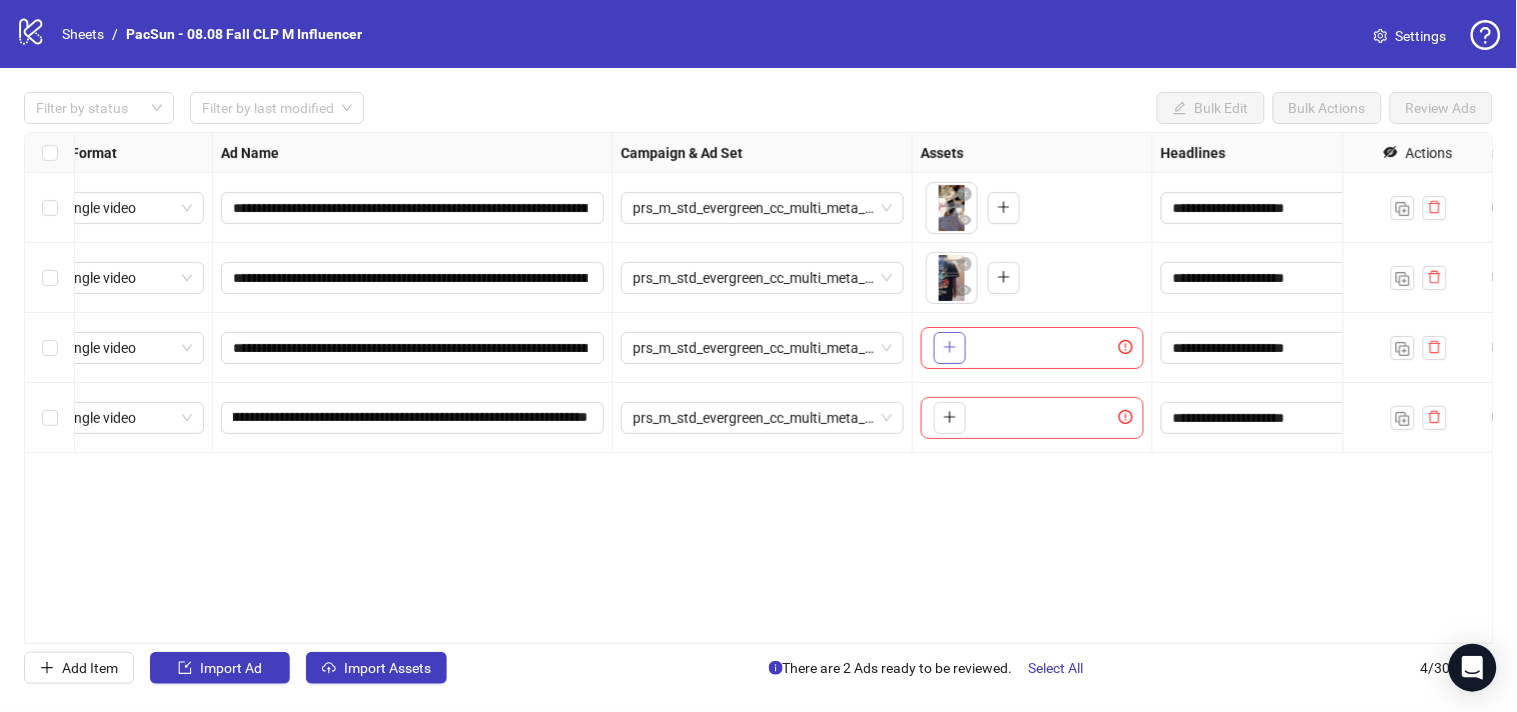 click 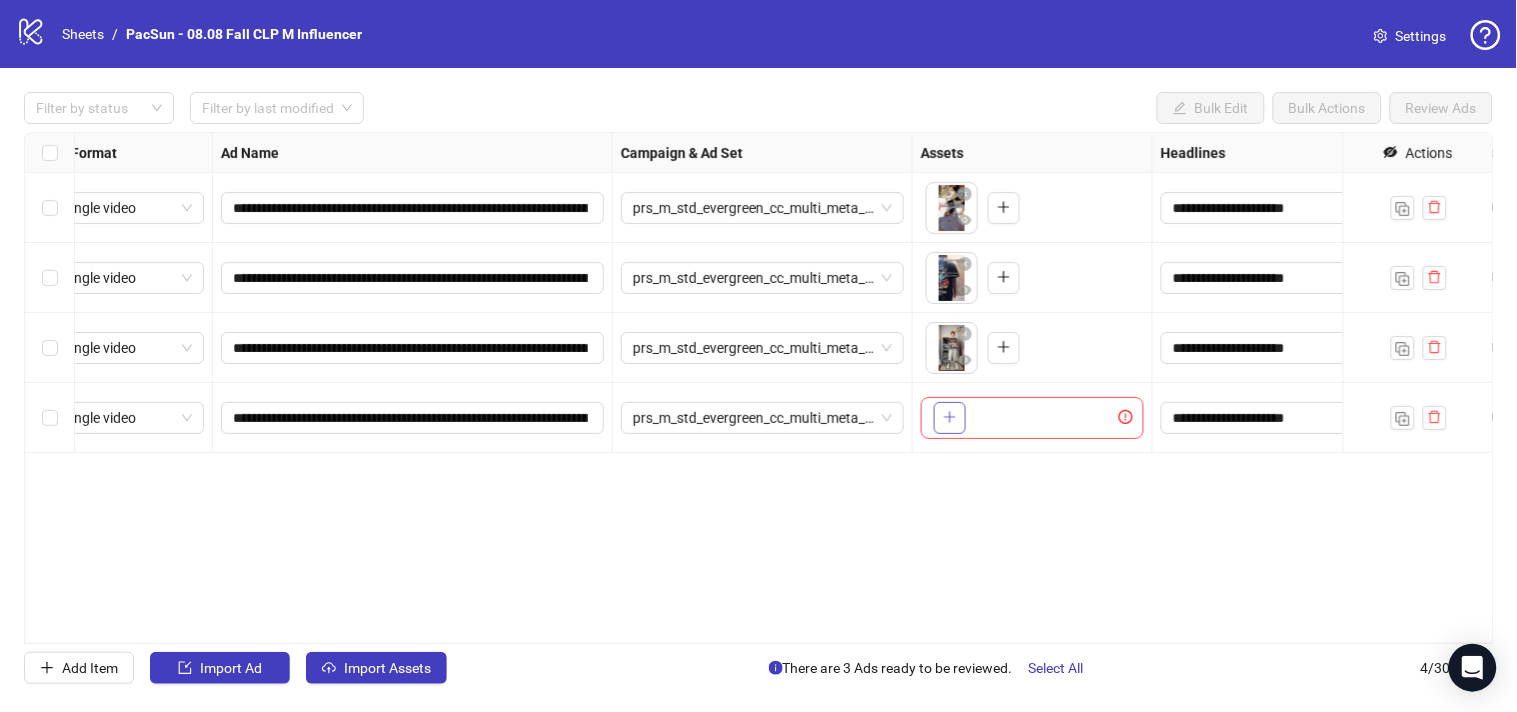 click 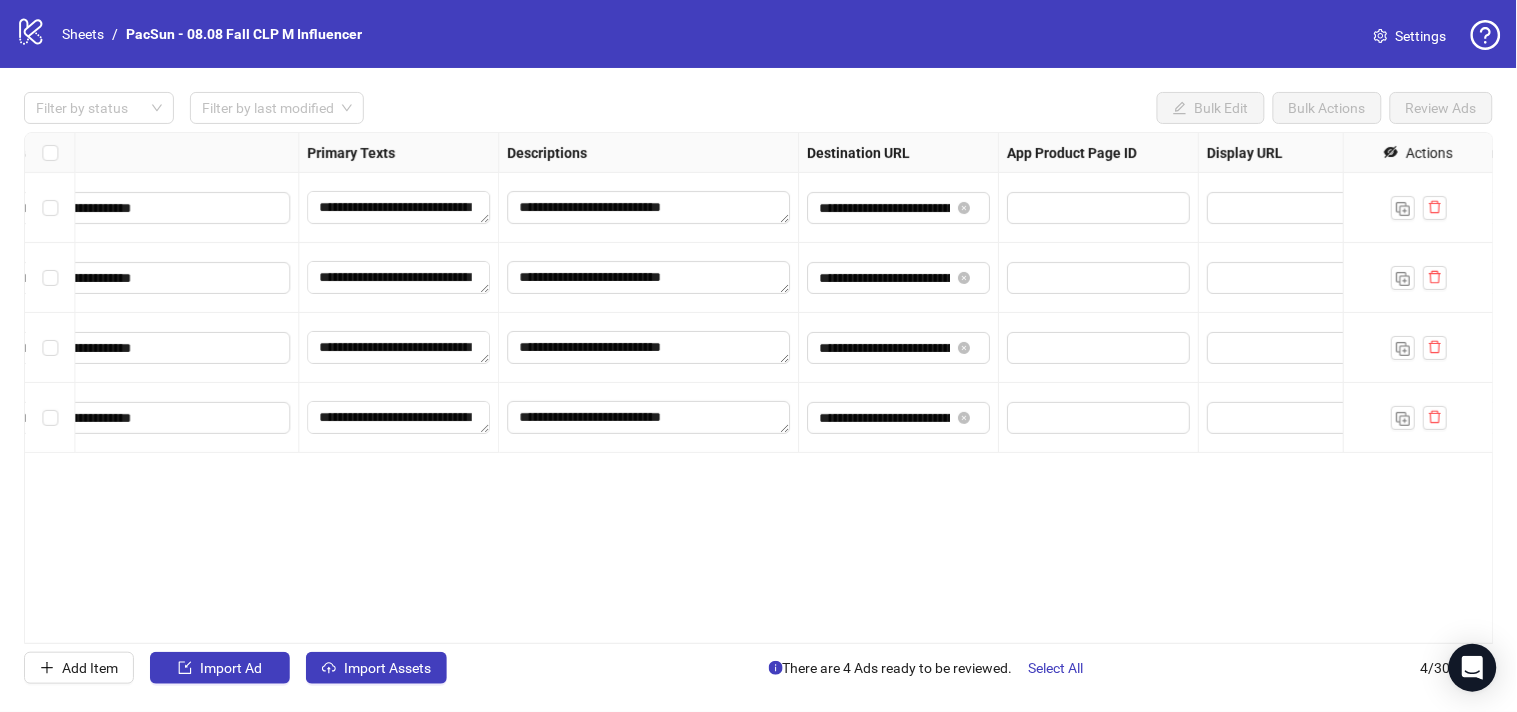 scroll, scrollTop: 0, scrollLeft: 1336, axis: horizontal 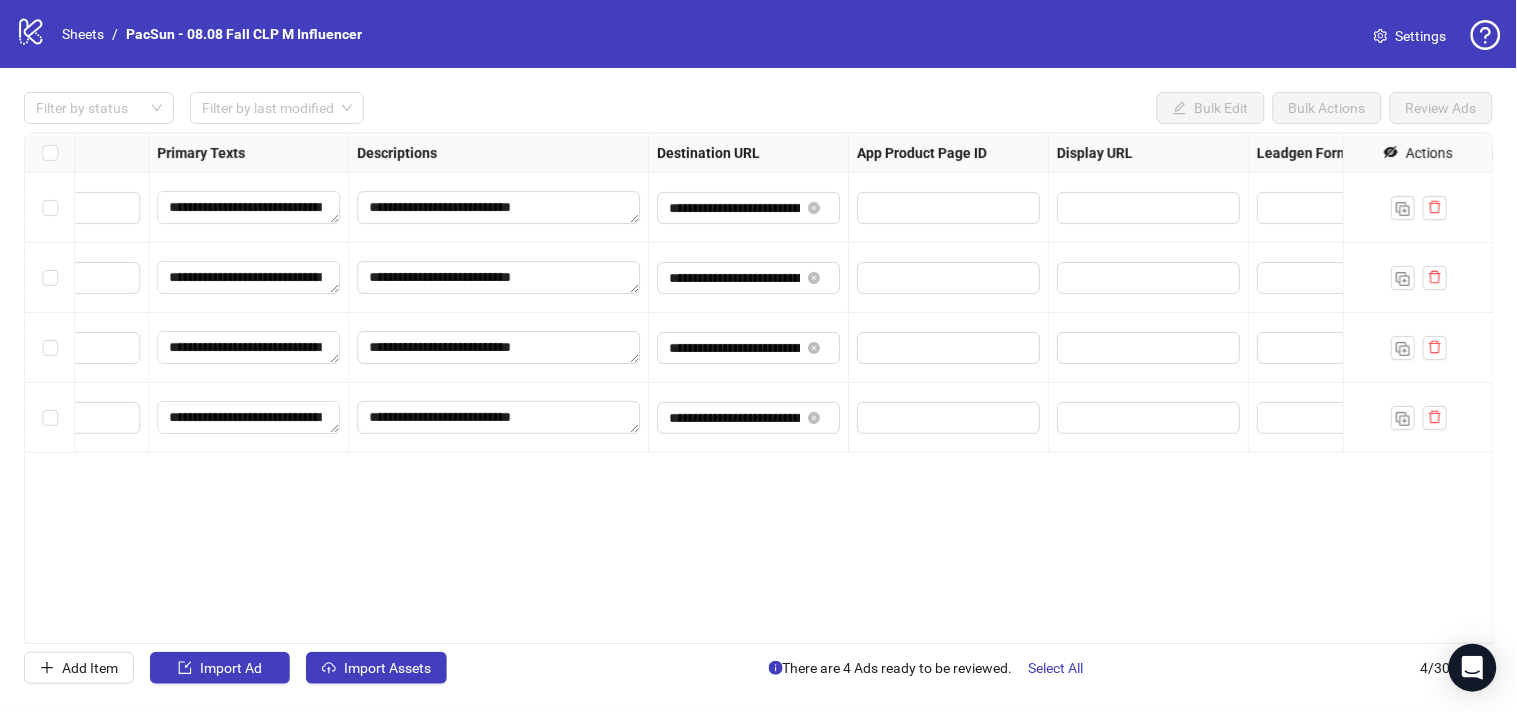 type 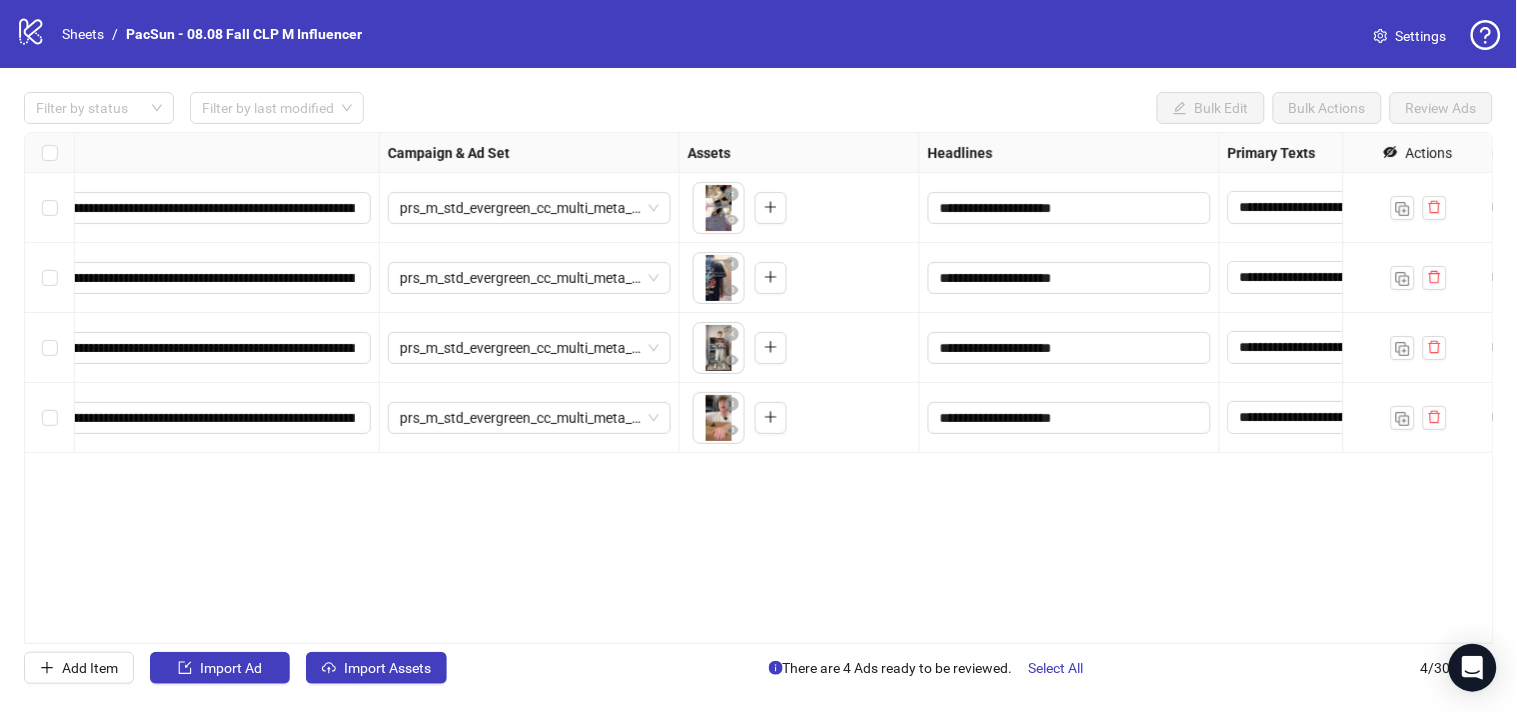 scroll, scrollTop: 0, scrollLeft: 262, axis: horizontal 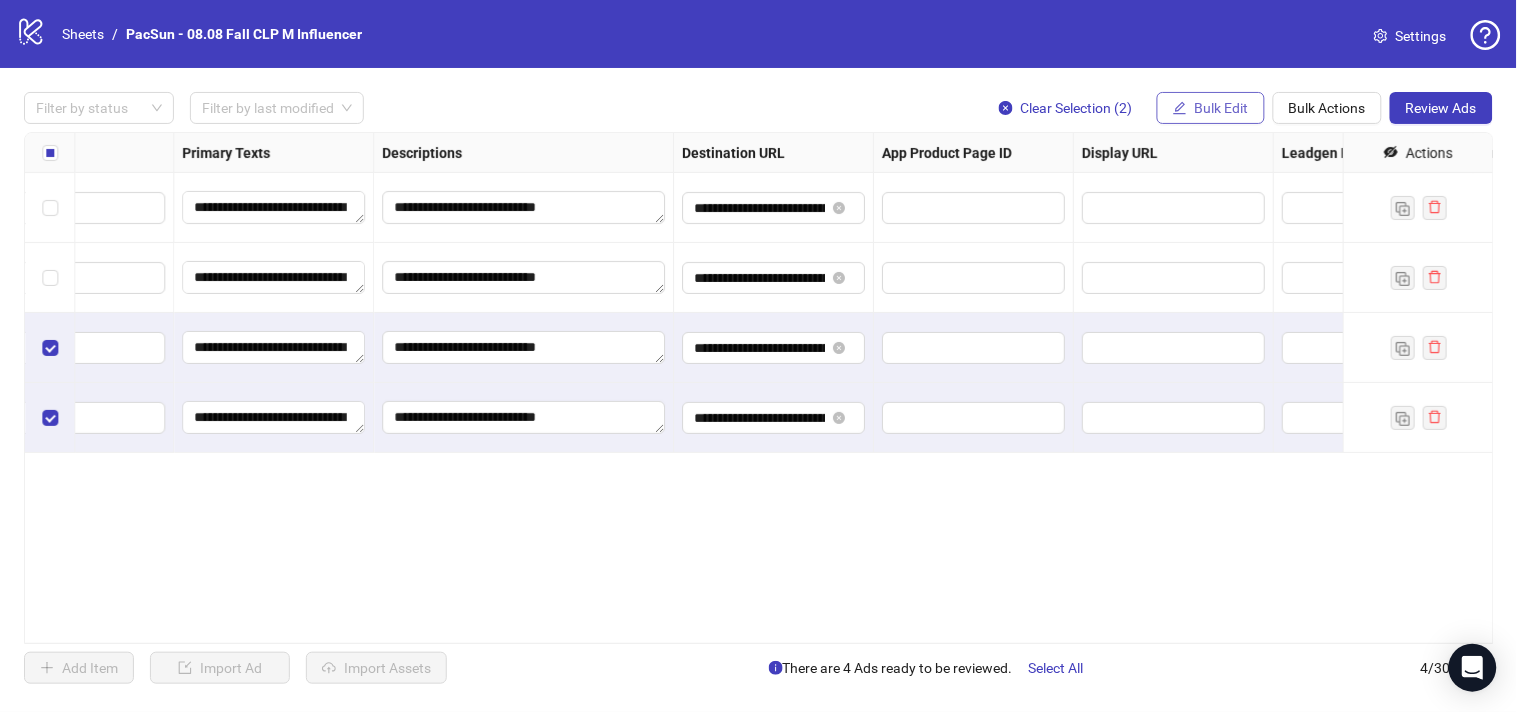 click on "Bulk Edit" at bounding box center [1222, 108] 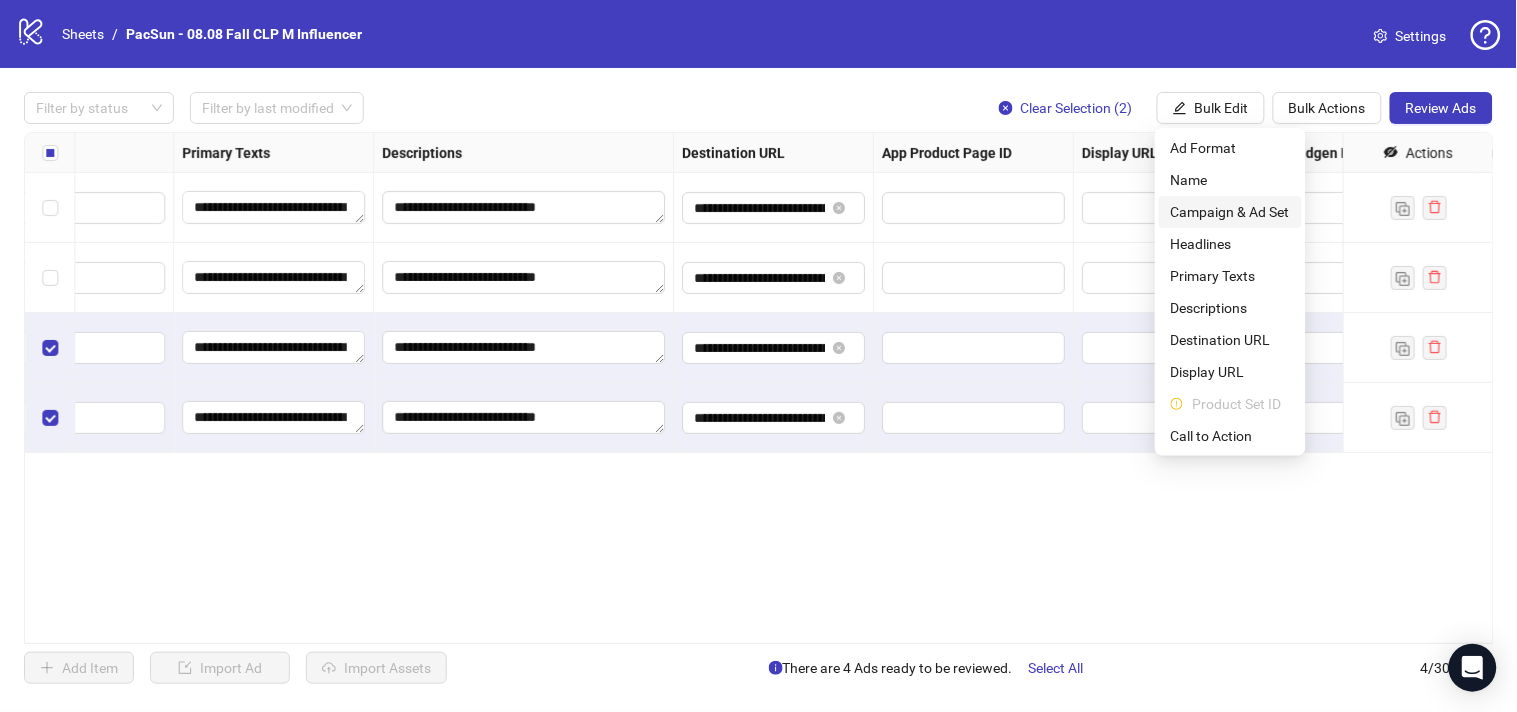 click on "Campaign & Ad Set" at bounding box center (1230, 212) 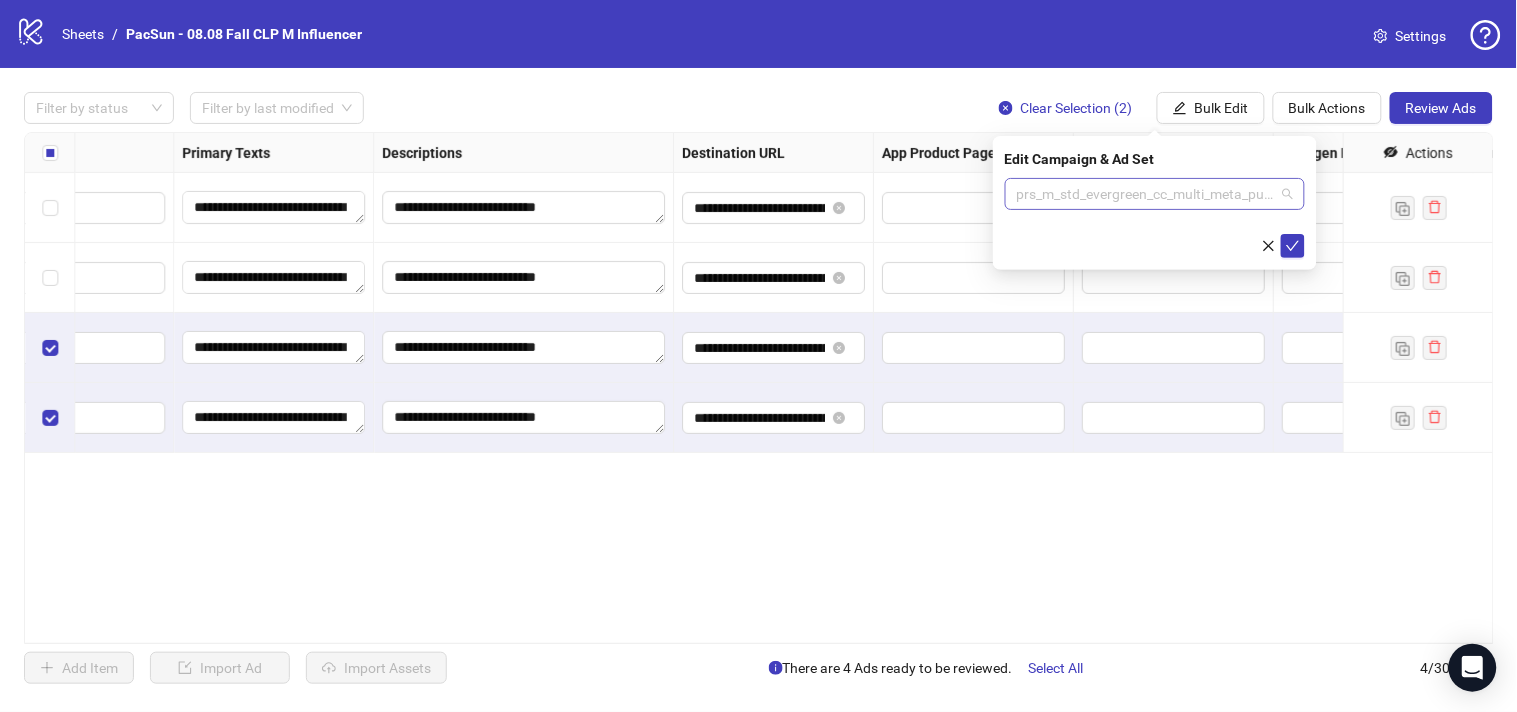 click on "prs_m_std_evergreen_cc_multi_meta_purch_max_autob_site_m-18-54_1dc0dv_jul25_fna" at bounding box center [1155, 194] 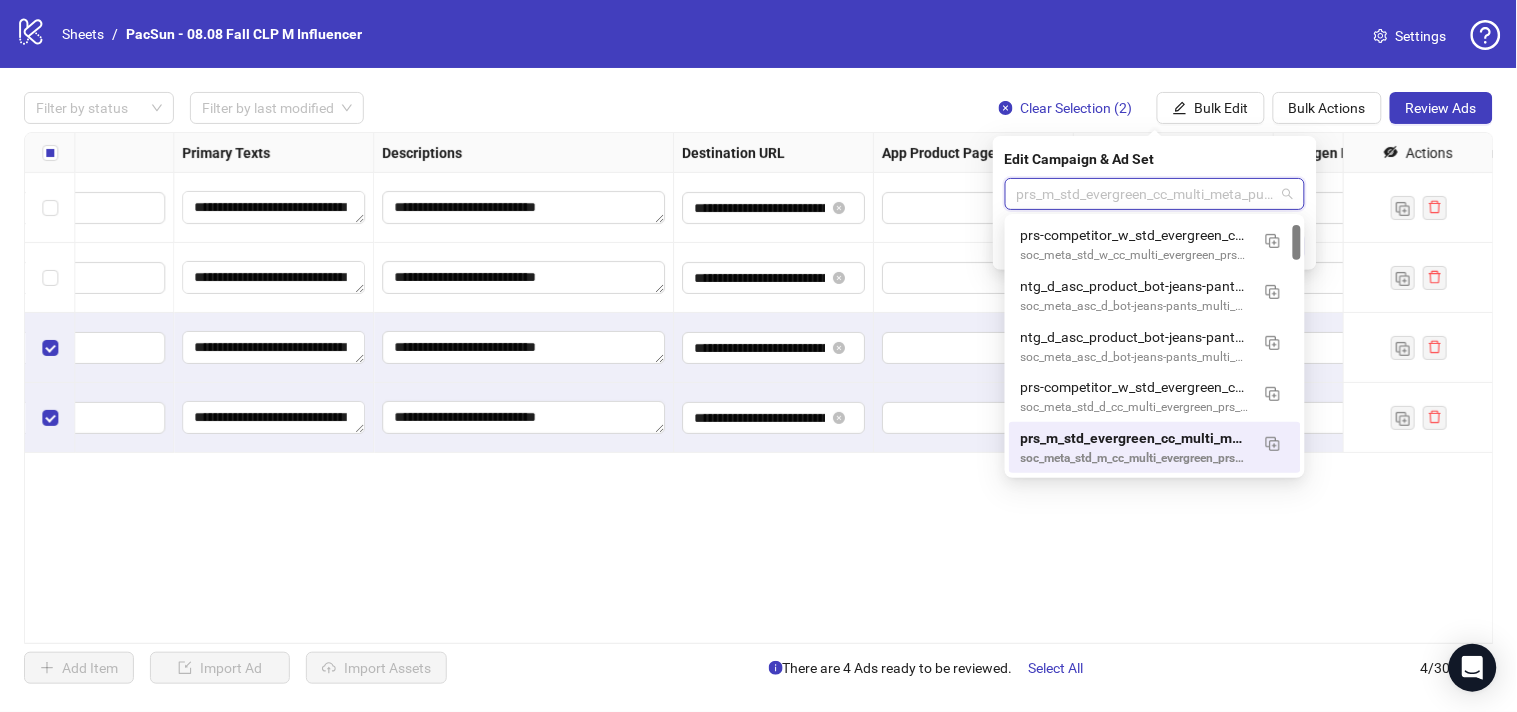 paste on "**********" 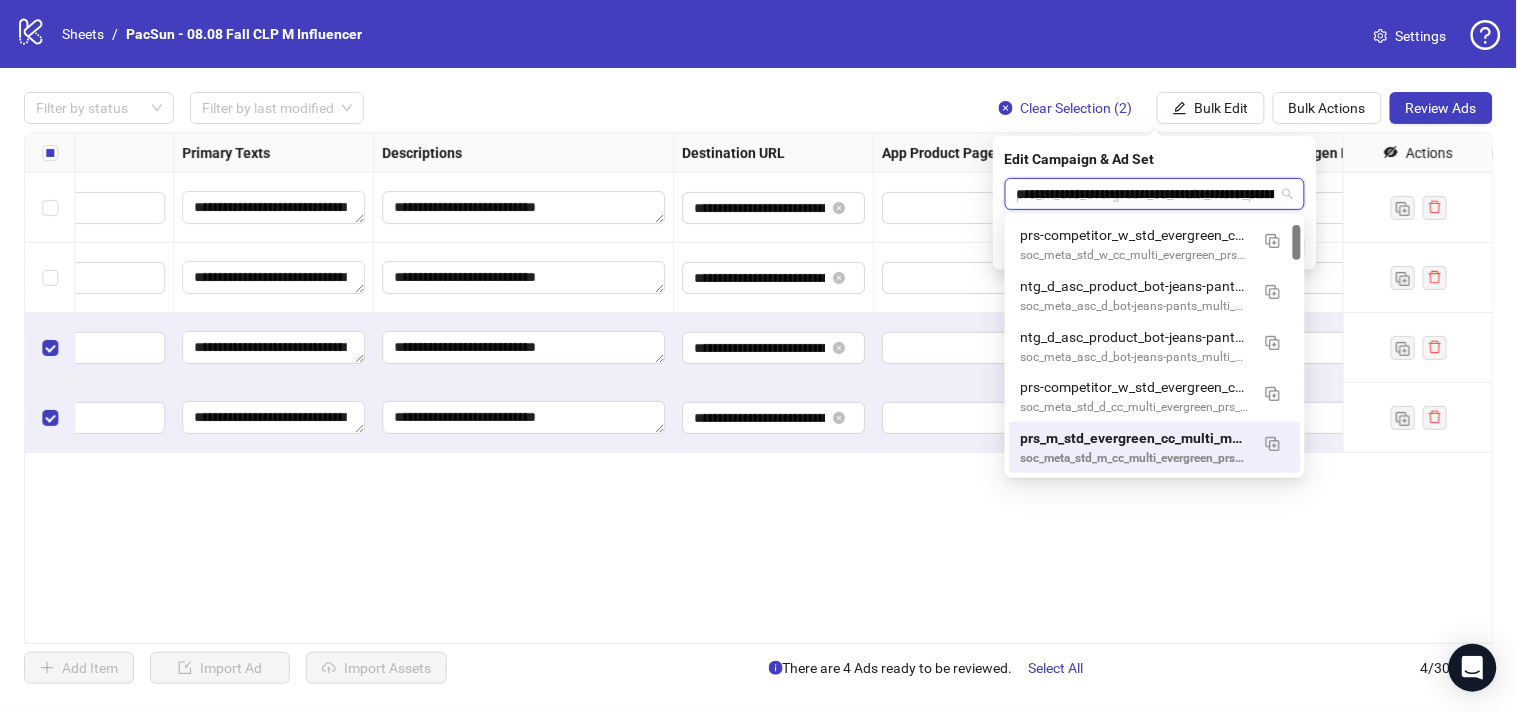 scroll, scrollTop: 0, scrollLeft: 366, axis: horizontal 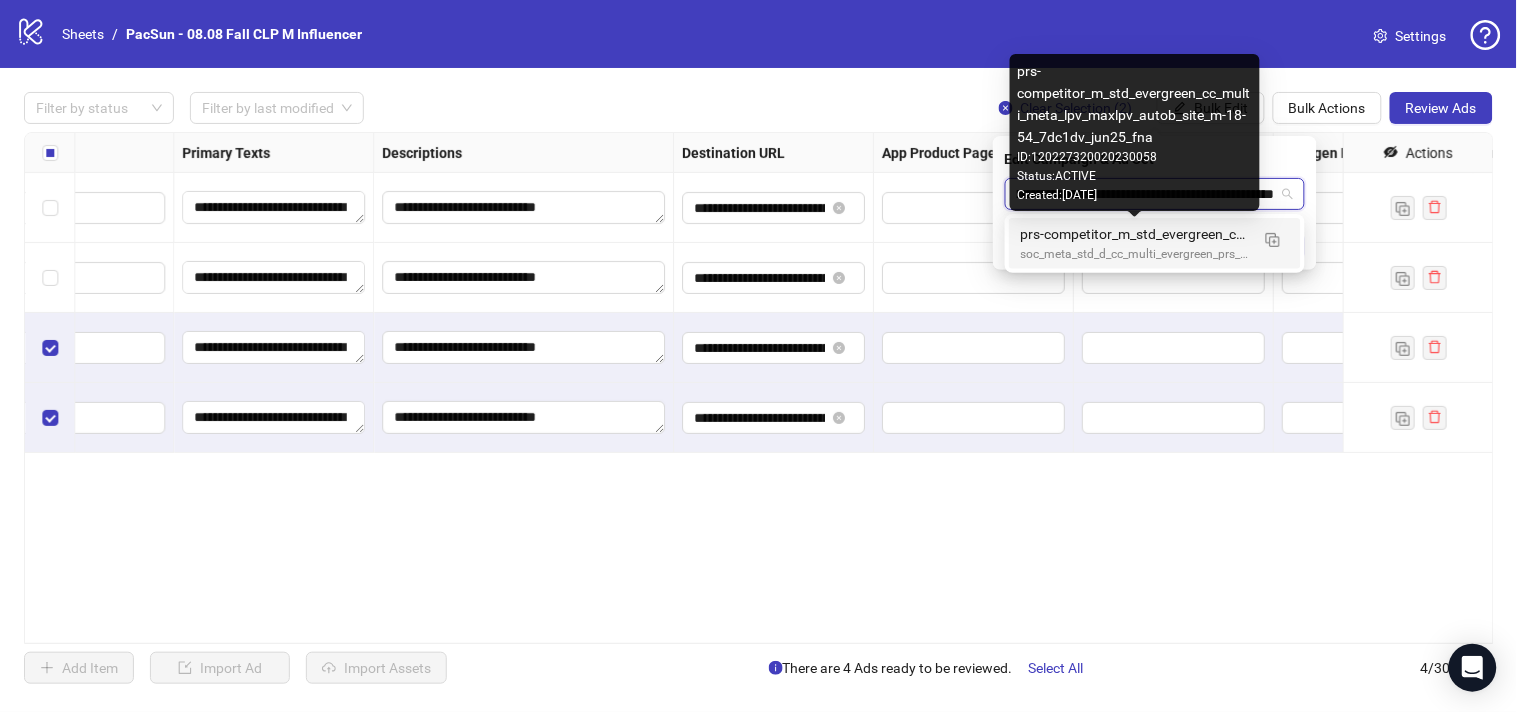 click on "prs-competitor_m_std_evergreen_cc_multi_meta_lpv_maxlpv_autob_site_m-18-54_7dc1dv_jun25_fna" at bounding box center (1135, 234) 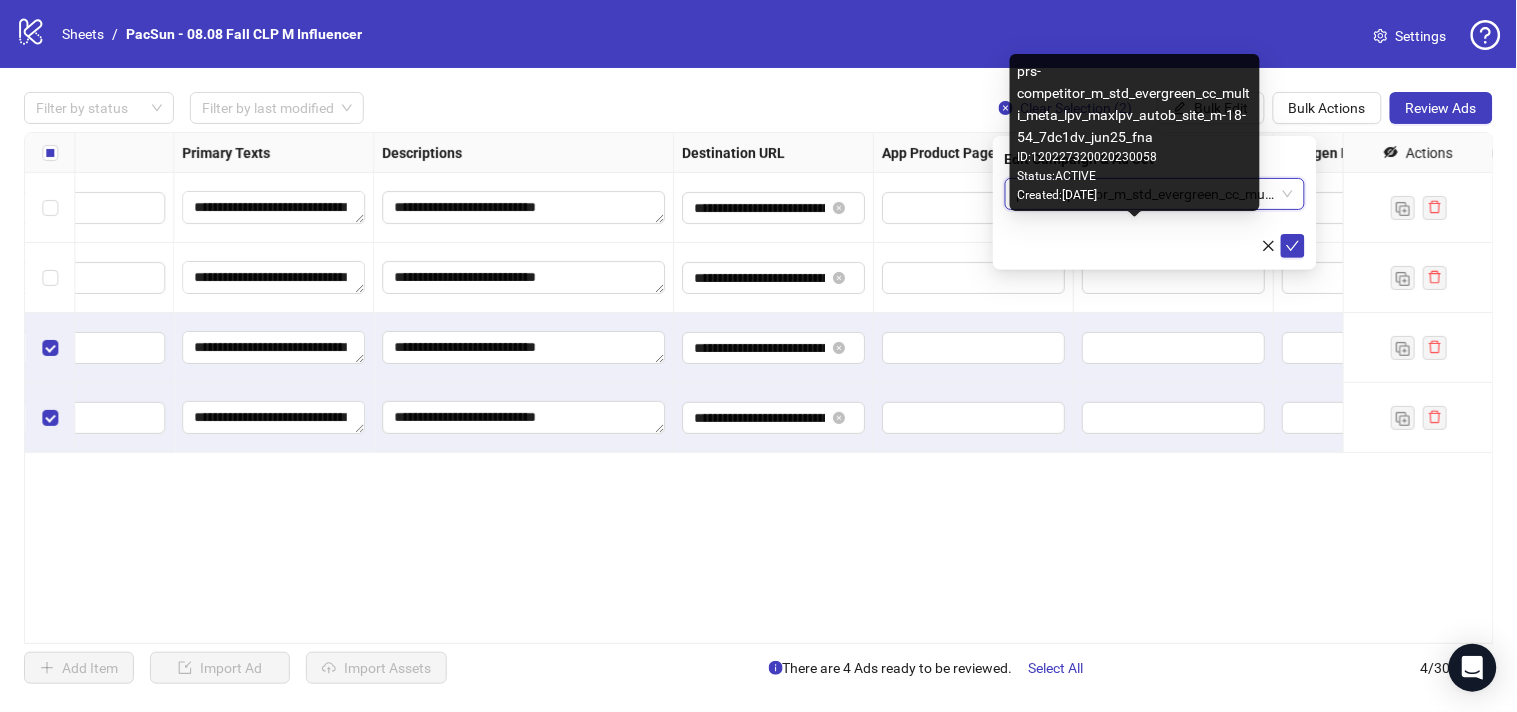 scroll, scrollTop: 0, scrollLeft: 0, axis: both 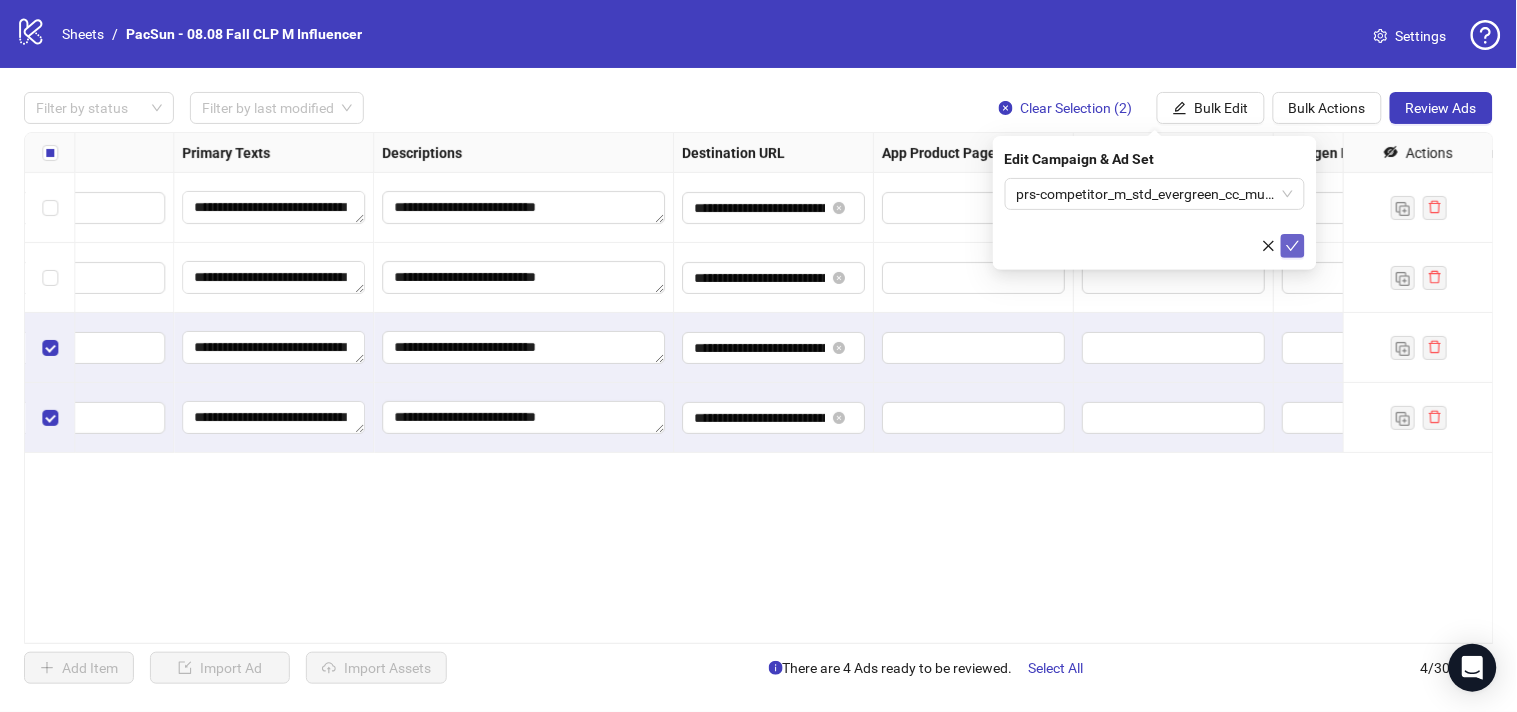 click 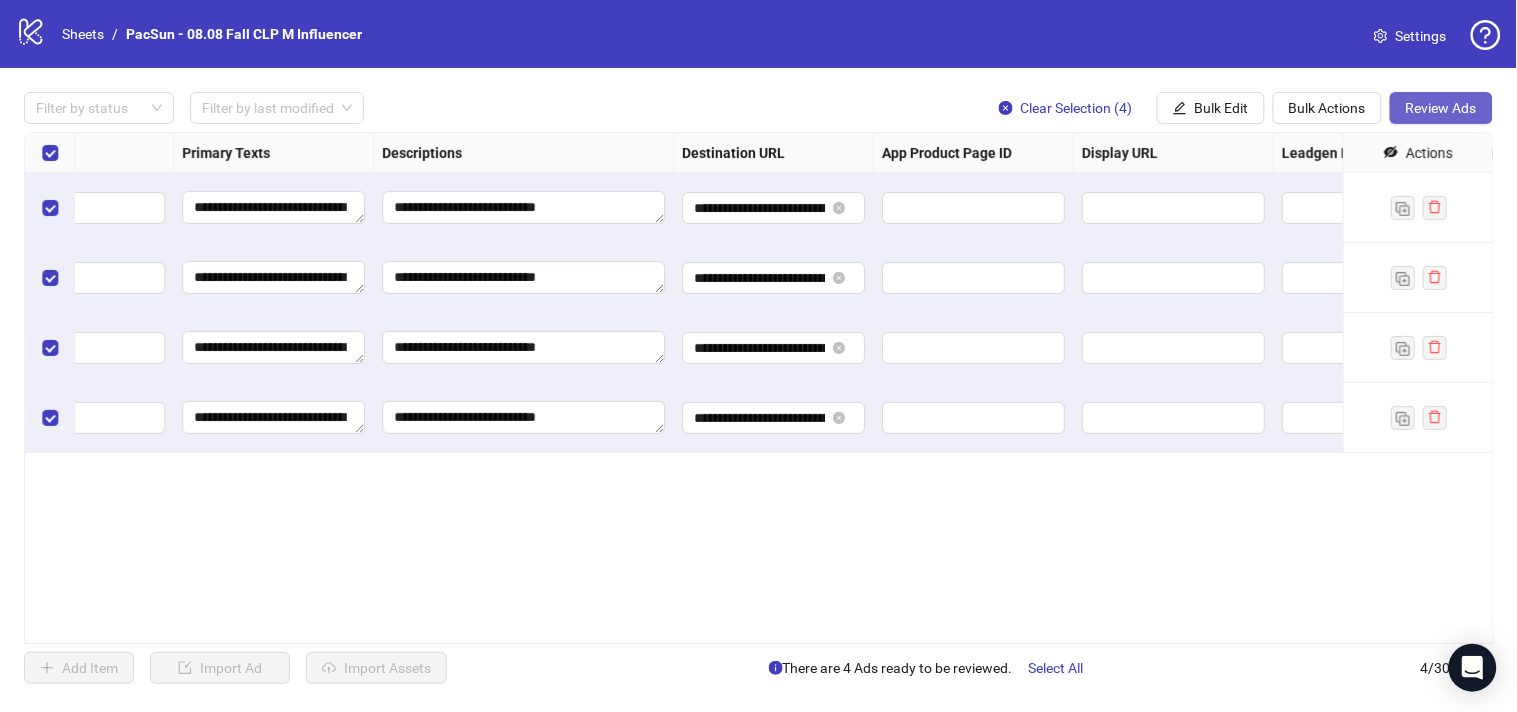 click on "Review Ads" at bounding box center [1441, 108] 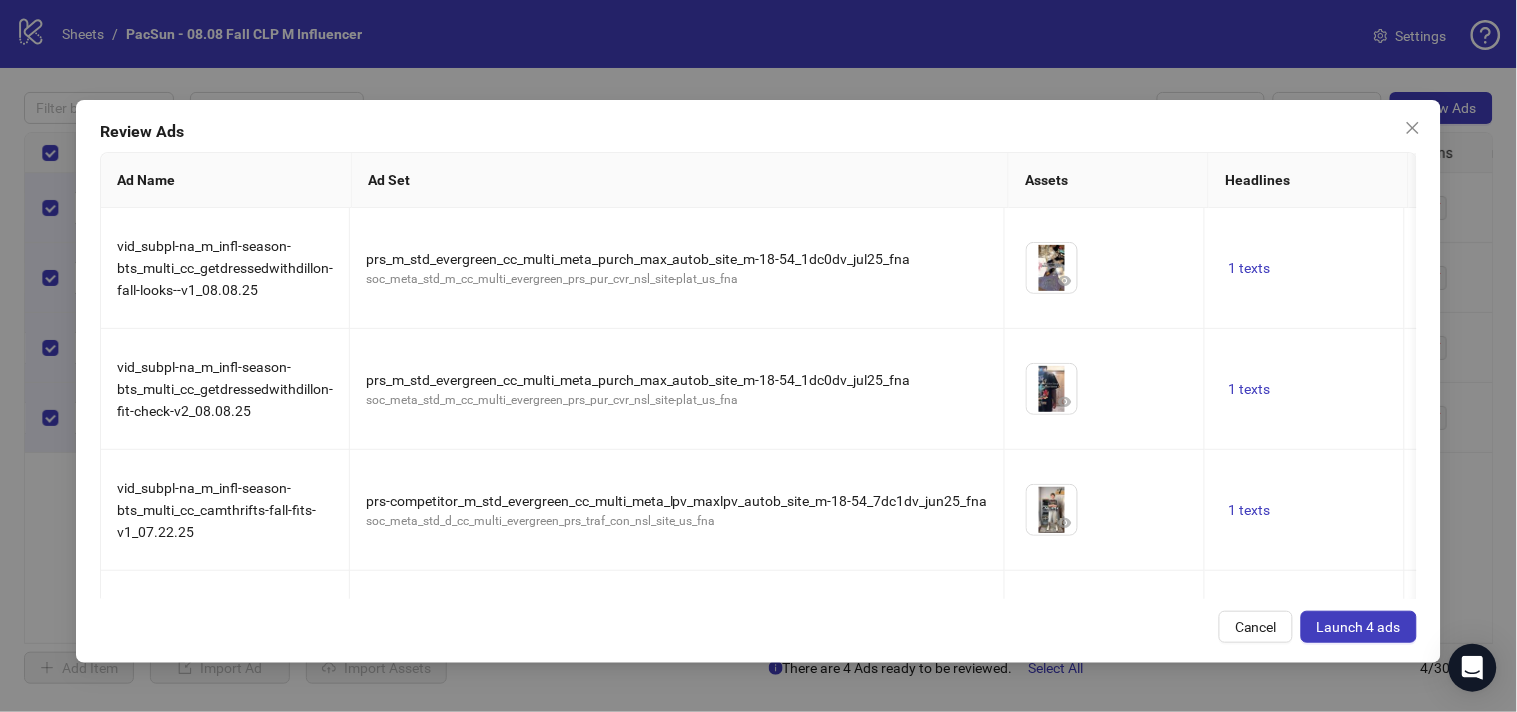 click on "Launch 4 ads" at bounding box center (1359, 627) 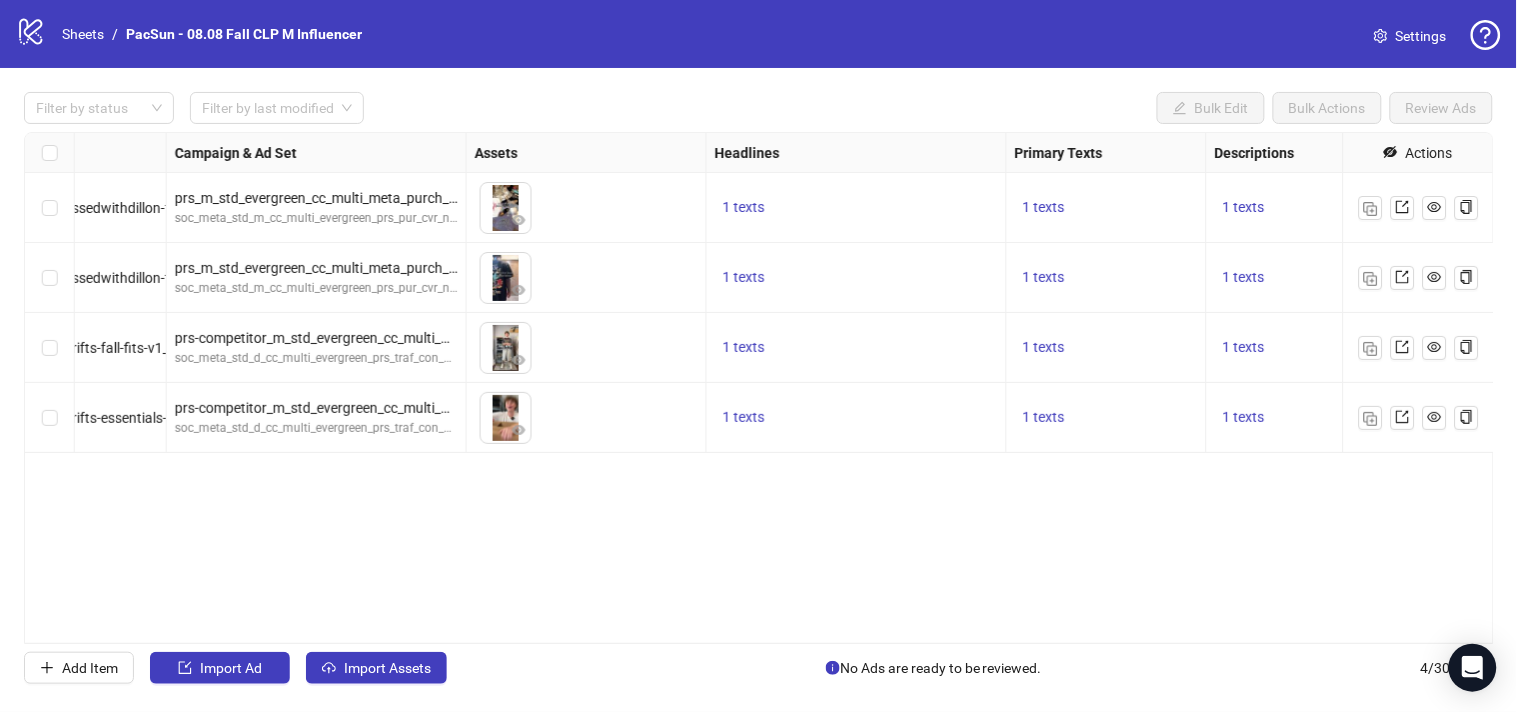 scroll, scrollTop: 0, scrollLeft: 475, axis: horizontal 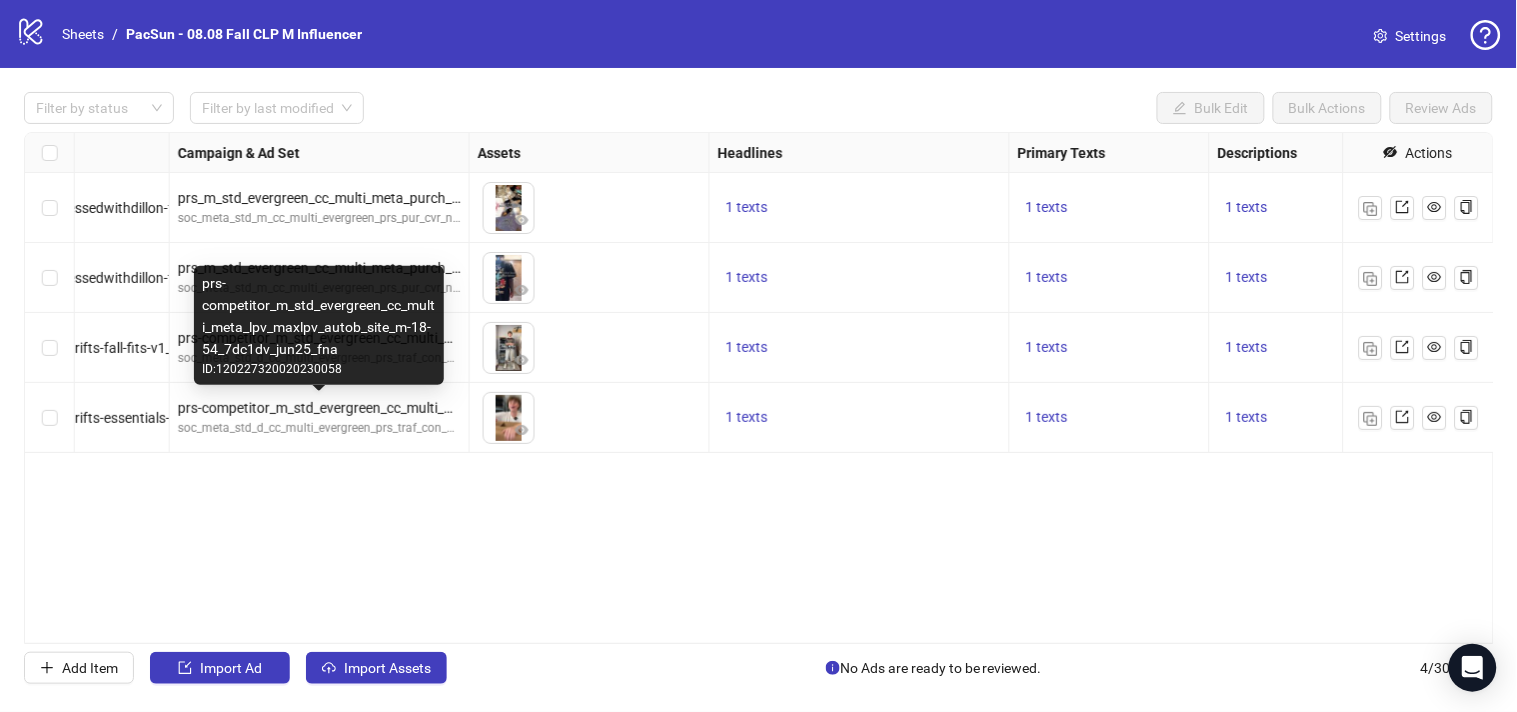 click on "ID:  120227320020230058" at bounding box center (319, 369) 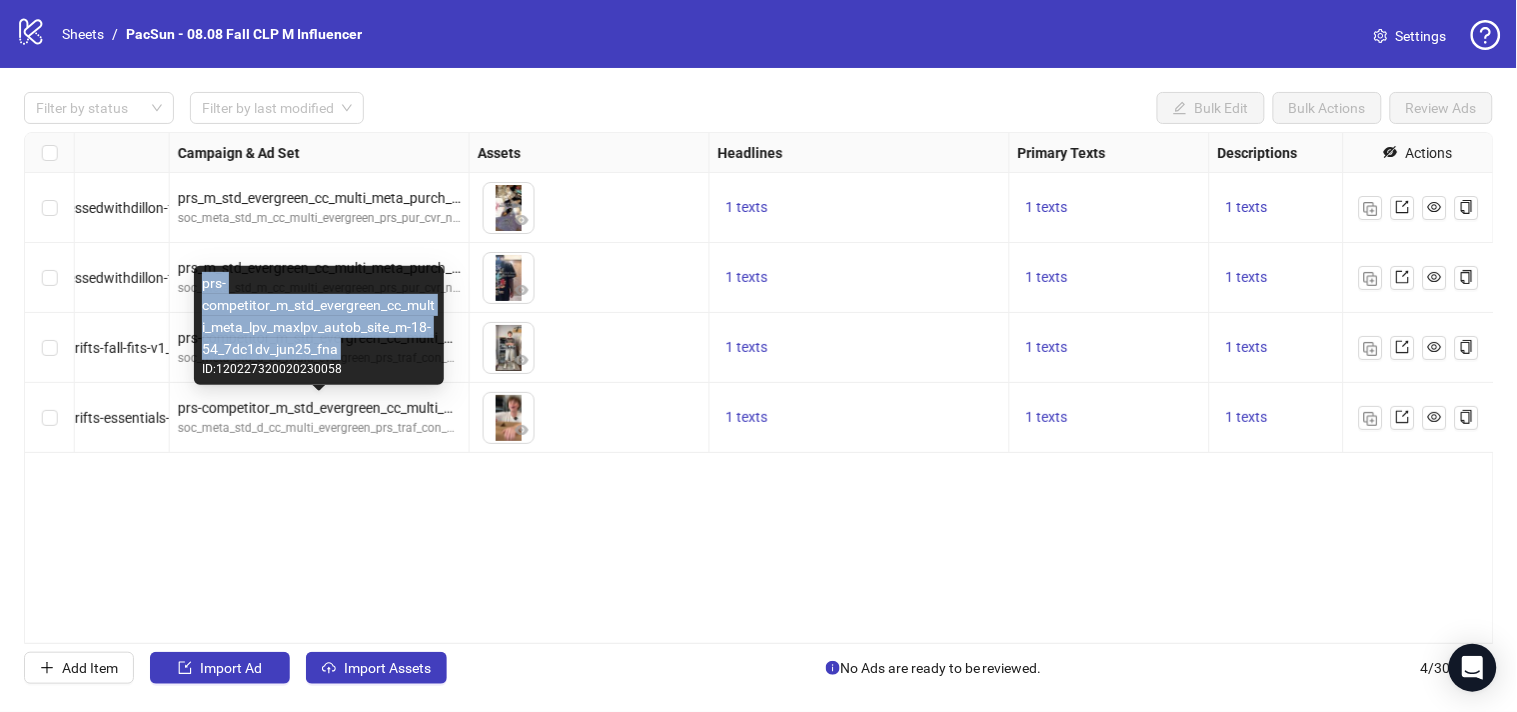 click on "prs-competitor_m_std_evergreen_cc_multi_meta_lpv_maxlpv_autob_site_m-18-54_7dc1dv_jun25_fna" at bounding box center (319, 316) 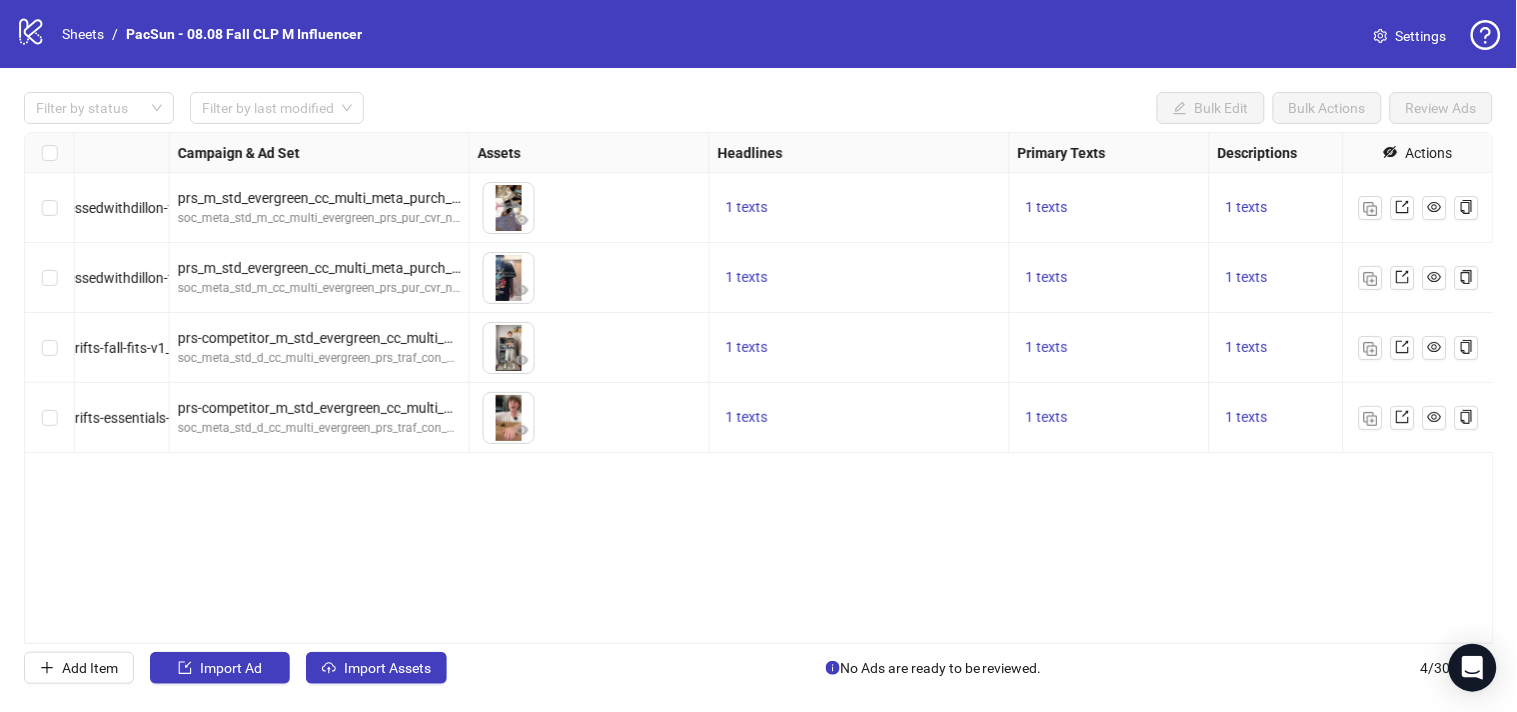 click on "Ad Format Ad Name Campaign & Ad Set Assets Headlines Primary Texts Descriptions Destination URL App Product Page ID Display URL Leadgen Form Product Set ID Call to Action Actions Single video vid_subpl-na_m_infl-season-bts_multi_cc_getdressedwithdillon-fall-looks--v1_08.08.25 prs_m_std_evergreen_cc_multi_meta_purch_max_autob_site_m-18-54_1dc0dv_jul25_fna soc_meta_std_m_cc_multi_evergreen_prs_pur_cvr_nsl_site-plat_us_fna
To pick up a draggable item, press the space bar.
While dragging, use the arrow keys to move the item.
Press space again to drop the item in its new position, or press escape to cancel.
1 texts 1 texts 1 texts https://www.pacsun.com/fall/mens/ Single video vid_subpl-na_m_infl-season-bts_multi_cc_getdressedwithdillon-fit-check-v2_08.08.25 prs_m_std_evergreen_cc_multi_meta_purch_max_autob_site_m-18-54_1dc0dv_jul25_fna soc_meta_std_m_cc_multi_evergreen_prs_pur_cvr_nsl_site-plat_us_fna 1 texts 1 texts 1 texts https://www.pacsun.com/fall/mens/ Single video 1 texts 1 texts 1 texts" at bounding box center (759, 388) 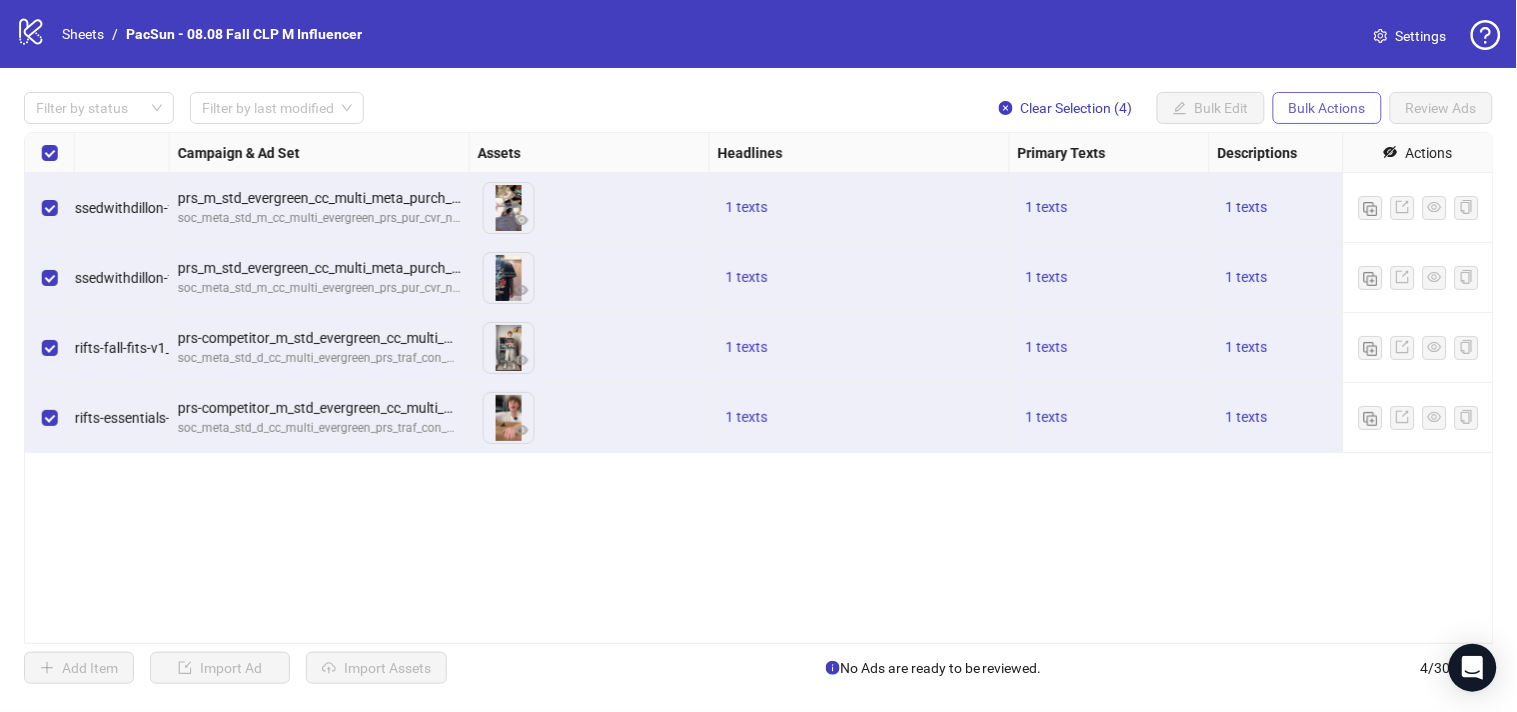 click on "Bulk Actions" at bounding box center (1327, 108) 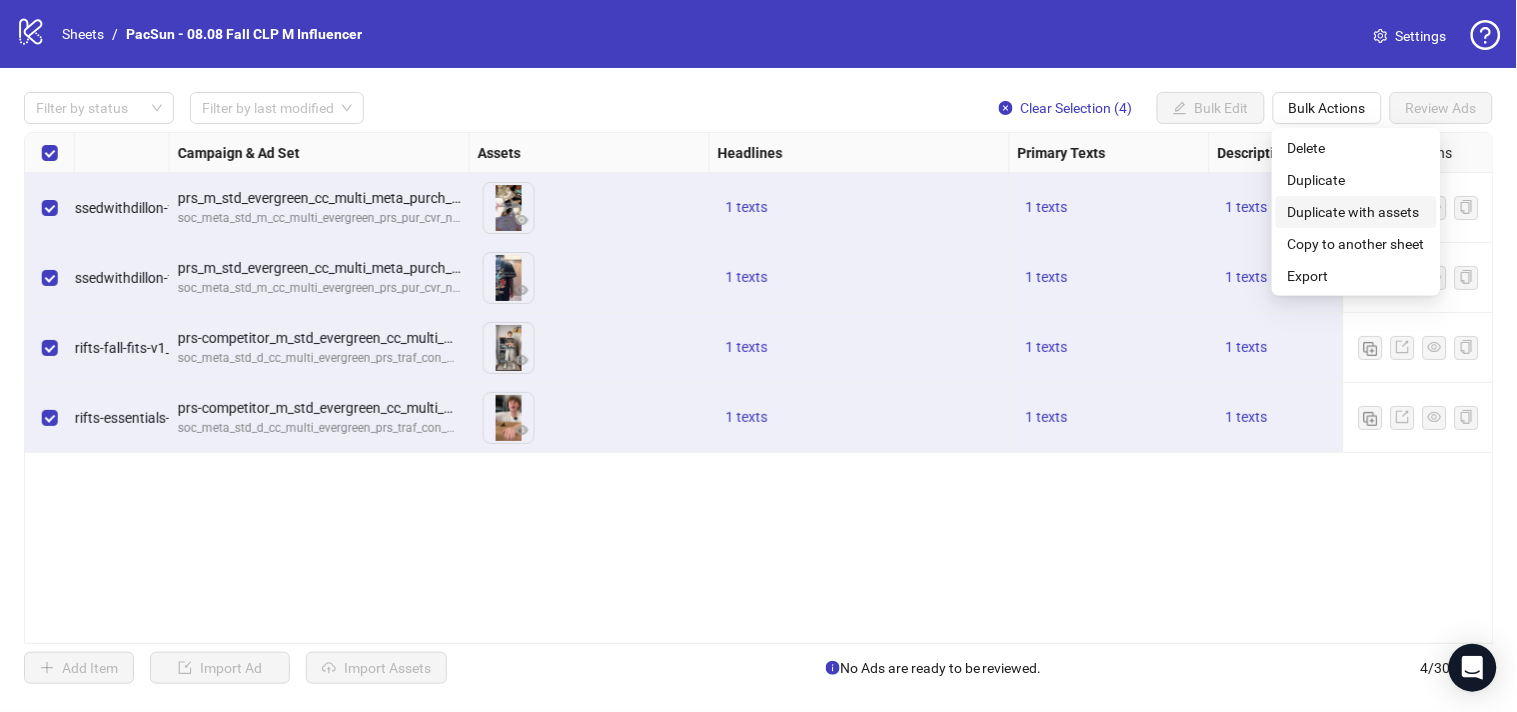 click on "Duplicate with assets" at bounding box center (1356, 212) 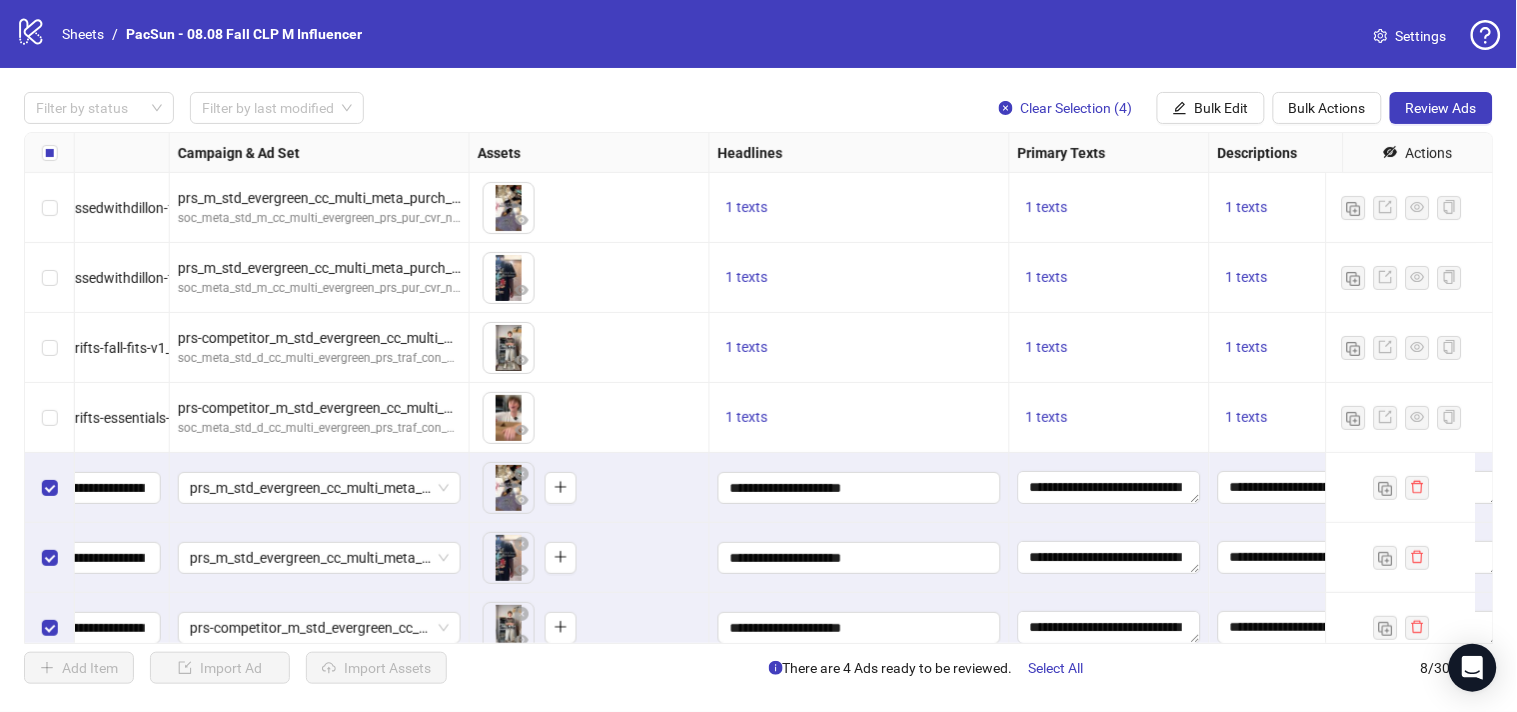 scroll, scrollTop: 106, scrollLeft: 475, axis: both 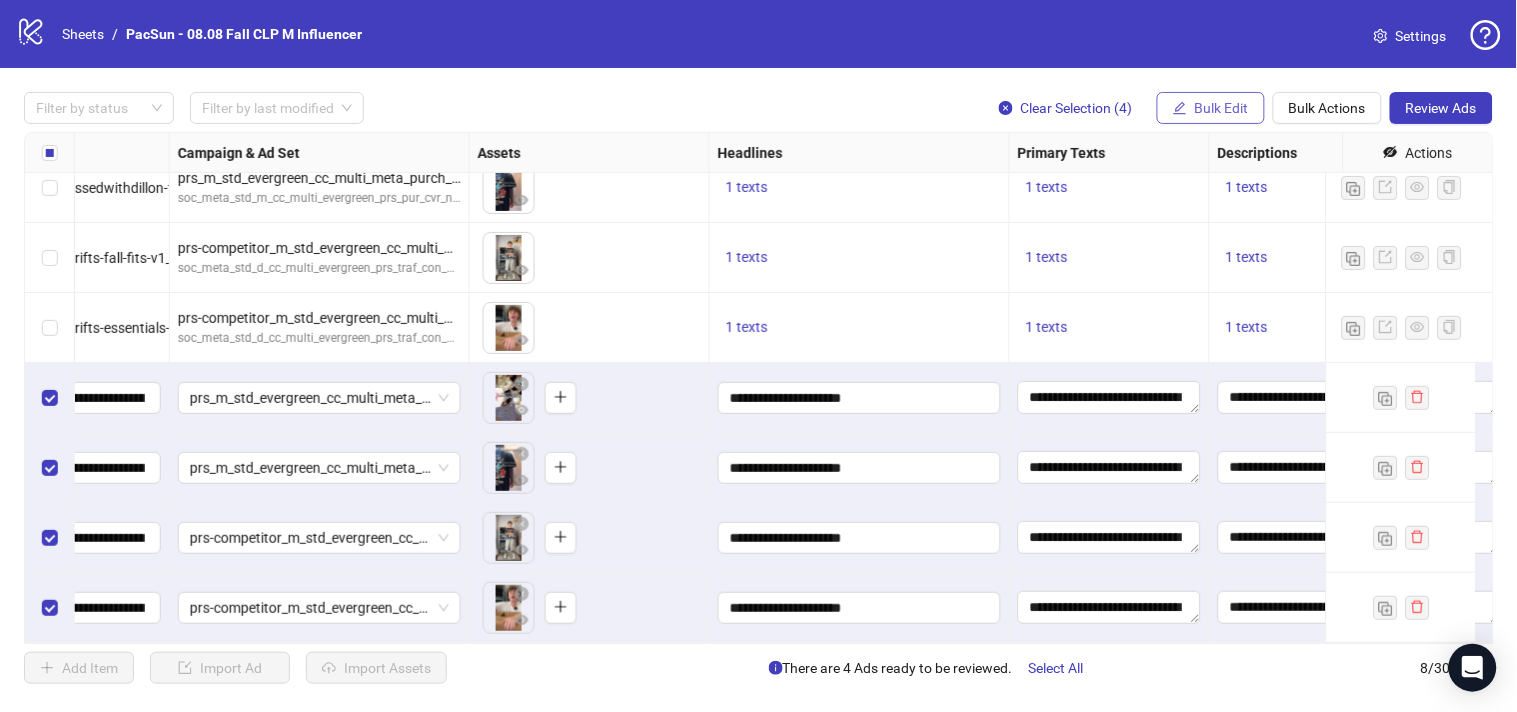 click on "Bulk Edit" at bounding box center [1222, 108] 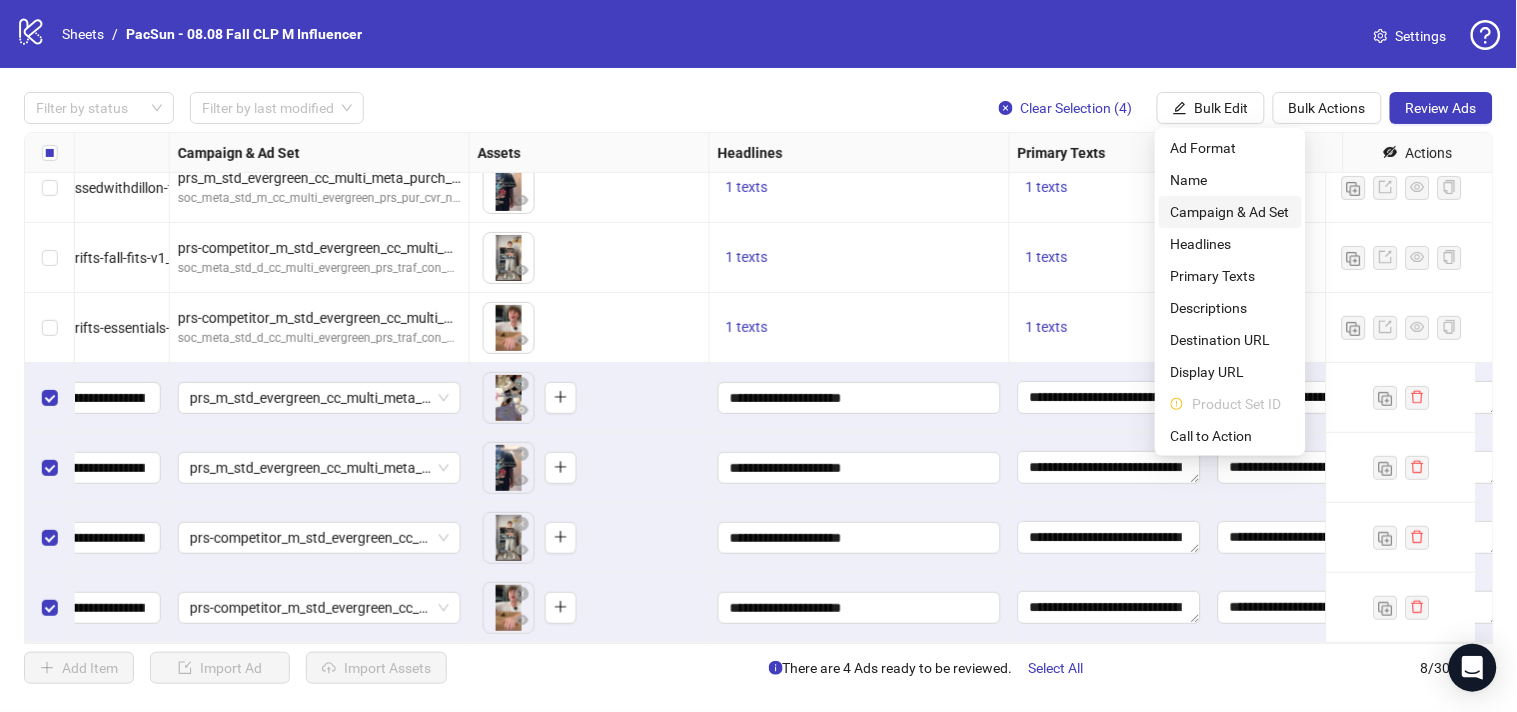 click on "Campaign & Ad Set" at bounding box center (1230, 212) 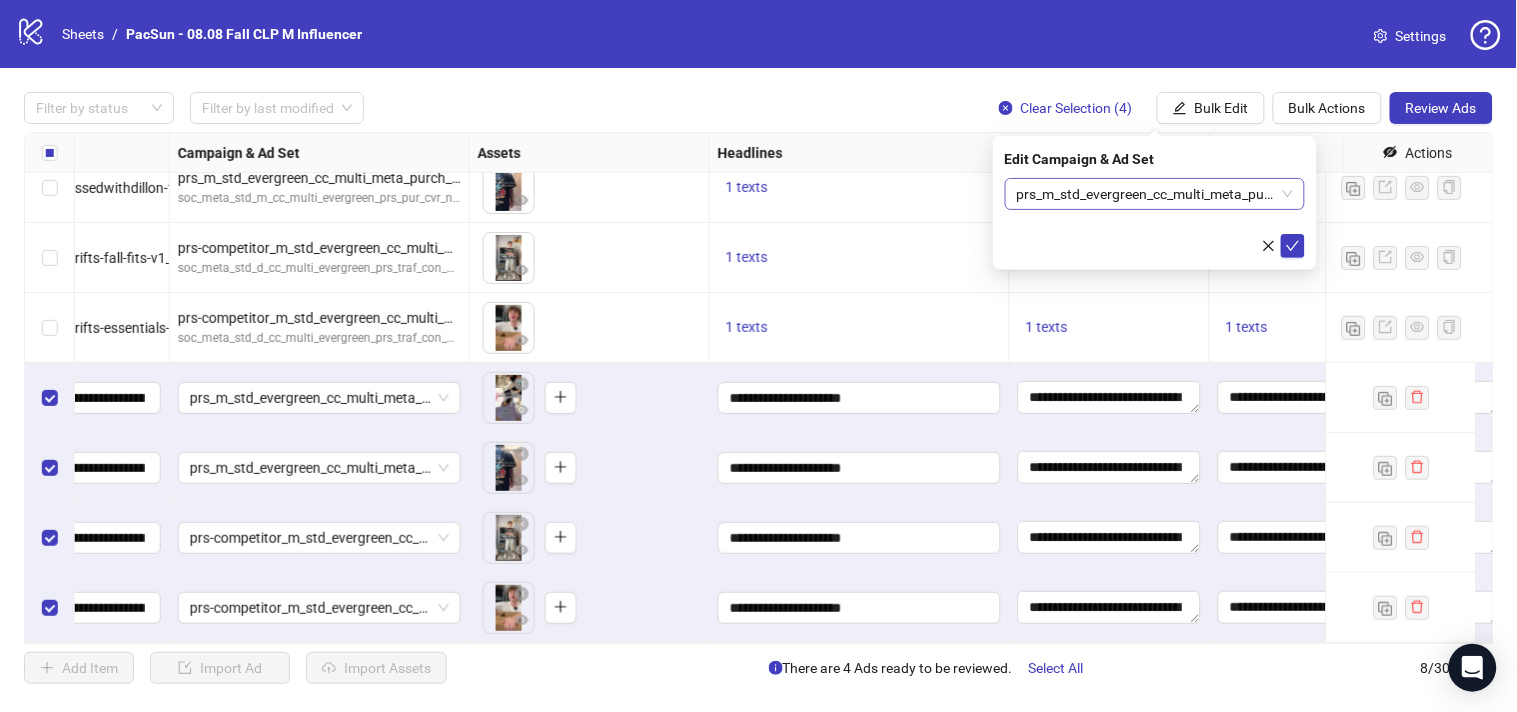 click on "prs_m_std_evergreen_cc_multi_meta_purch_max_autob_site_m-18-54_1dc0dv_jul25_fna" at bounding box center [1155, 194] 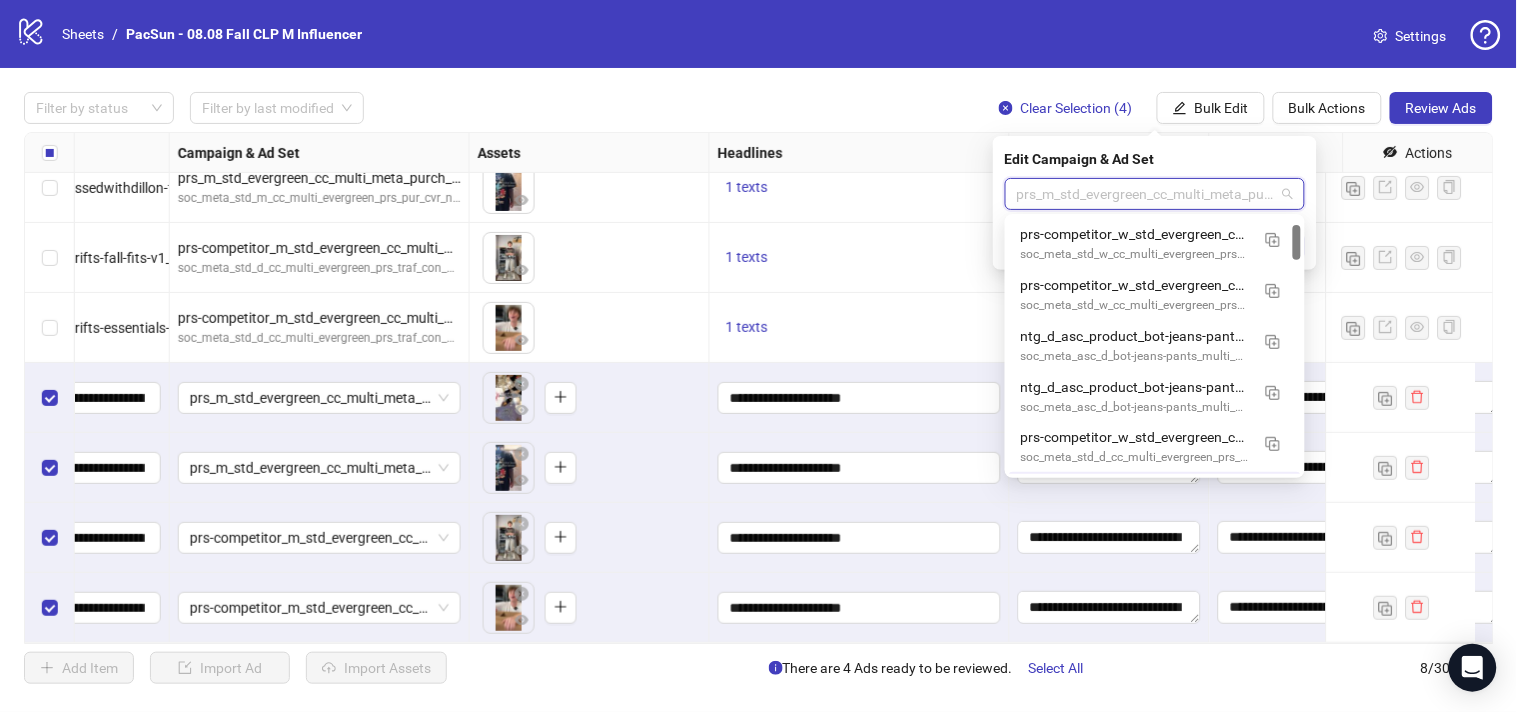 scroll, scrollTop: 50, scrollLeft: 0, axis: vertical 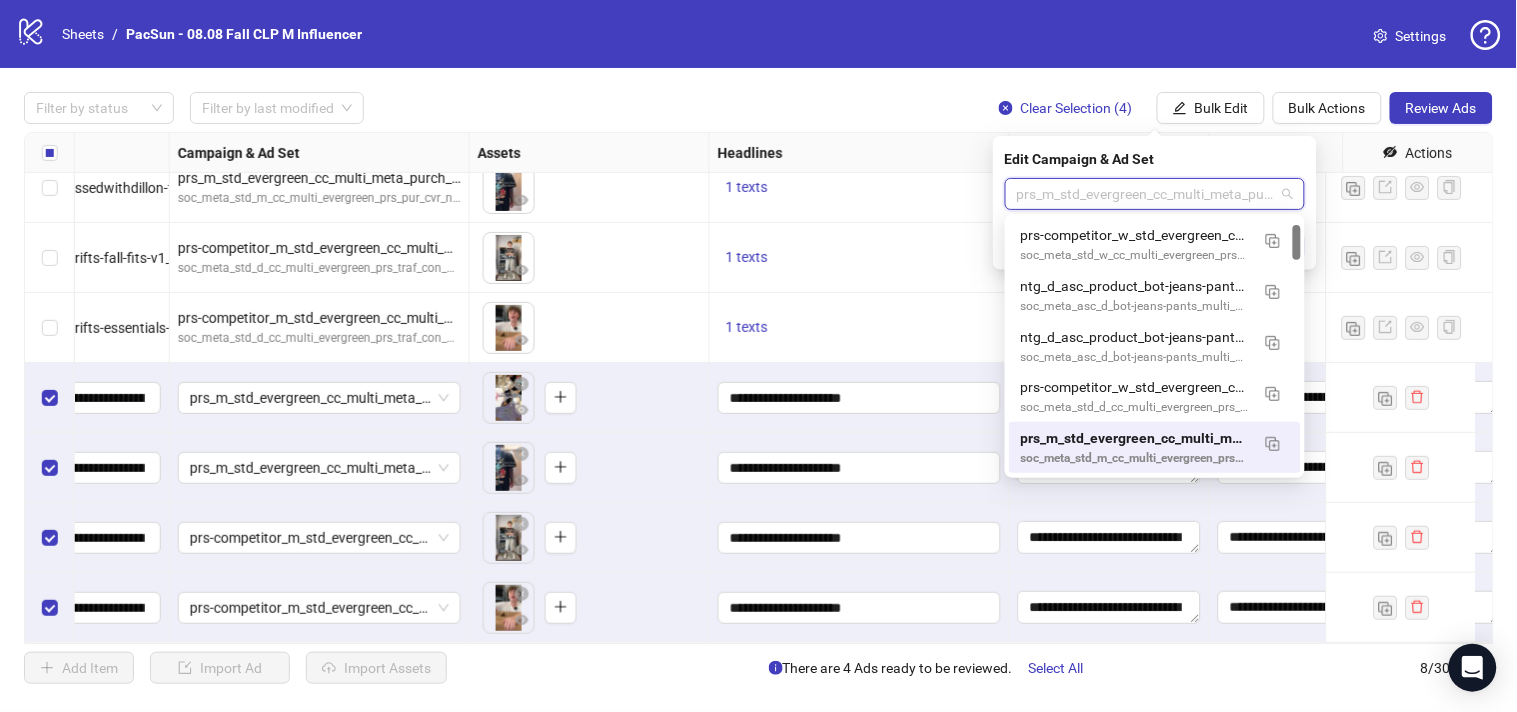 paste on "**********" 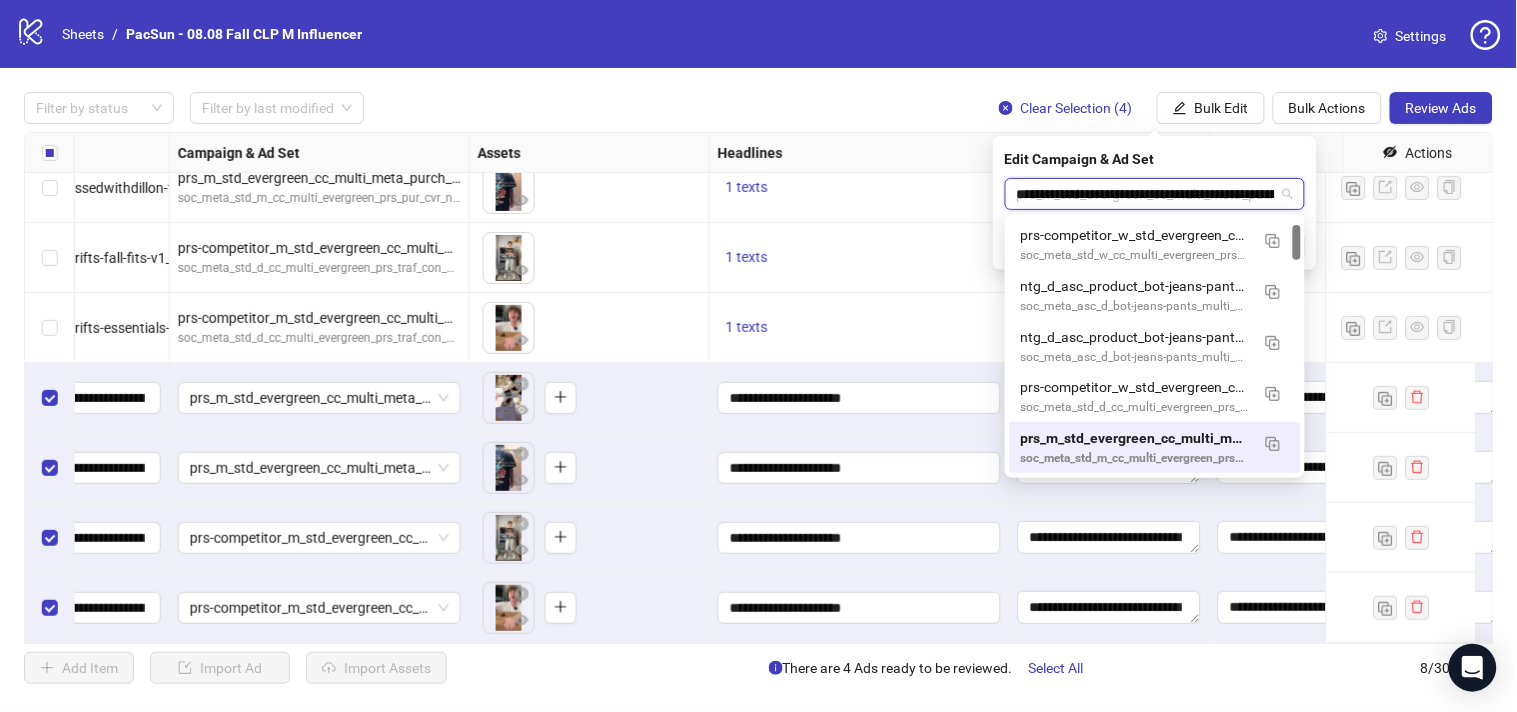 scroll, scrollTop: 0, scrollLeft: 304, axis: horizontal 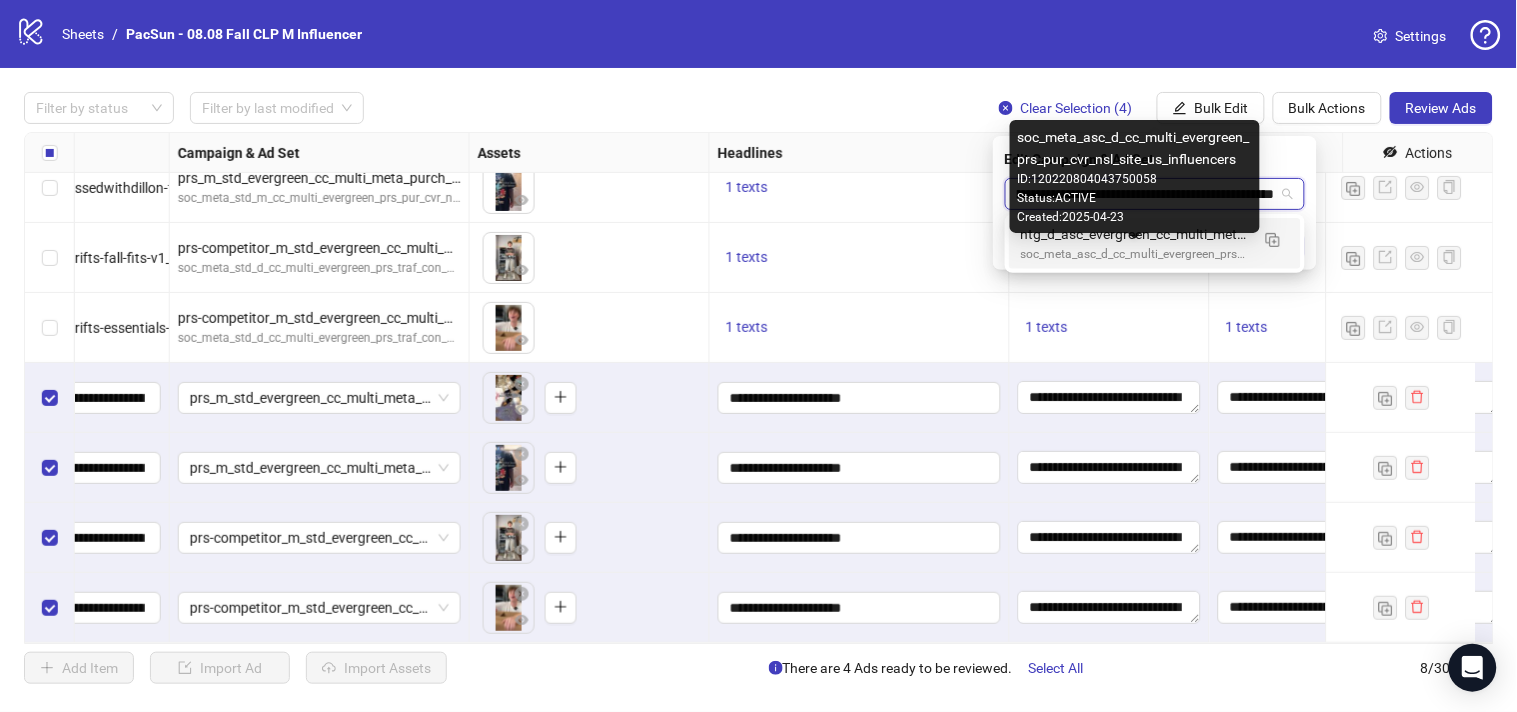 click on "soc_meta_asc_d_cc_multi_evergreen_prs_pur_cvr_nsl_site_us_influencers" at bounding box center (1135, 254) 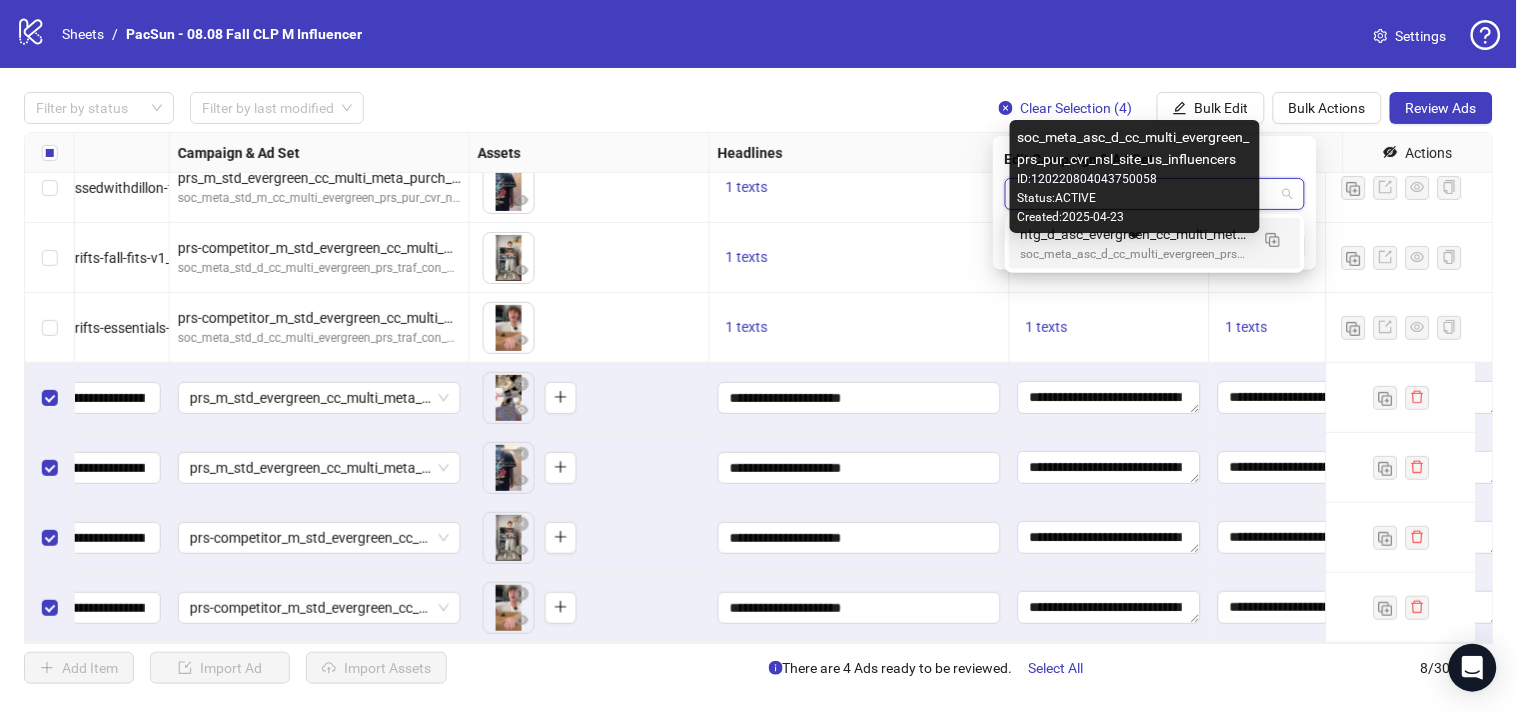 scroll, scrollTop: 0, scrollLeft: 0, axis: both 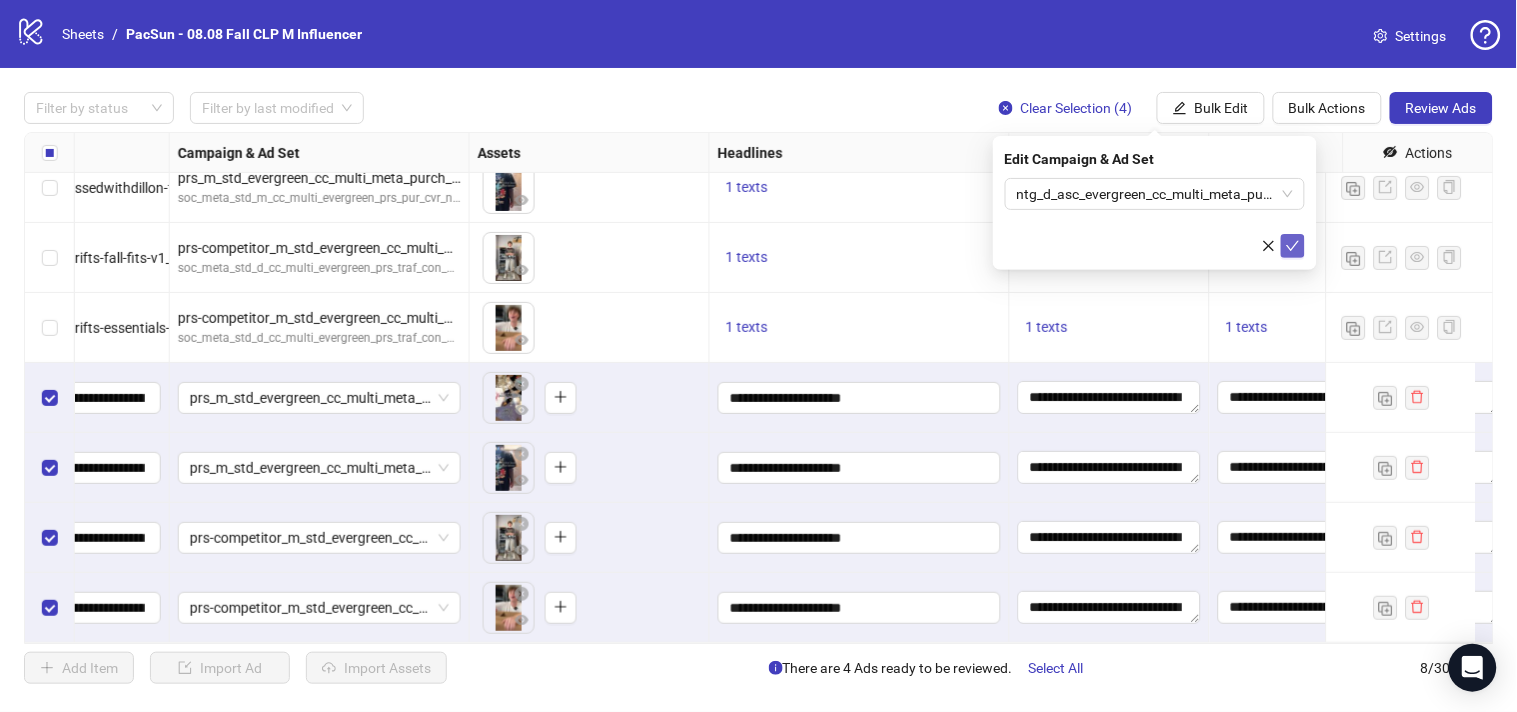click 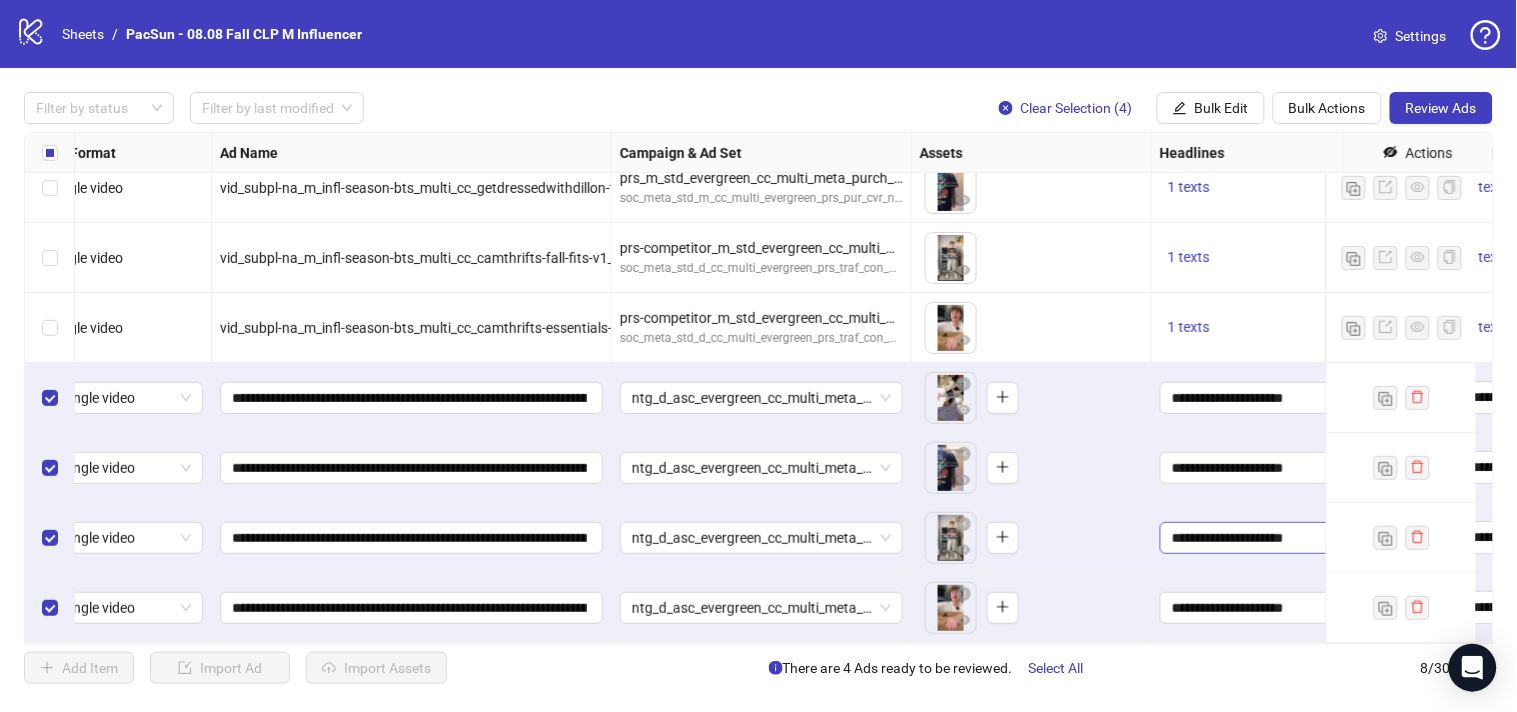 scroll, scrollTop: 106, scrollLeft: 0, axis: vertical 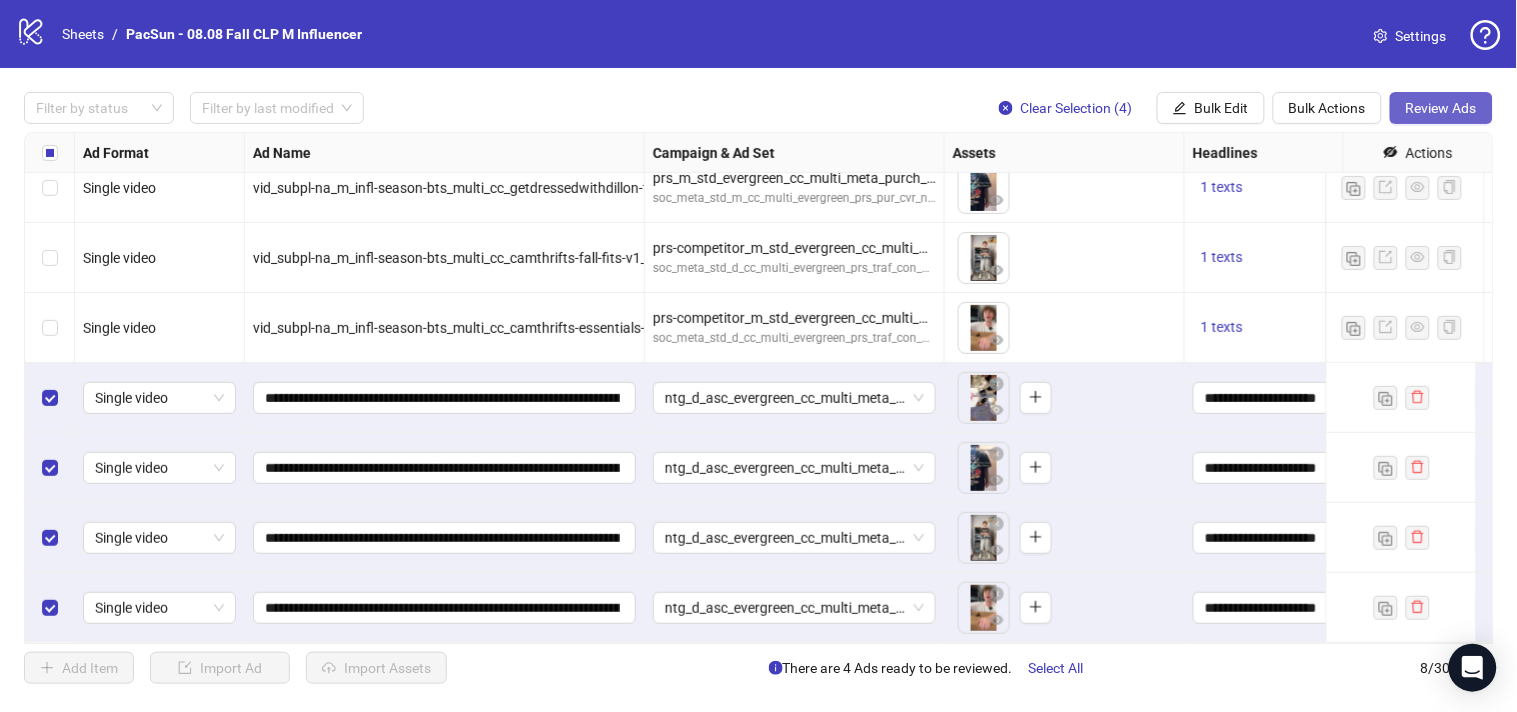 click on "Review Ads" at bounding box center [1441, 108] 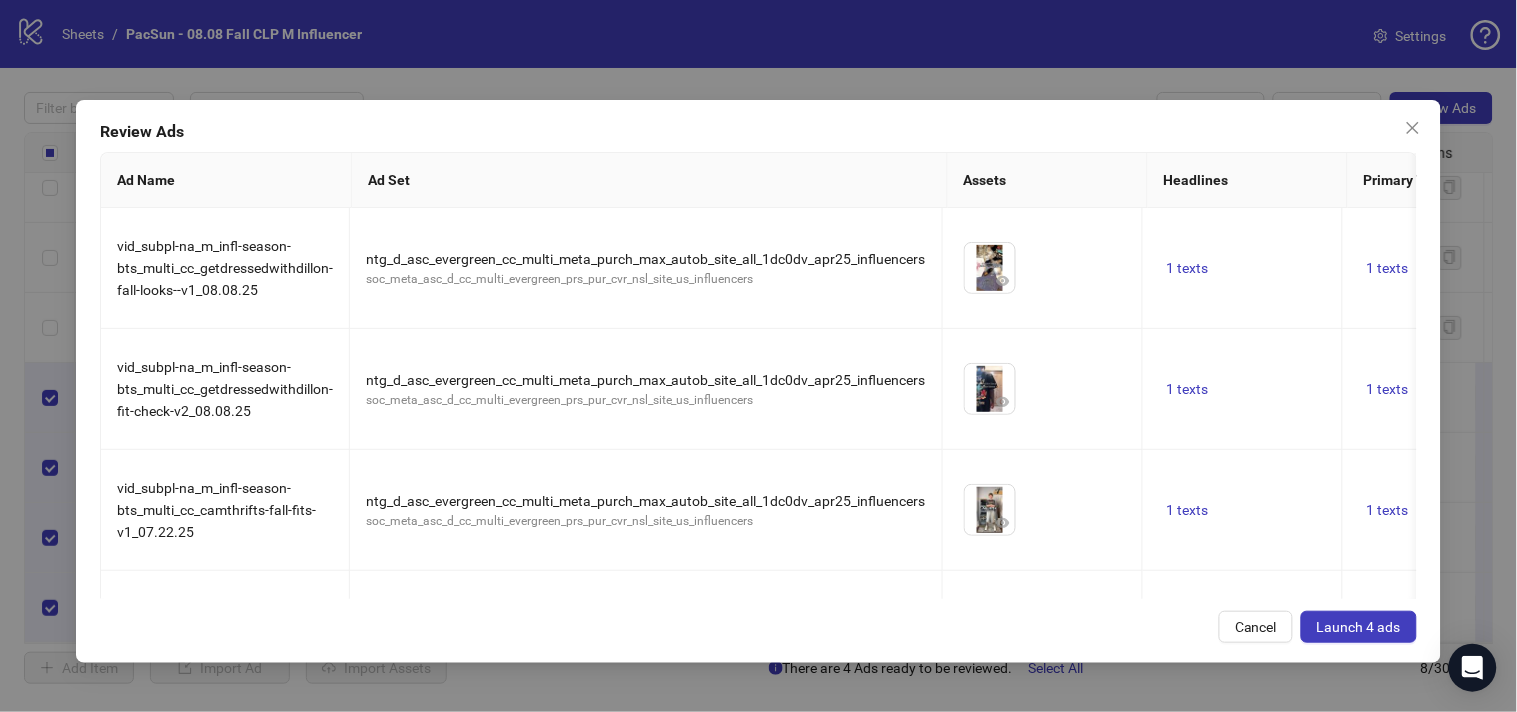 click on "Launch 4 ads" at bounding box center (1359, 627) 